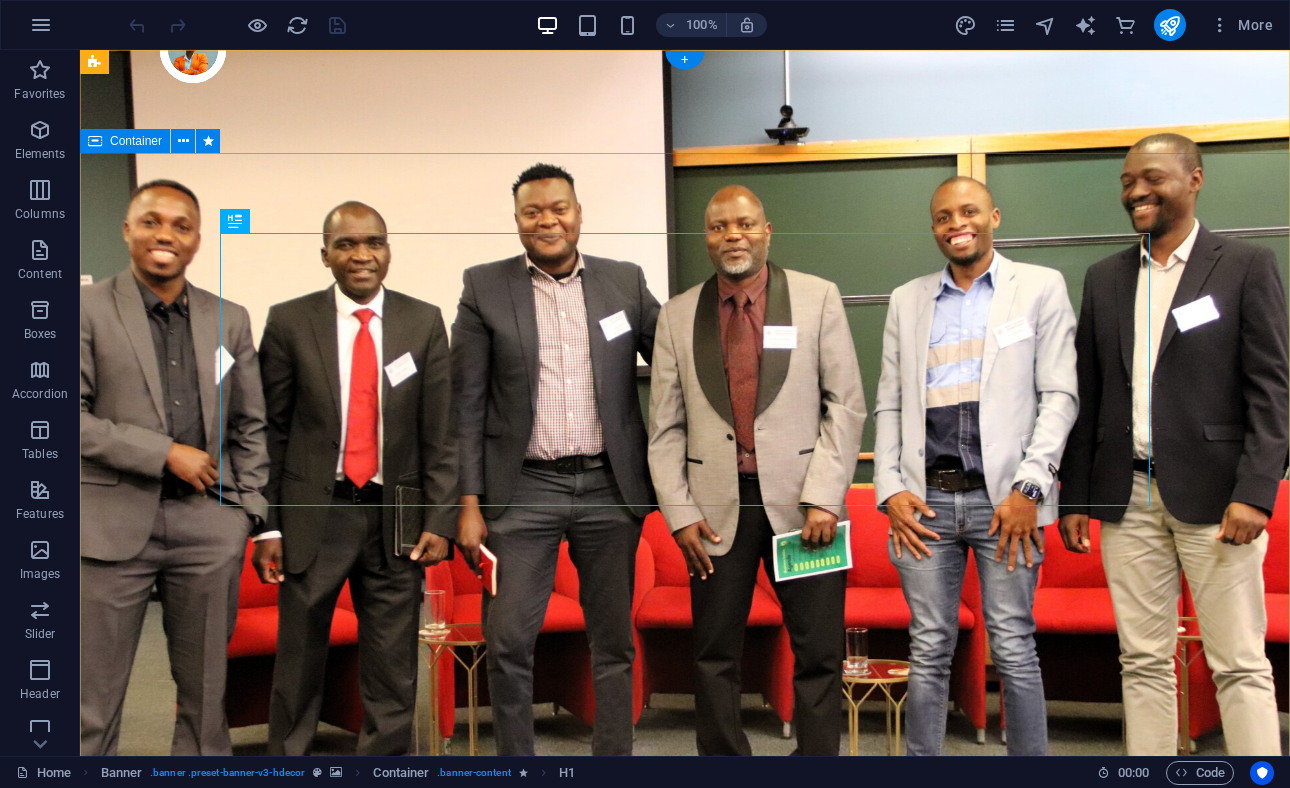 scroll, scrollTop: 0, scrollLeft: 0, axis: both 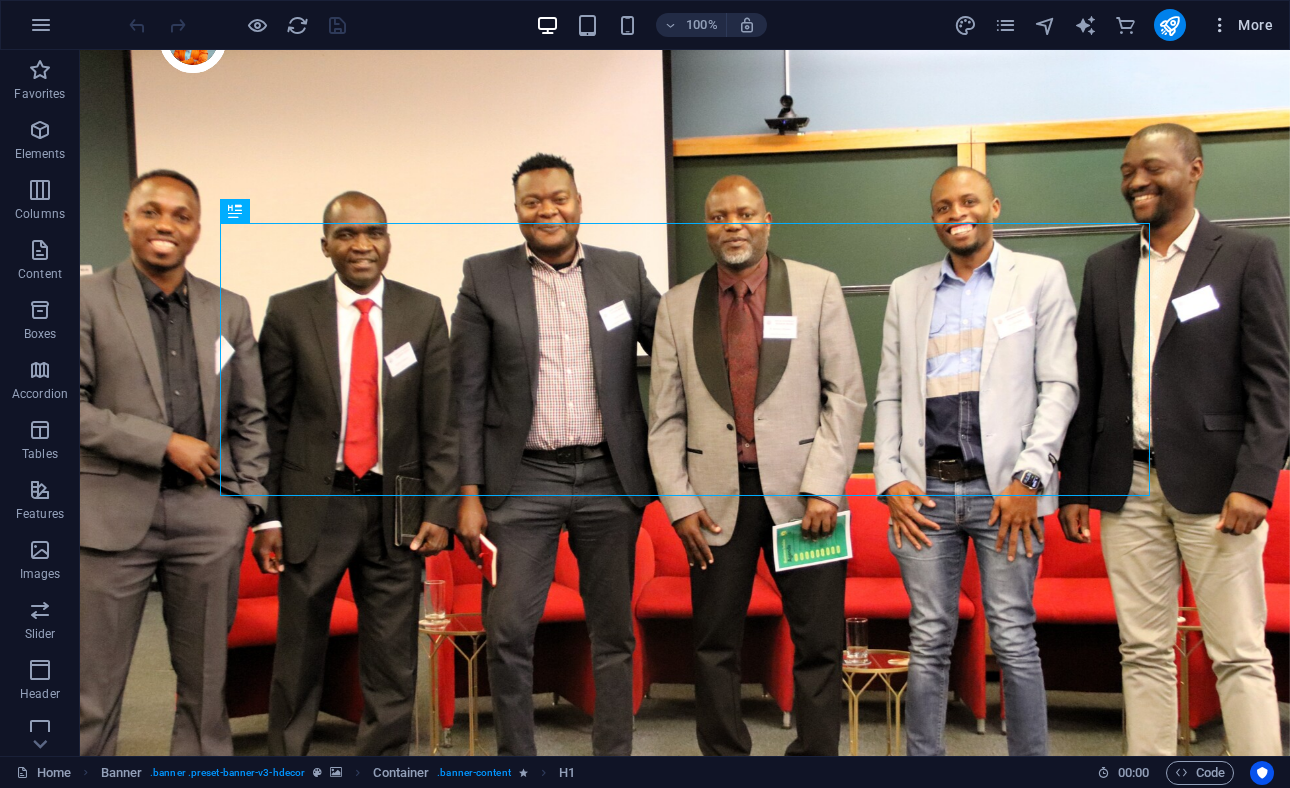 click on "More" at bounding box center [1241, 25] 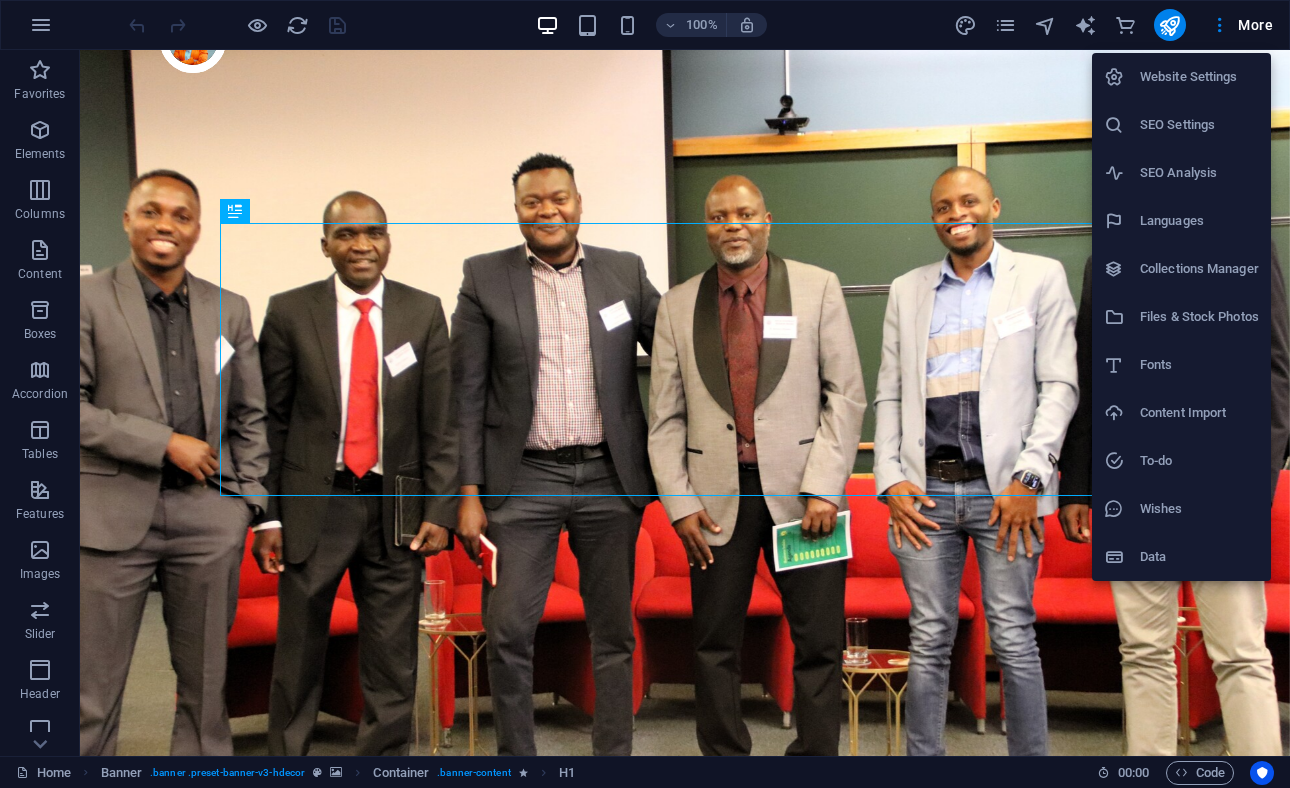 click on "Website Settings" at bounding box center [1199, 77] 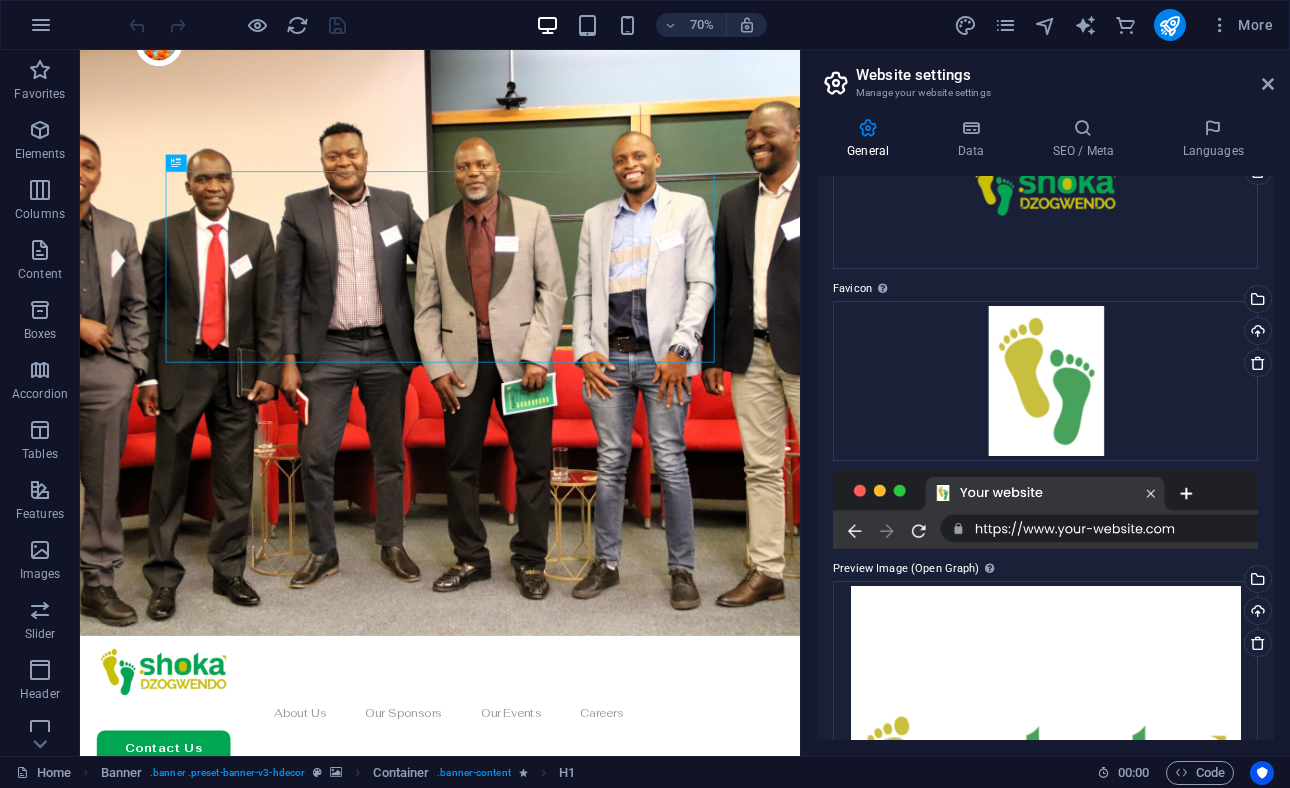 scroll, scrollTop: 0, scrollLeft: 0, axis: both 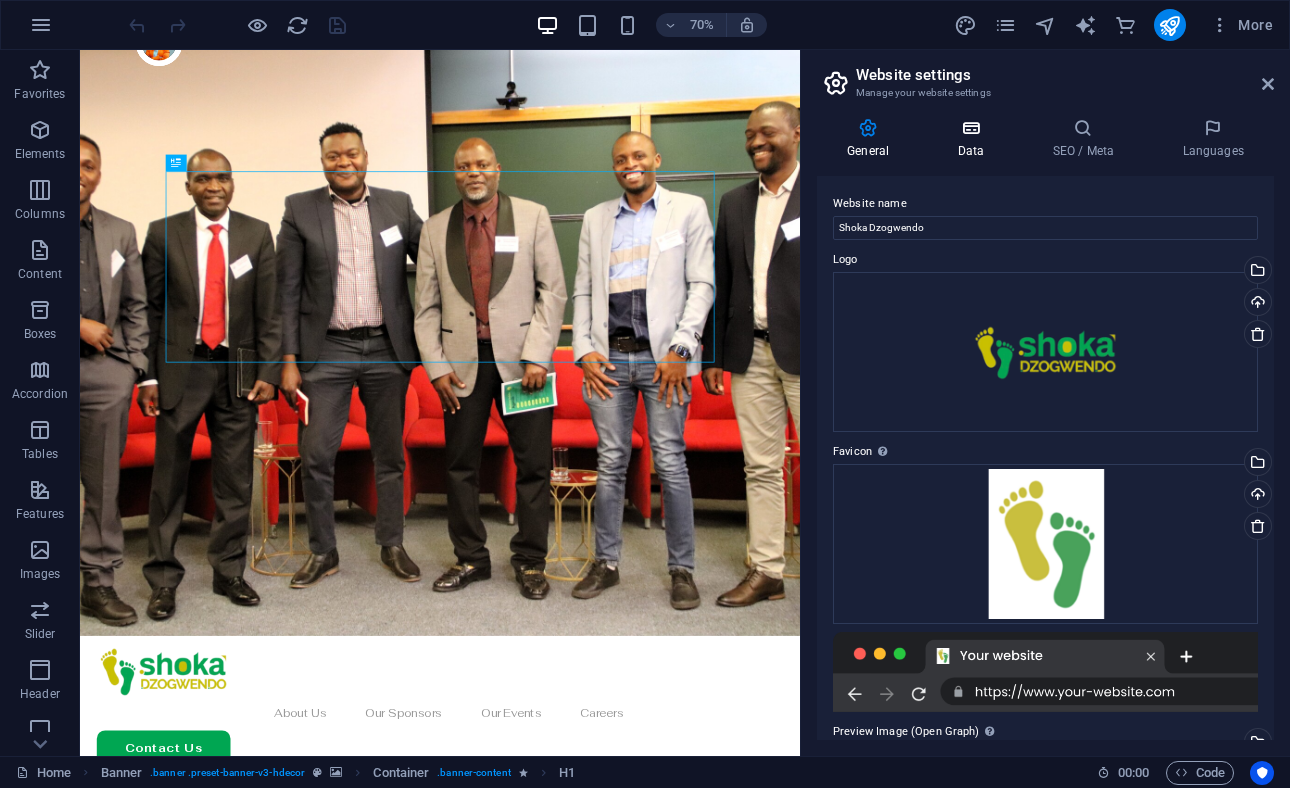click on "Data" at bounding box center [974, 139] 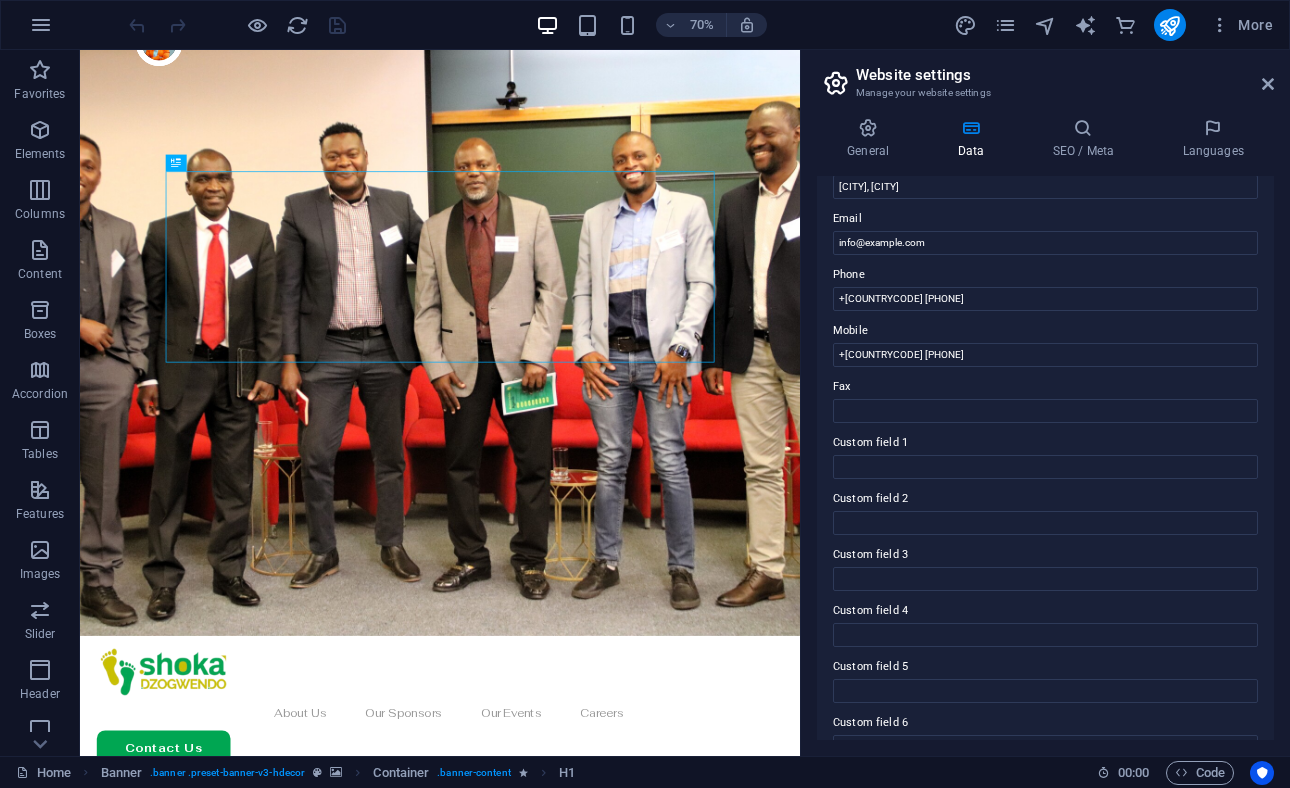 scroll, scrollTop: 396, scrollLeft: 0, axis: vertical 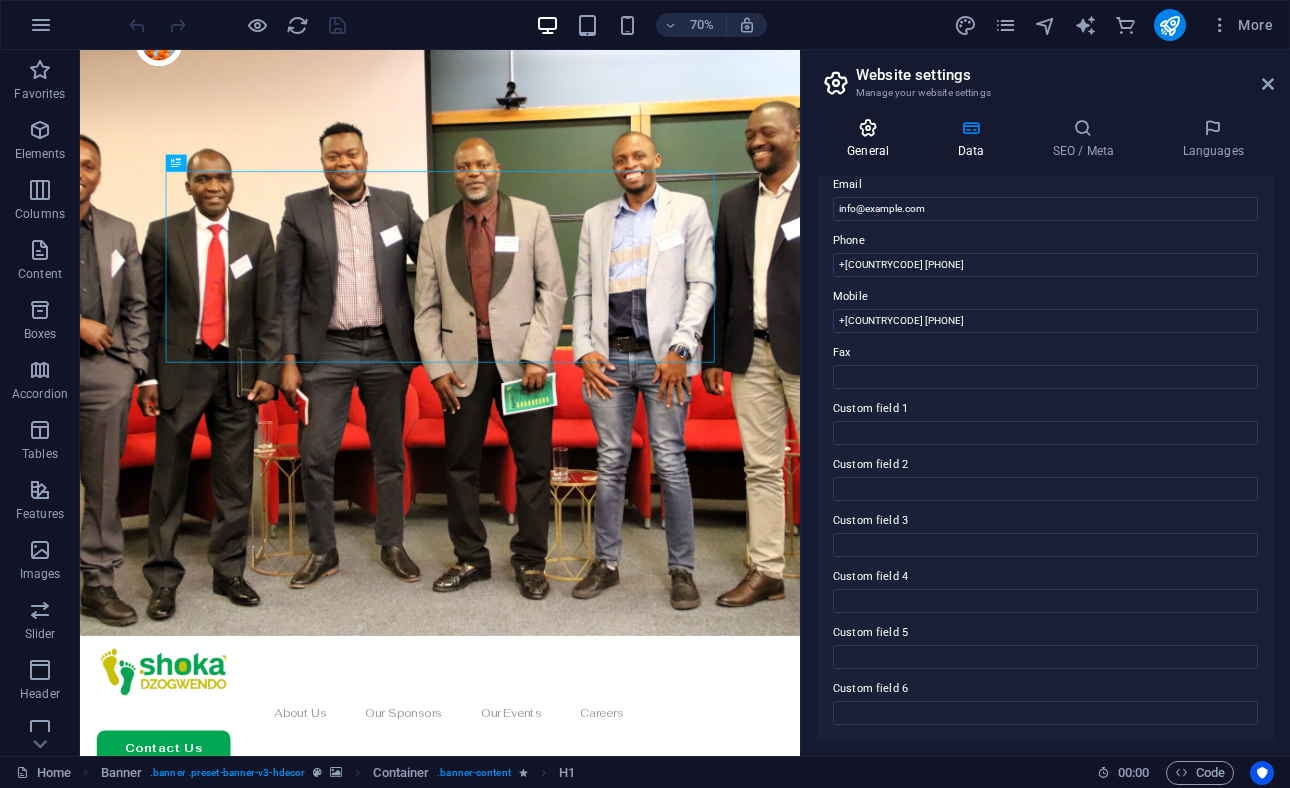 click on "General" at bounding box center (872, 139) 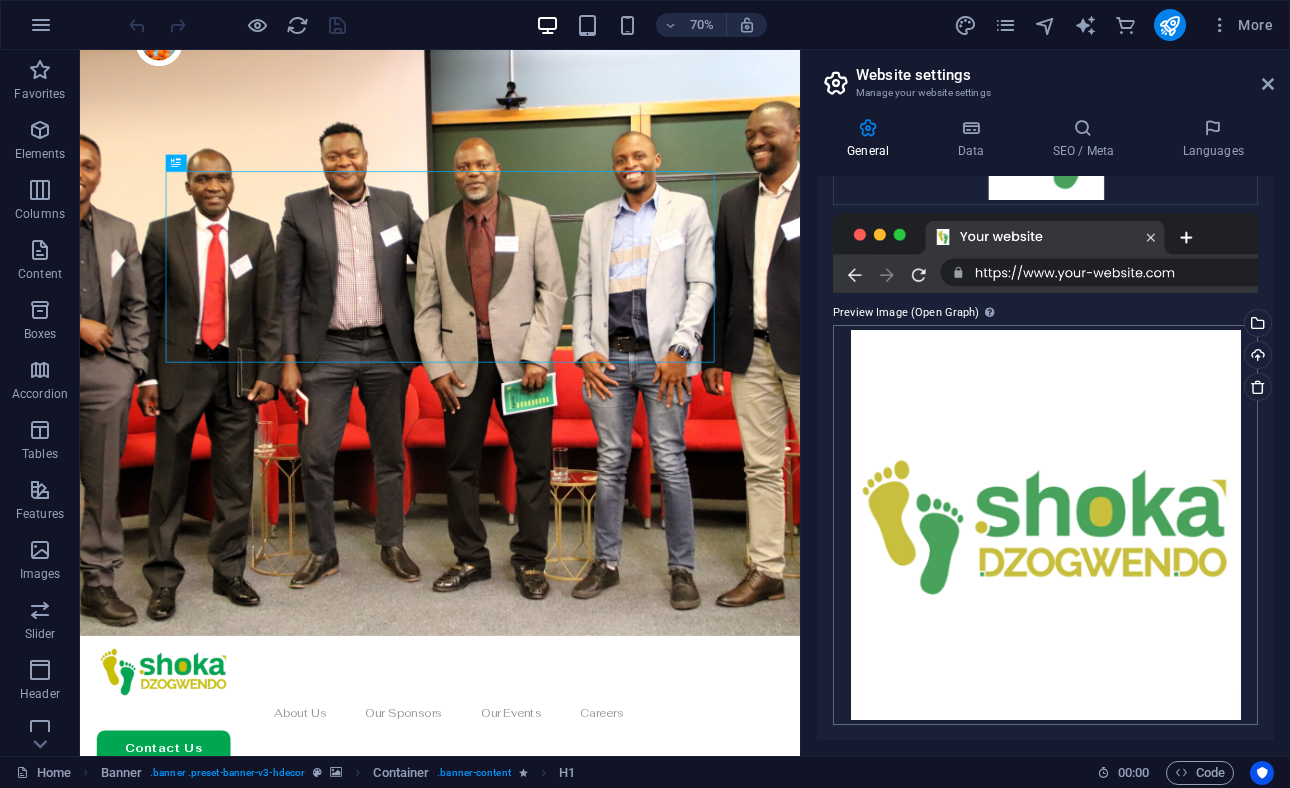 scroll, scrollTop: 380, scrollLeft: 0, axis: vertical 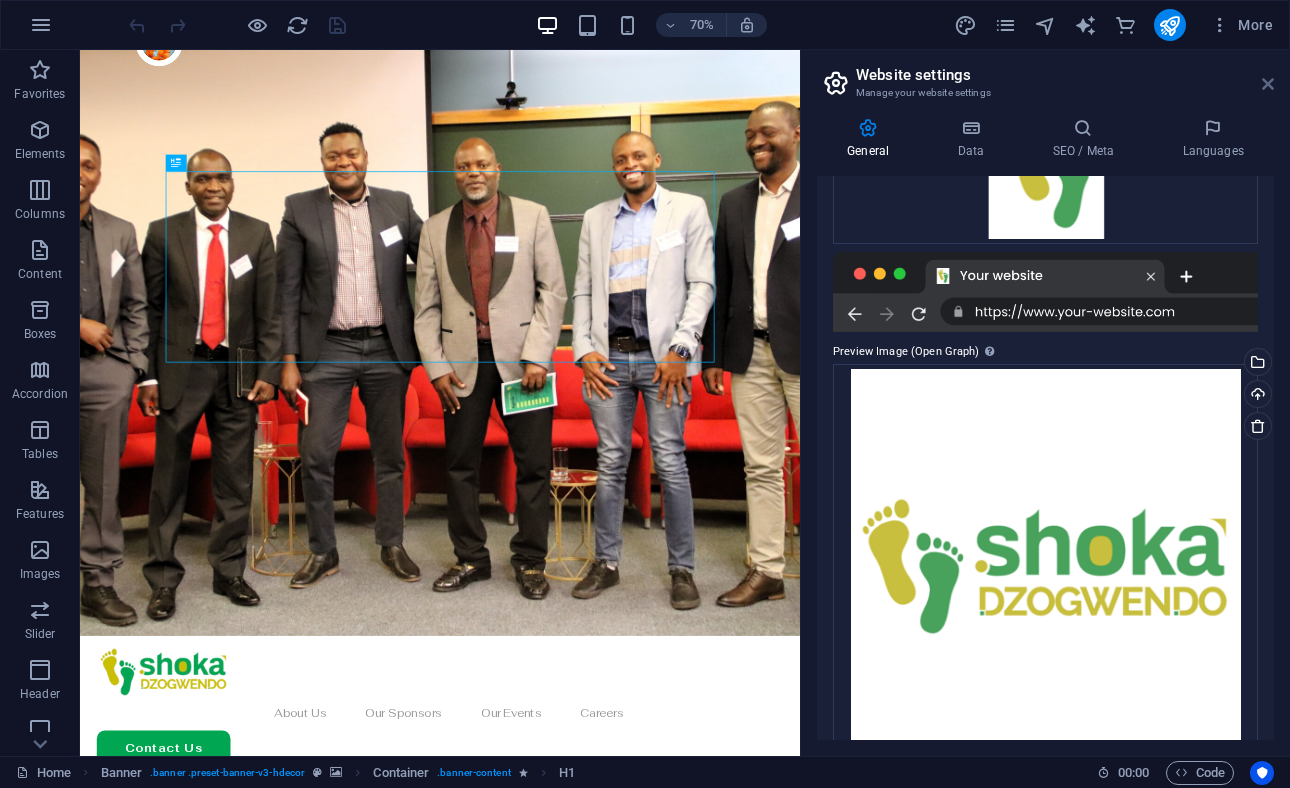 click at bounding box center [1268, 84] 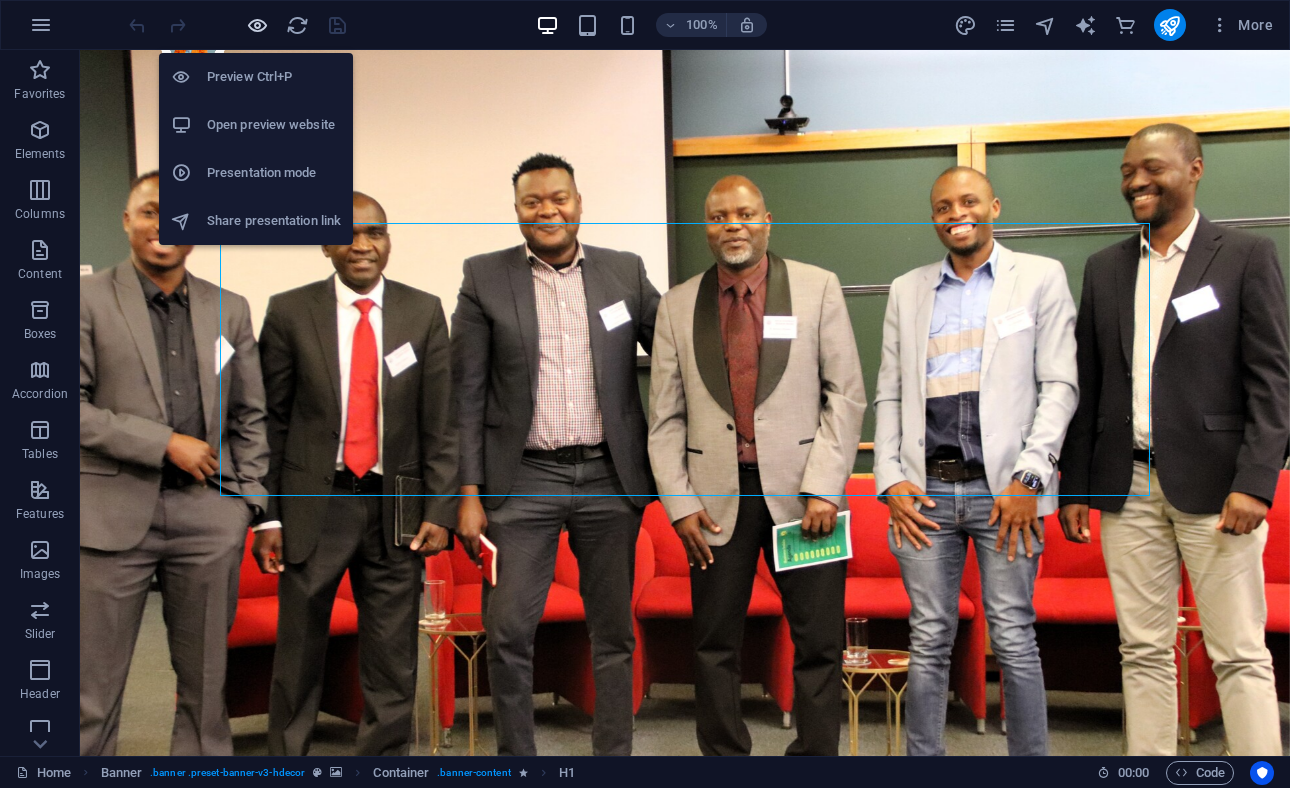 click at bounding box center (257, 25) 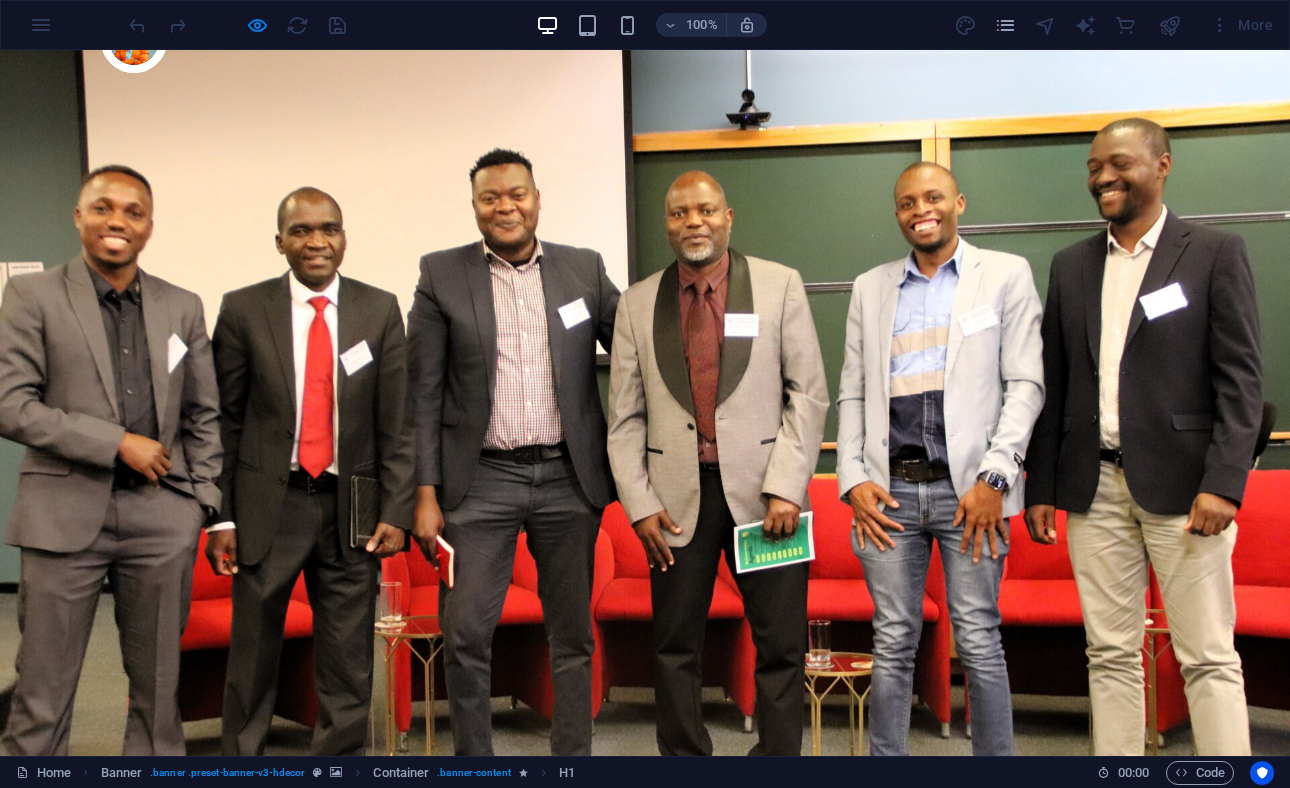 click on "About Us" at bounding box center (433, 998) 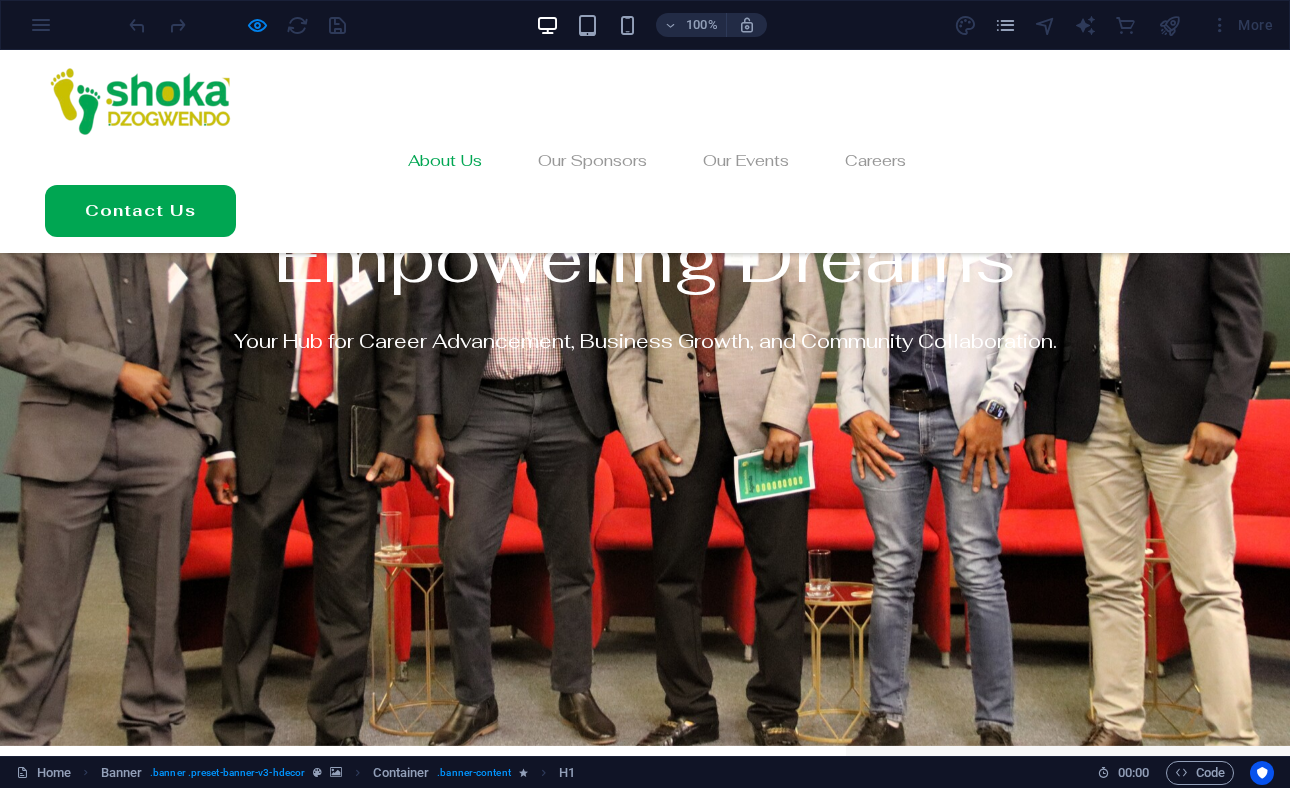 scroll, scrollTop: 0, scrollLeft: 0, axis: both 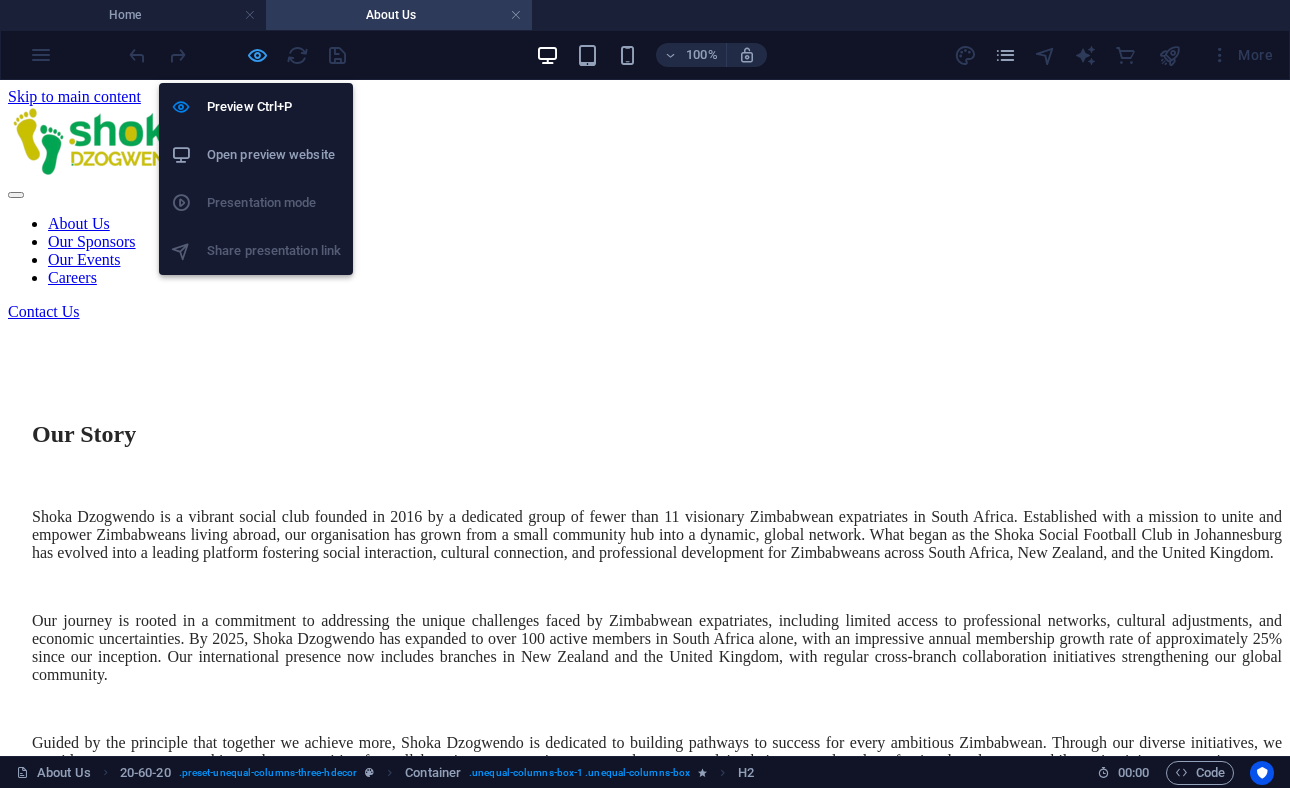 click at bounding box center [257, 55] 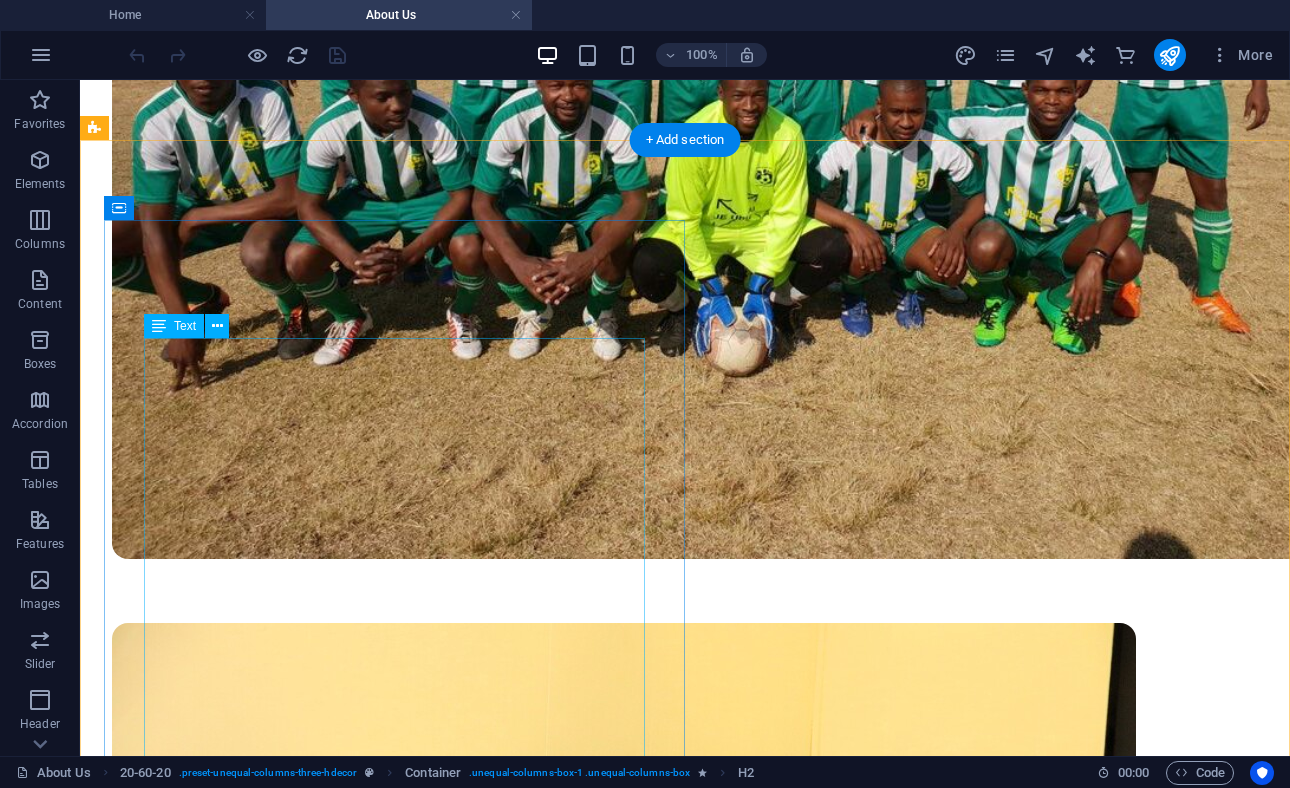 scroll, scrollTop: 1185, scrollLeft: 0, axis: vertical 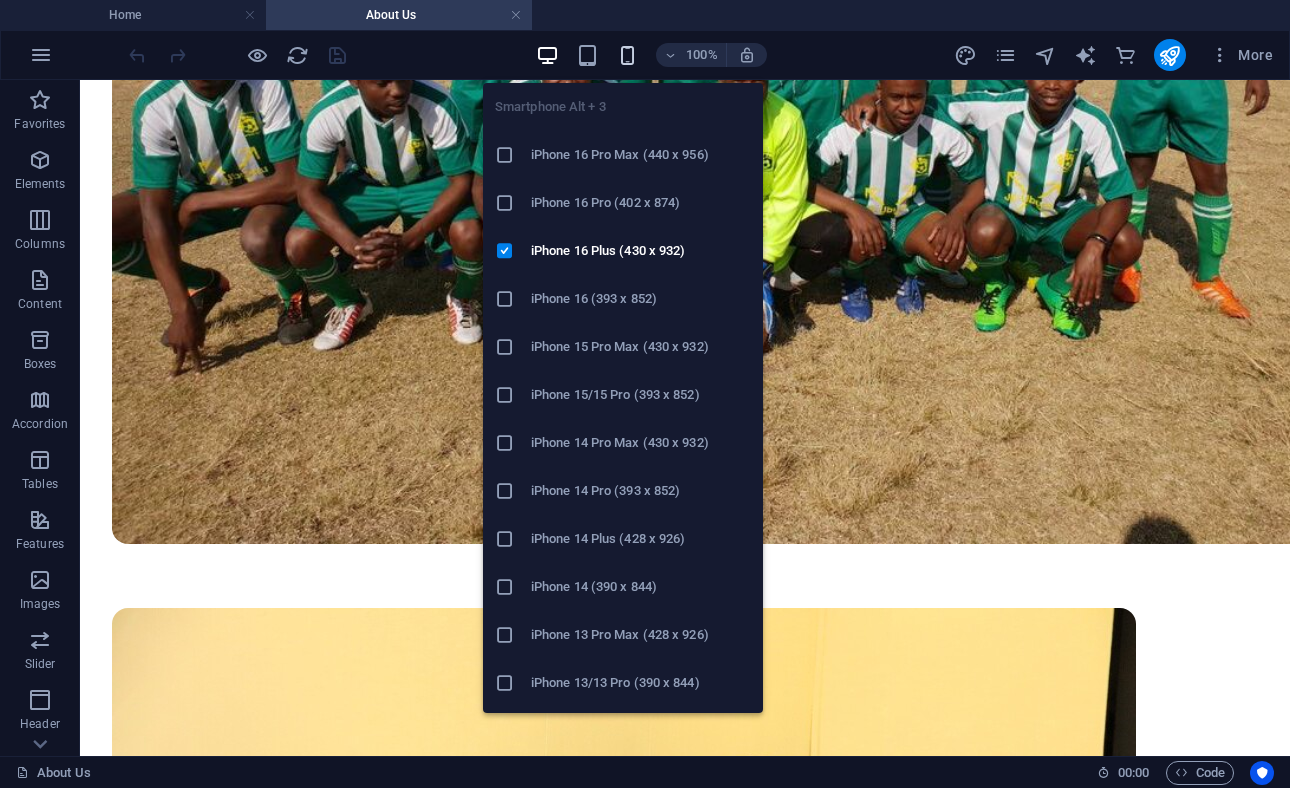 click at bounding box center [627, 55] 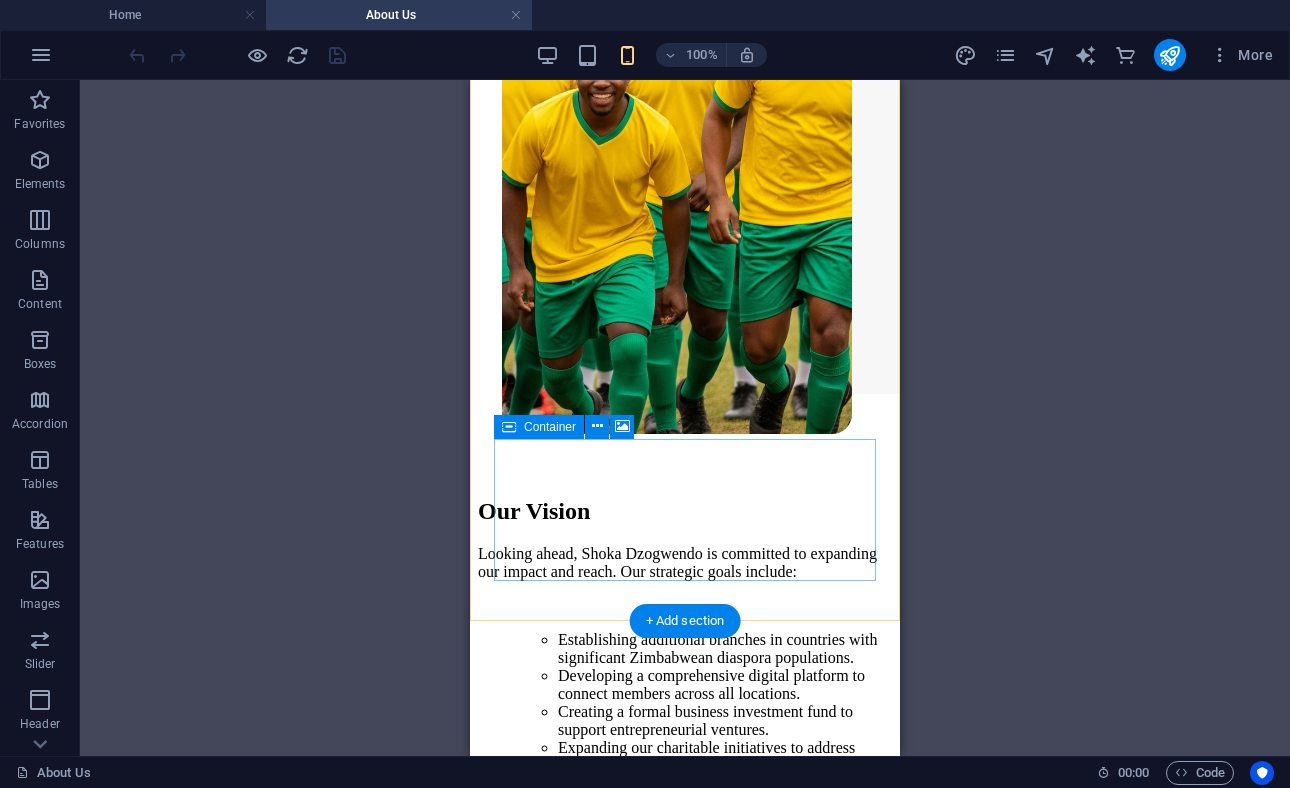 scroll, scrollTop: 2333, scrollLeft: 0, axis: vertical 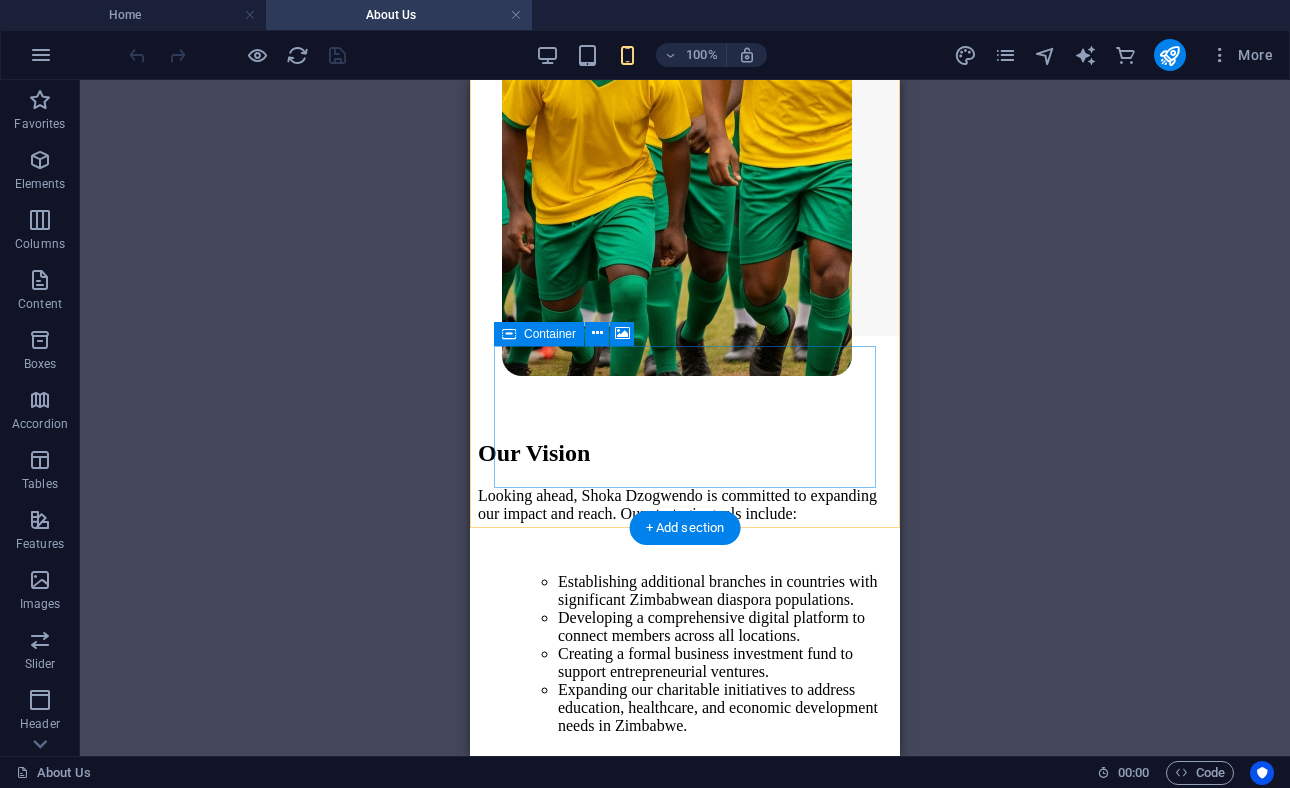 click on "Drop content here or  Add elements  Paste clipboard" at bounding box center [685, 1154] 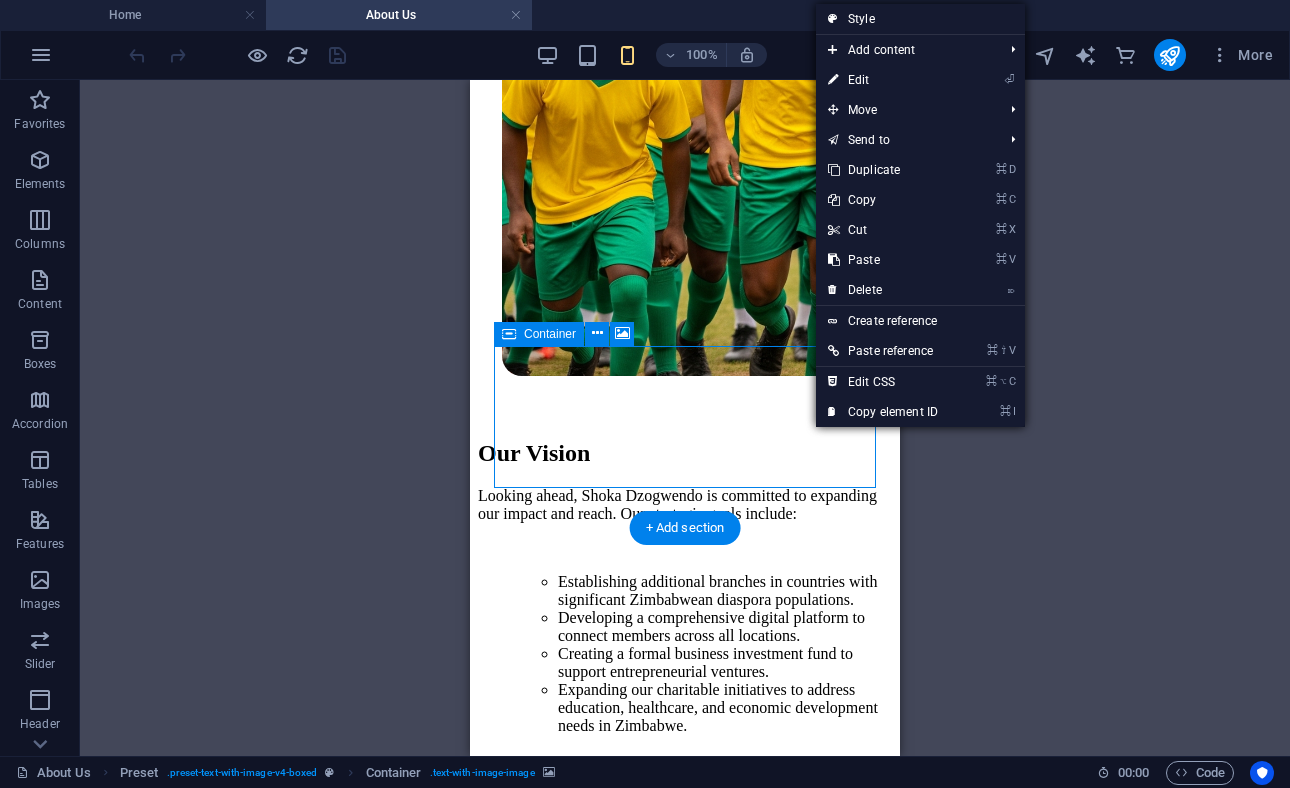 click on "Drop content here or  Add elements  Paste clipboard" at bounding box center (685, 1154) 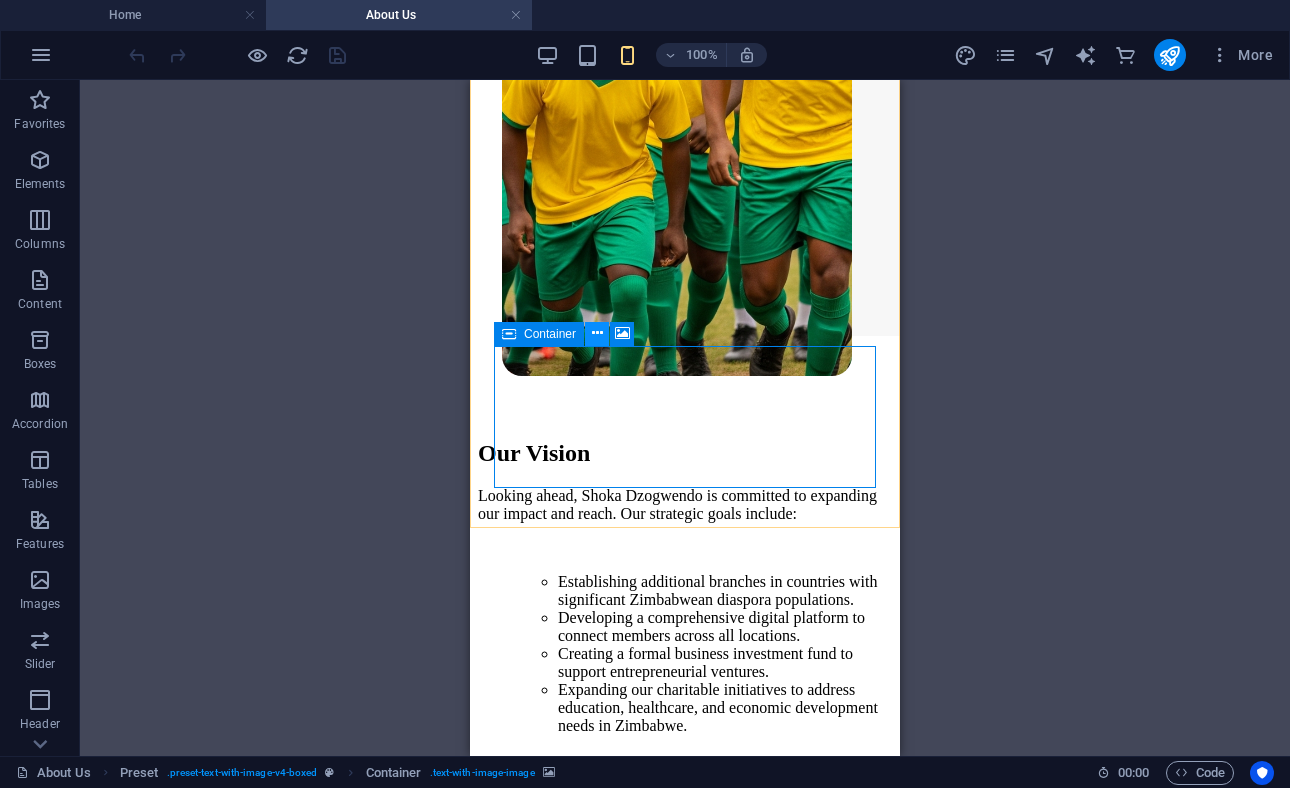 click at bounding box center [597, 333] 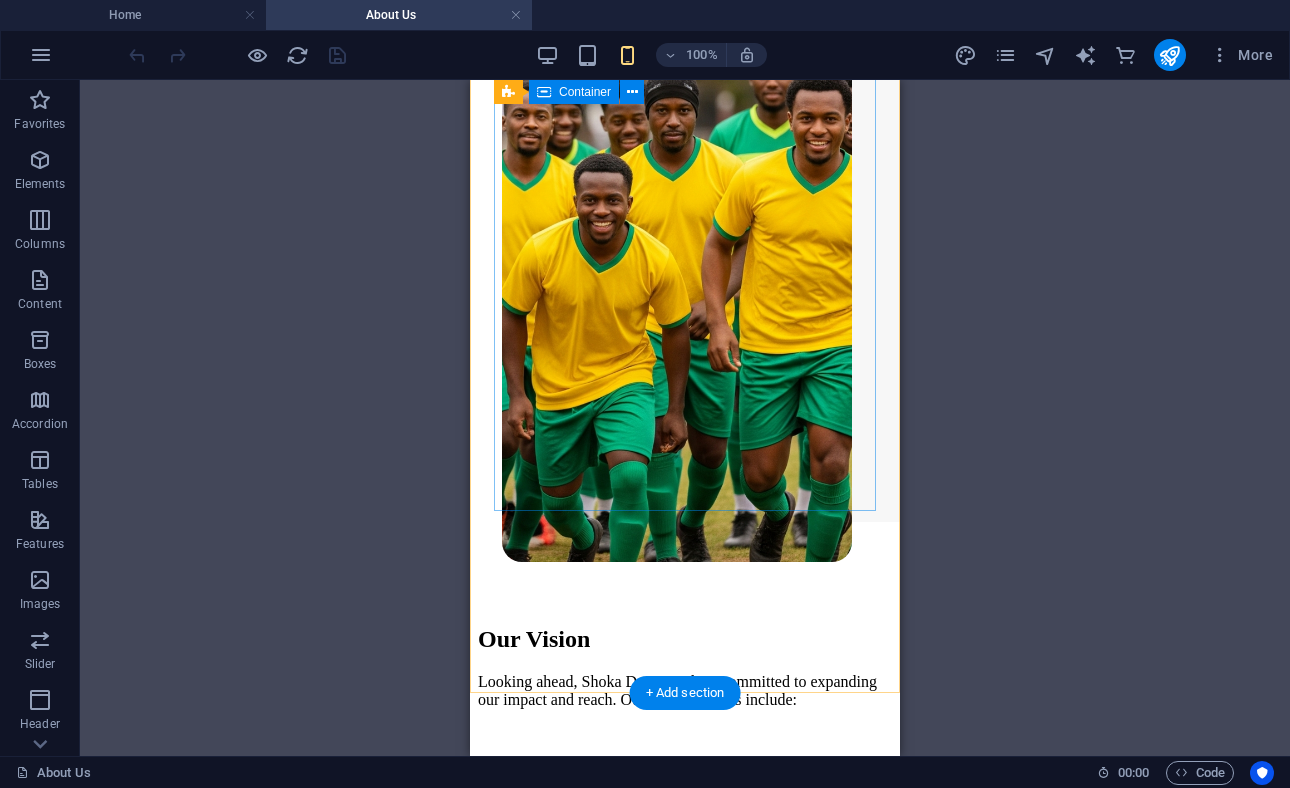scroll, scrollTop: 2168, scrollLeft: 0, axis: vertical 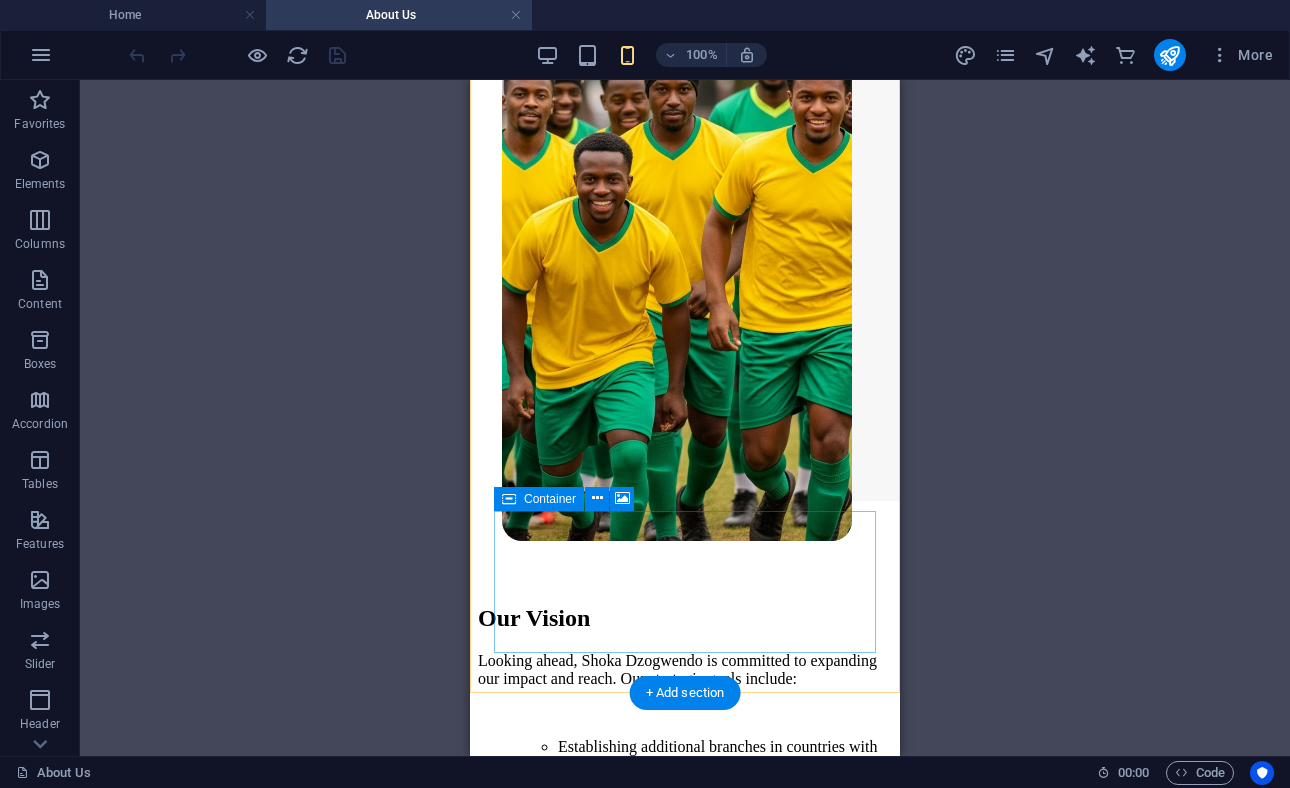 click on "Drop content here or  Add elements  Paste clipboard" at bounding box center (685, 1319) 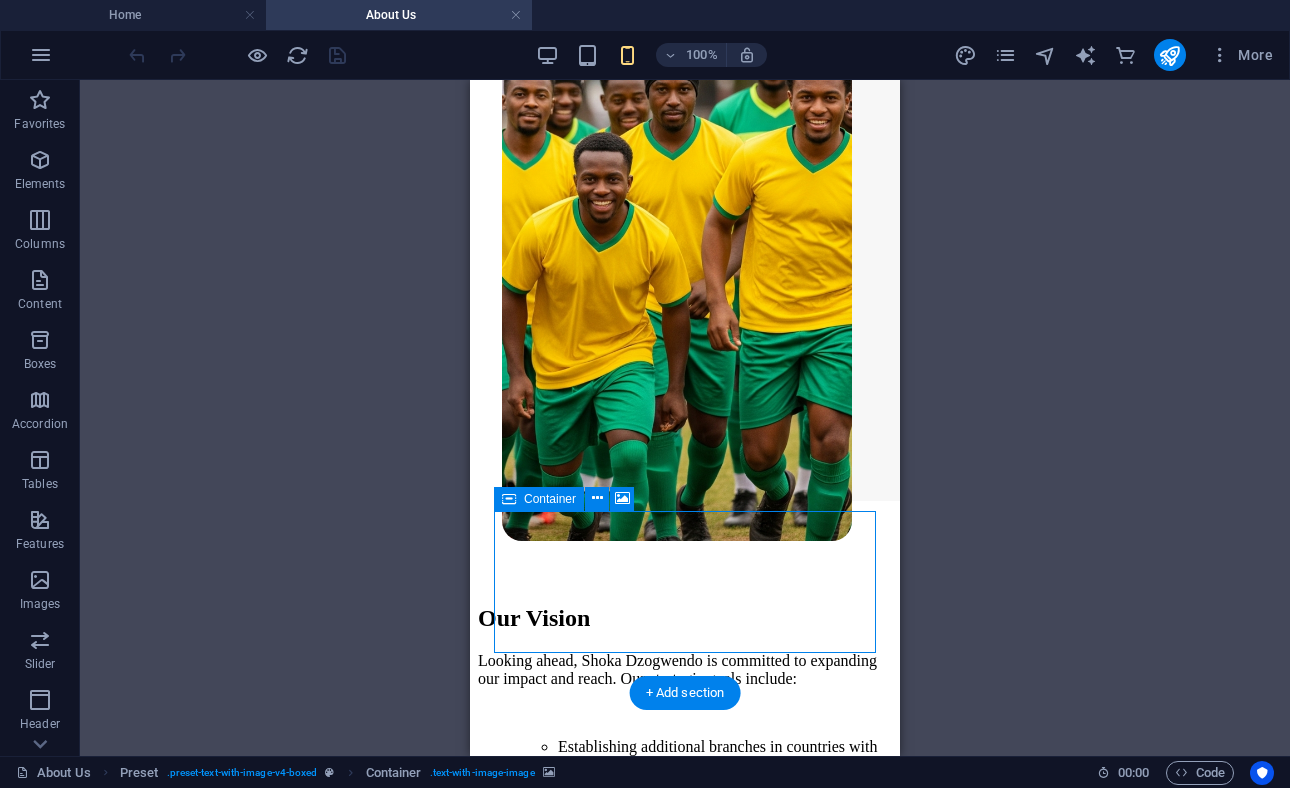 click on "Drop content here or  Add elements  Paste clipboard" at bounding box center (685, 1319) 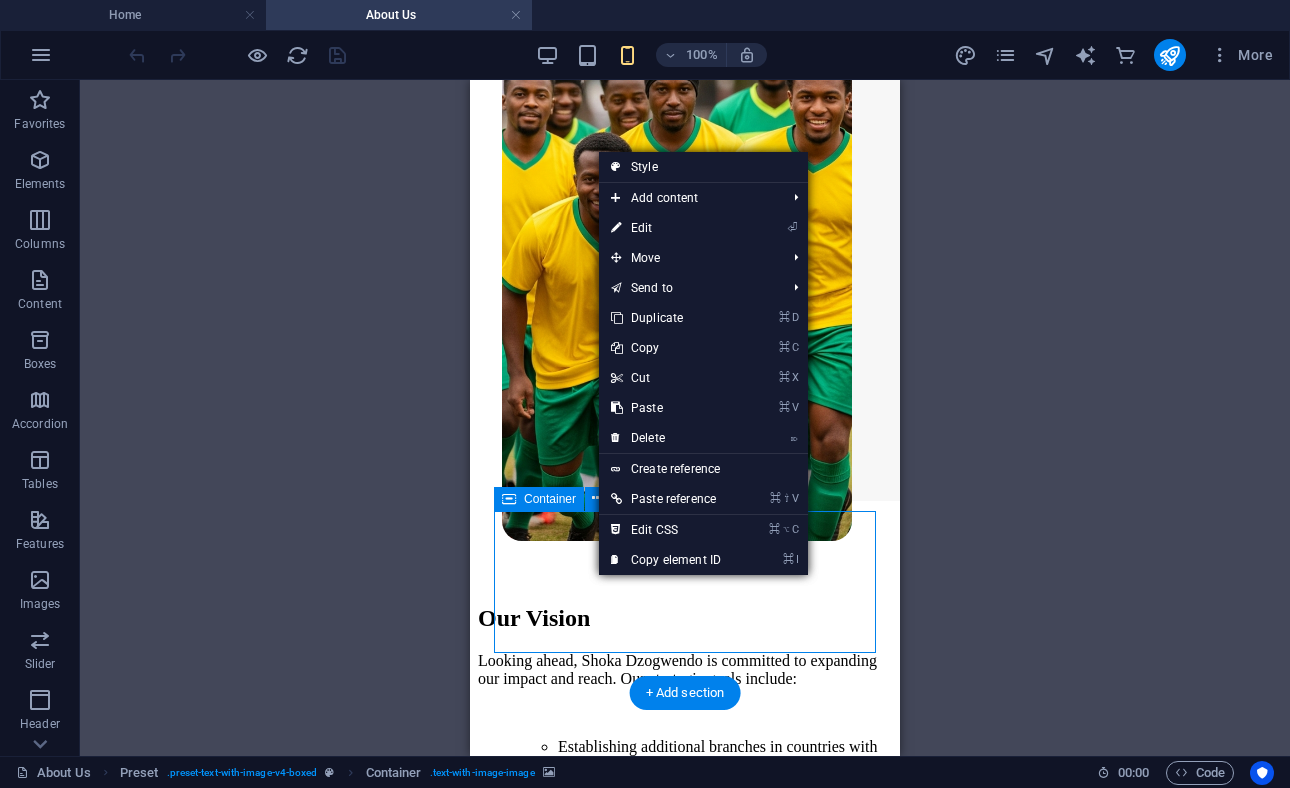 click on "Drop content here or  Add elements  Paste clipboard" at bounding box center (685, 1319) 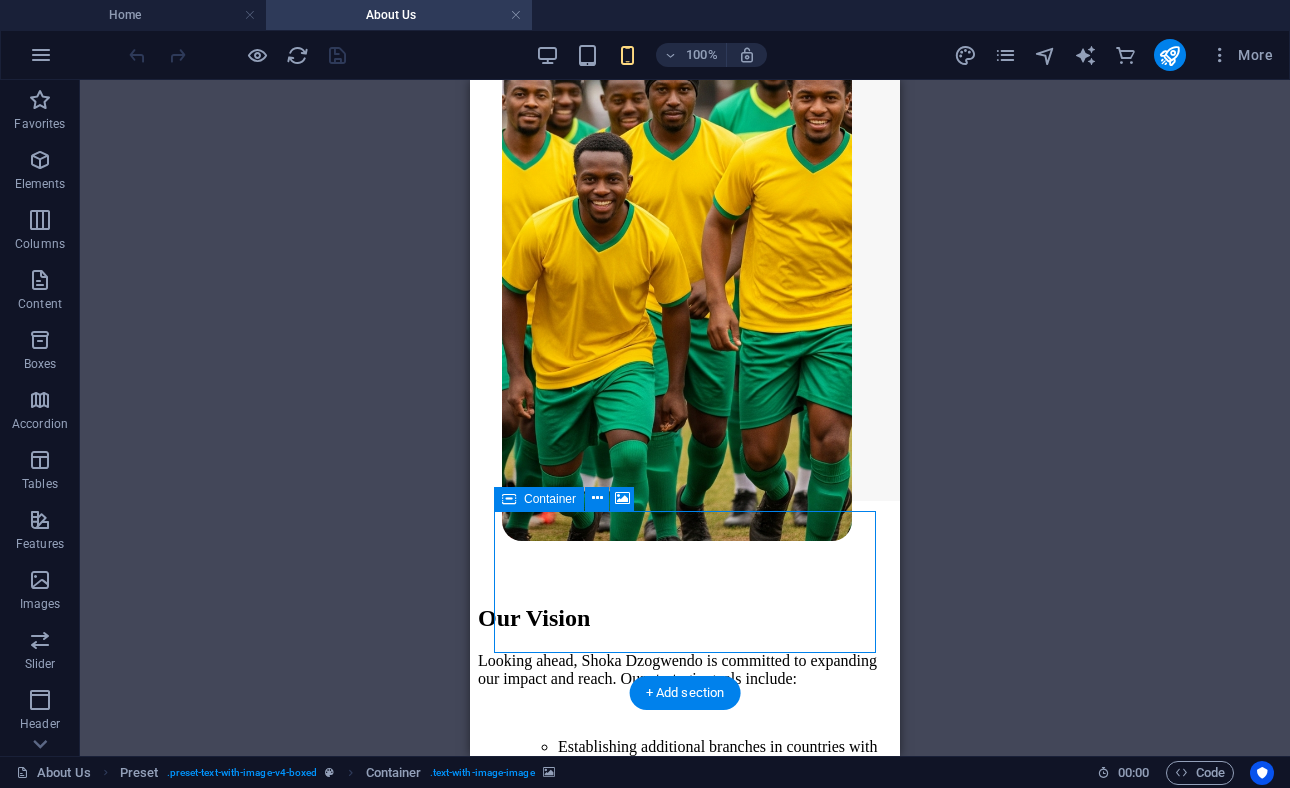 click on "Drop content here or  Add elements  Paste clipboard" at bounding box center [685, 1319] 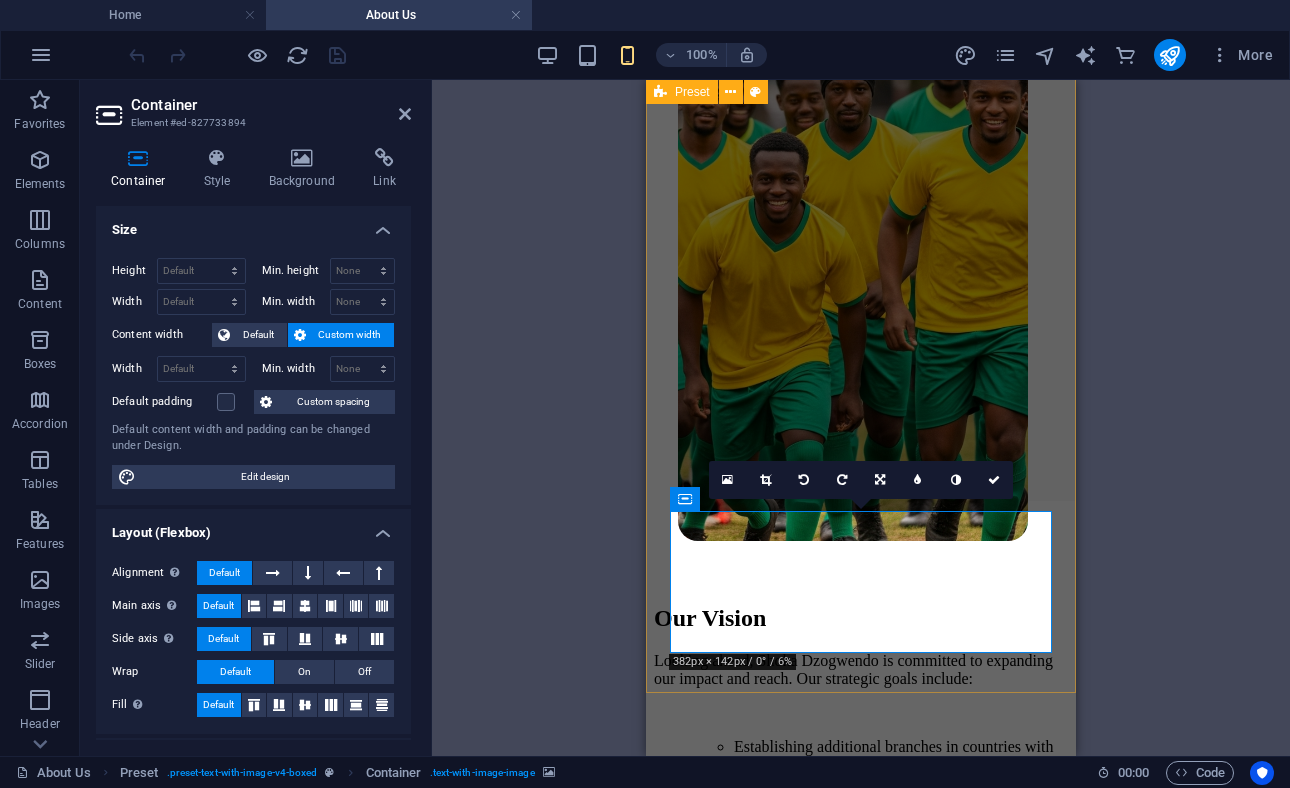 click on "Our Vision Looking ahead, Shoka Dzogwendo is committed to expanding our impact and reach. Our strategic goals include: Establishing additional branches in countries with significant Zimbabwean diaspora populations. Developing a comprehensive digital platform to connect members across all locations. Creating a formal business investment fund to support entrepreneurial ventures. Expanding our charitable initiatives to address education, healthcare, and economic development needs in Zimbabwe. We are excited about the potential for greater collaboration among Zimbabweans worldwide and remain dedicated to inspiring initiatives that contribute to our community’s success while preserving our cultural heritage. Join Us Drop content here or Add elements Paste clipboard" at bounding box center (861, 997) 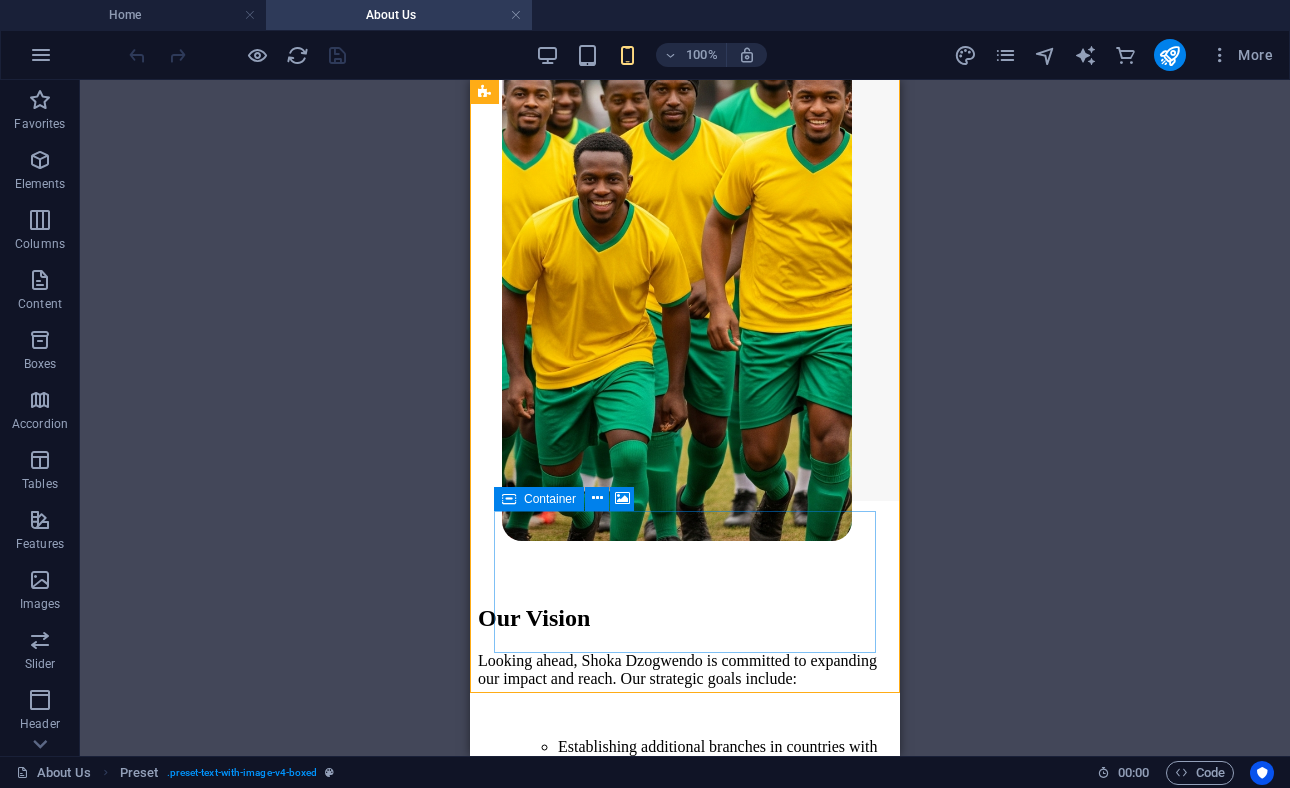 click on "Container" at bounding box center (539, 499) 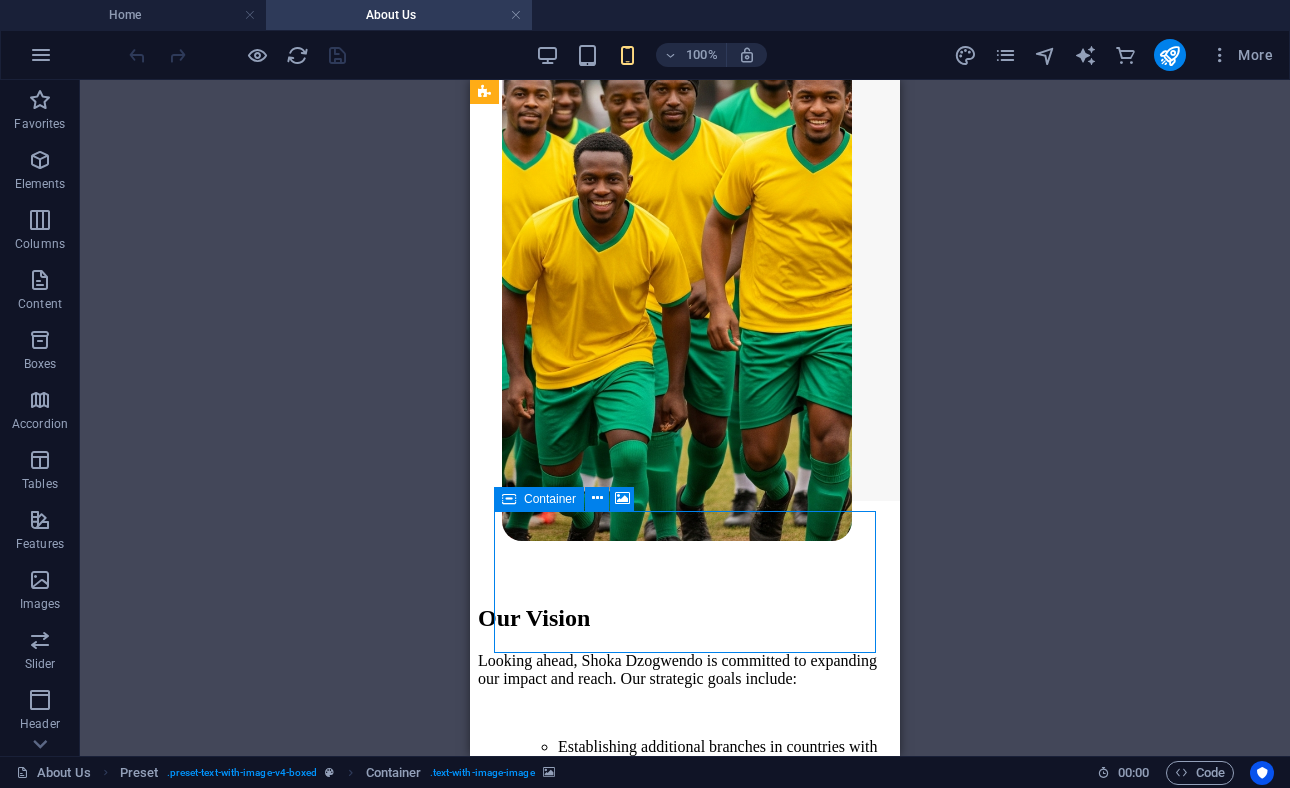 click on "Container" at bounding box center [539, 499] 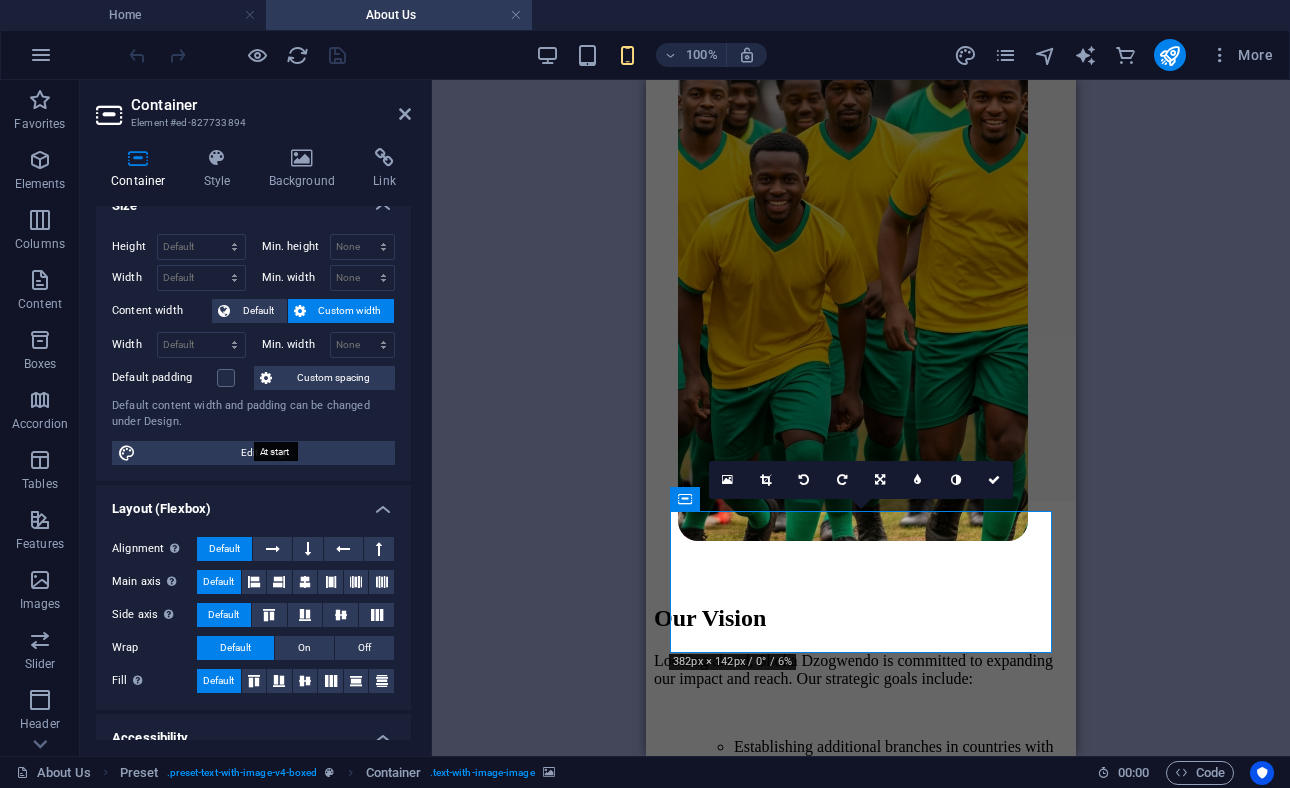 scroll, scrollTop: 0, scrollLeft: 0, axis: both 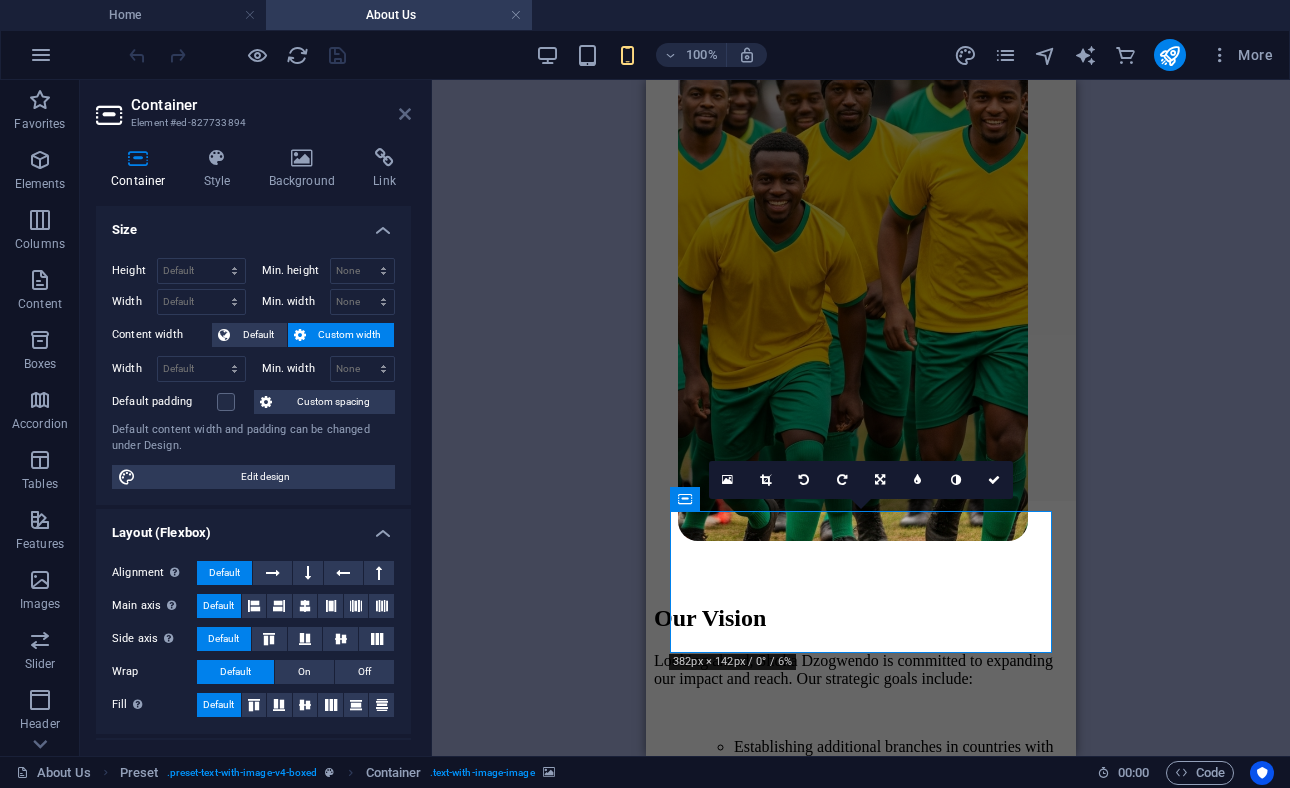 click at bounding box center [405, 114] 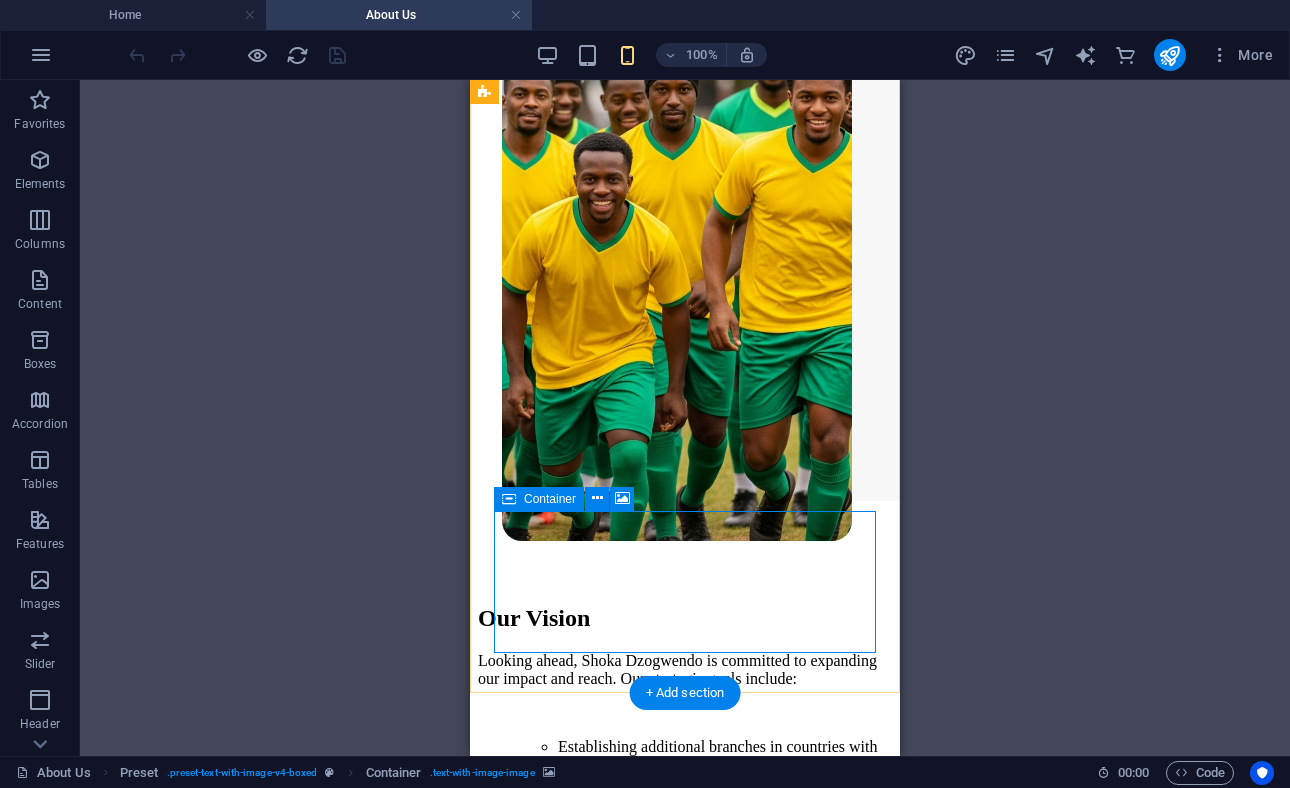 click on "Drop content here or  Add elements  Paste clipboard" at bounding box center (685, 1319) 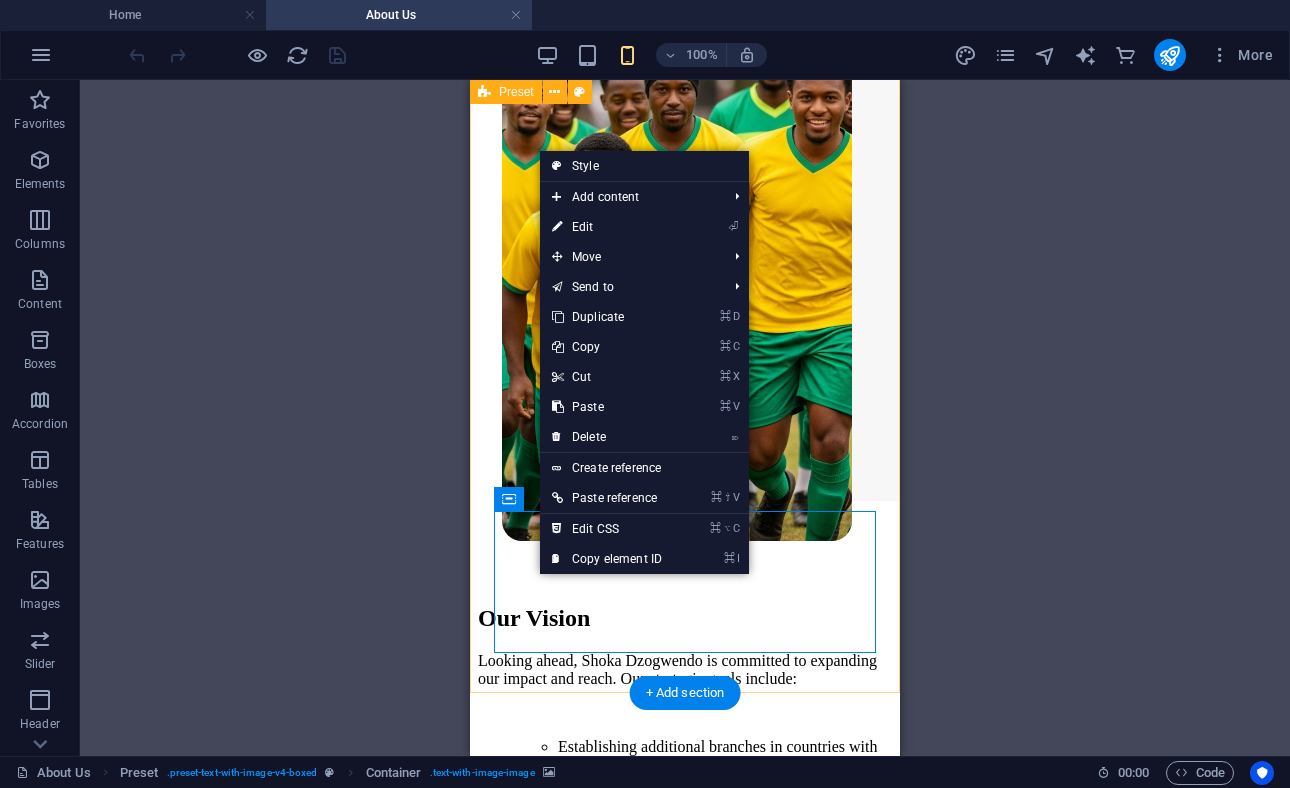 click on "Our Vision Looking ahead, Shoka Dzogwendo is committed to expanding our impact and reach. Our strategic goals include: Establishing additional branches in countries with significant Zimbabwean diaspora populations. Developing a comprehensive digital platform to connect members across all locations. Creating a formal business investment fund to support entrepreneurial ventures. Expanding our charitable initiatives to address education, healthcare, and economic development needs in Zimbabwe. We are excited about the potential for greater collaboration among Zimbabweans worldwide and remain dedicated to inspiring initiatives that contribute to our community’s success while preserving our cultural heritage. Join Us Drop content here or Add elements Paste clipboard" at bounding box center (685, 997) 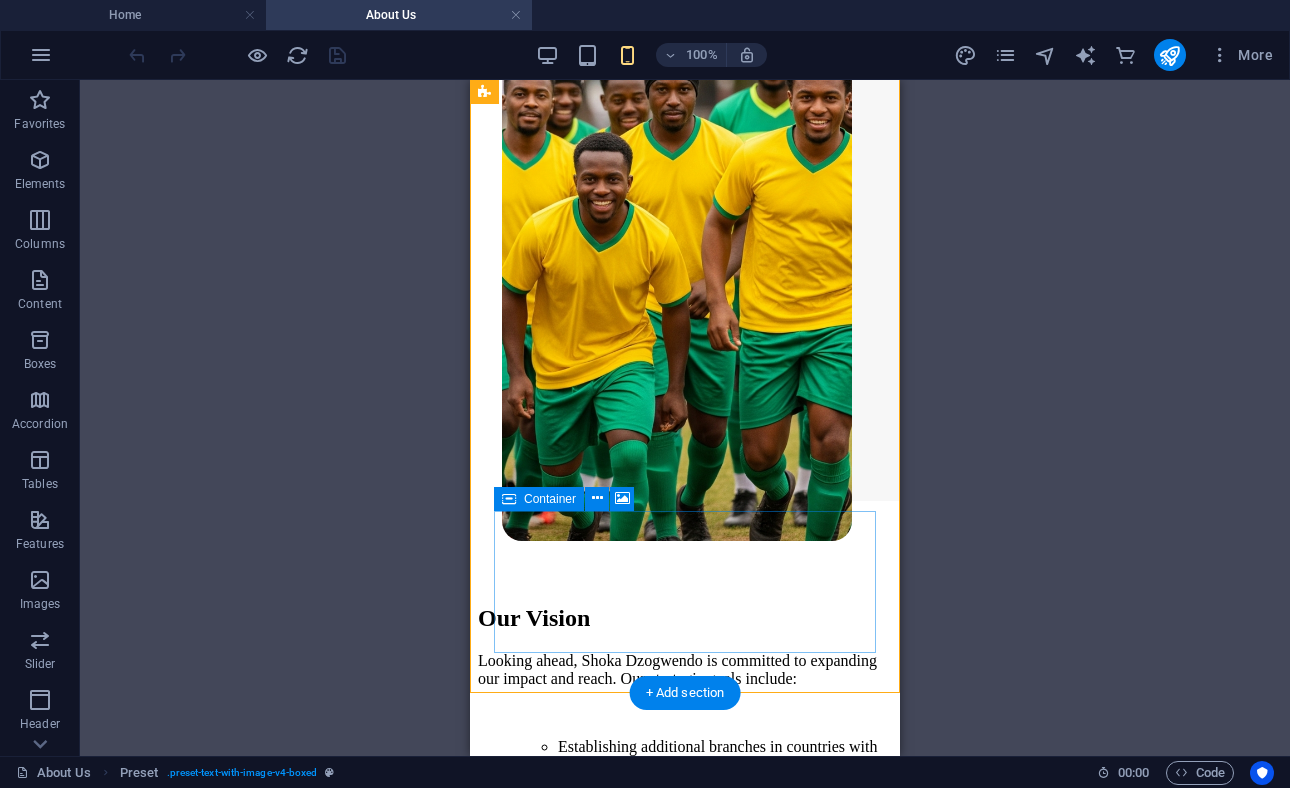 click on "Drop content here or  Add elements  Paste clipboard" at bounding box center (685, 1319) 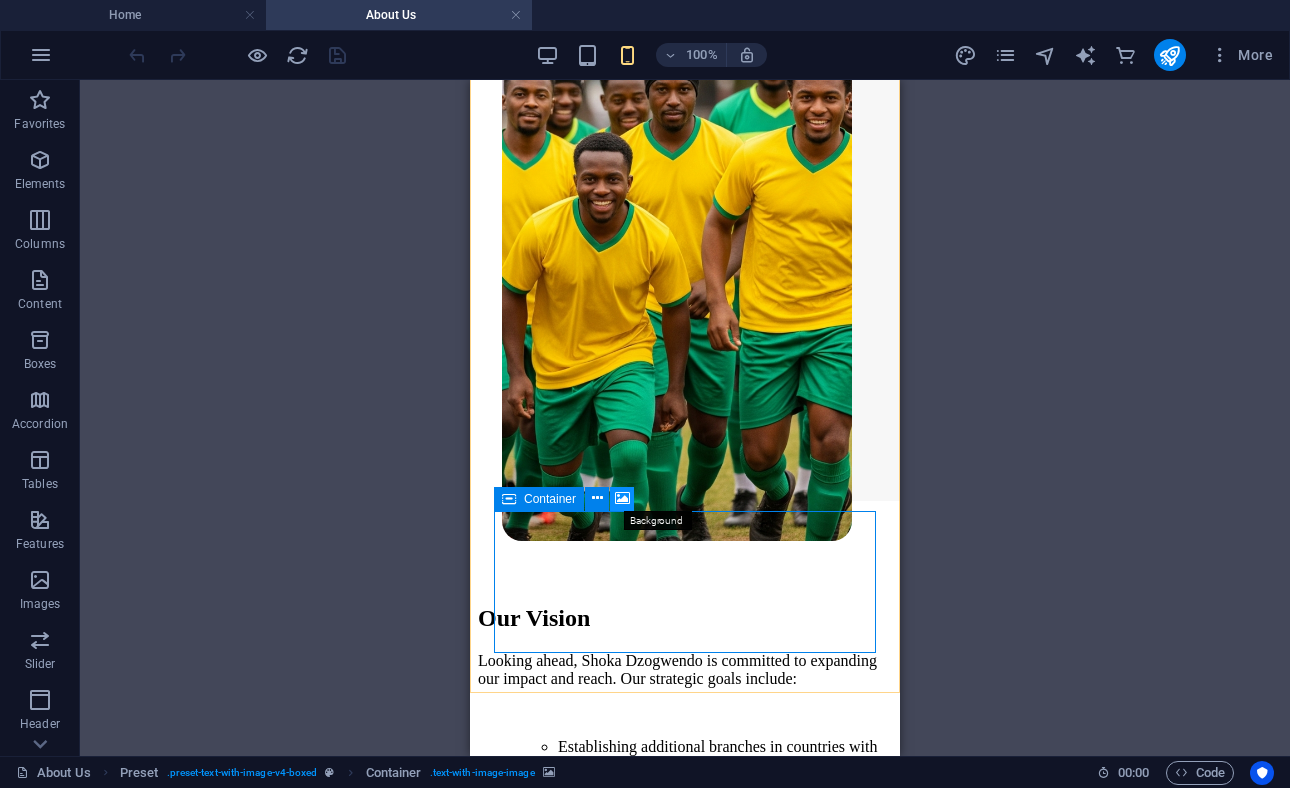 click at bounding box center (622, 498) 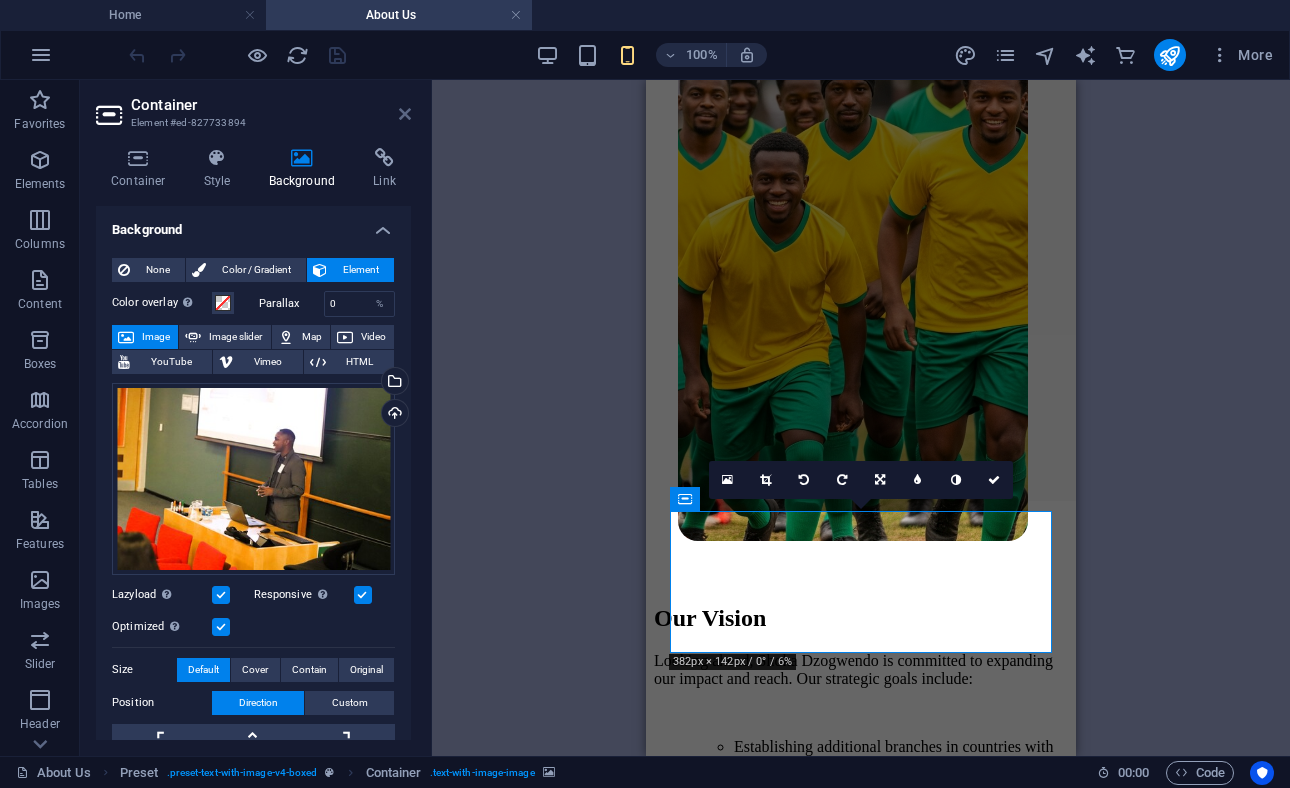 click at bounding box center [405, 114] 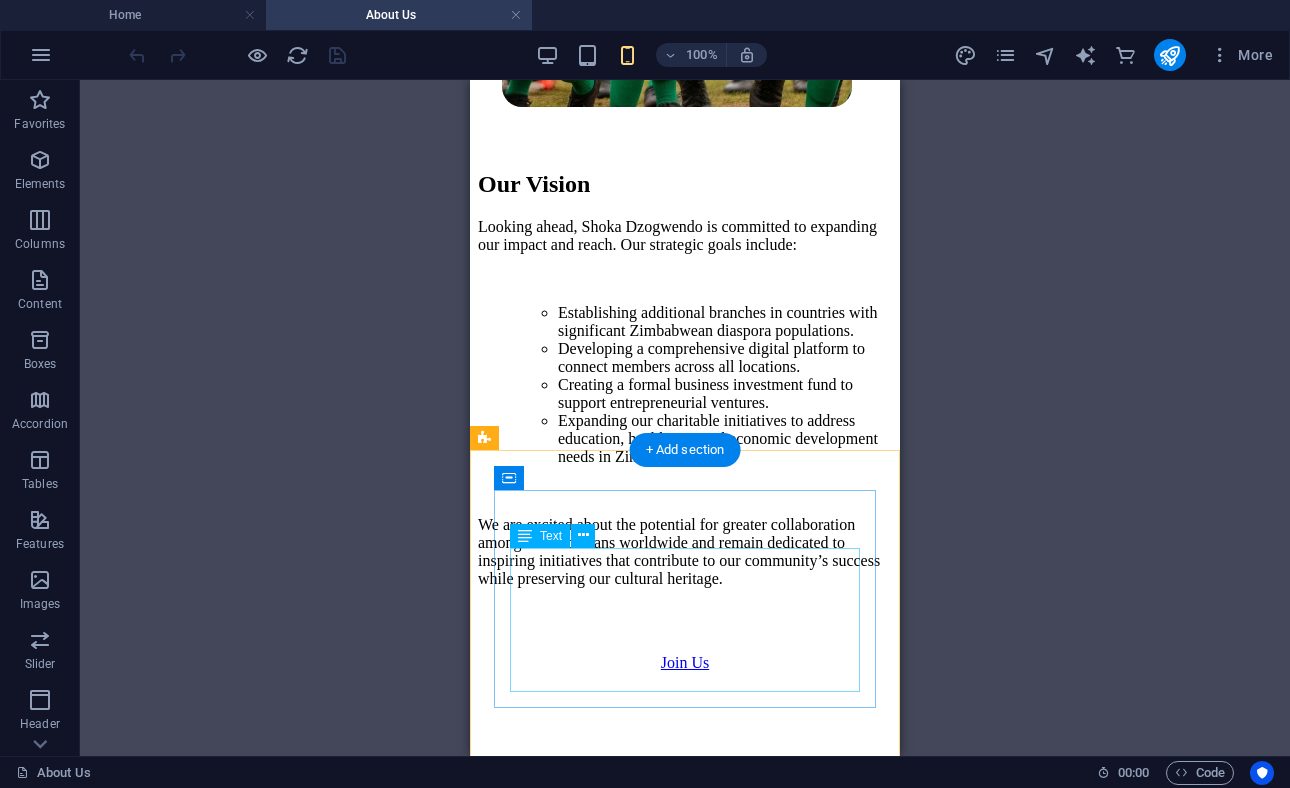 scroll, scrollTop: 2180, scrollLeft: 0, axis: vertical 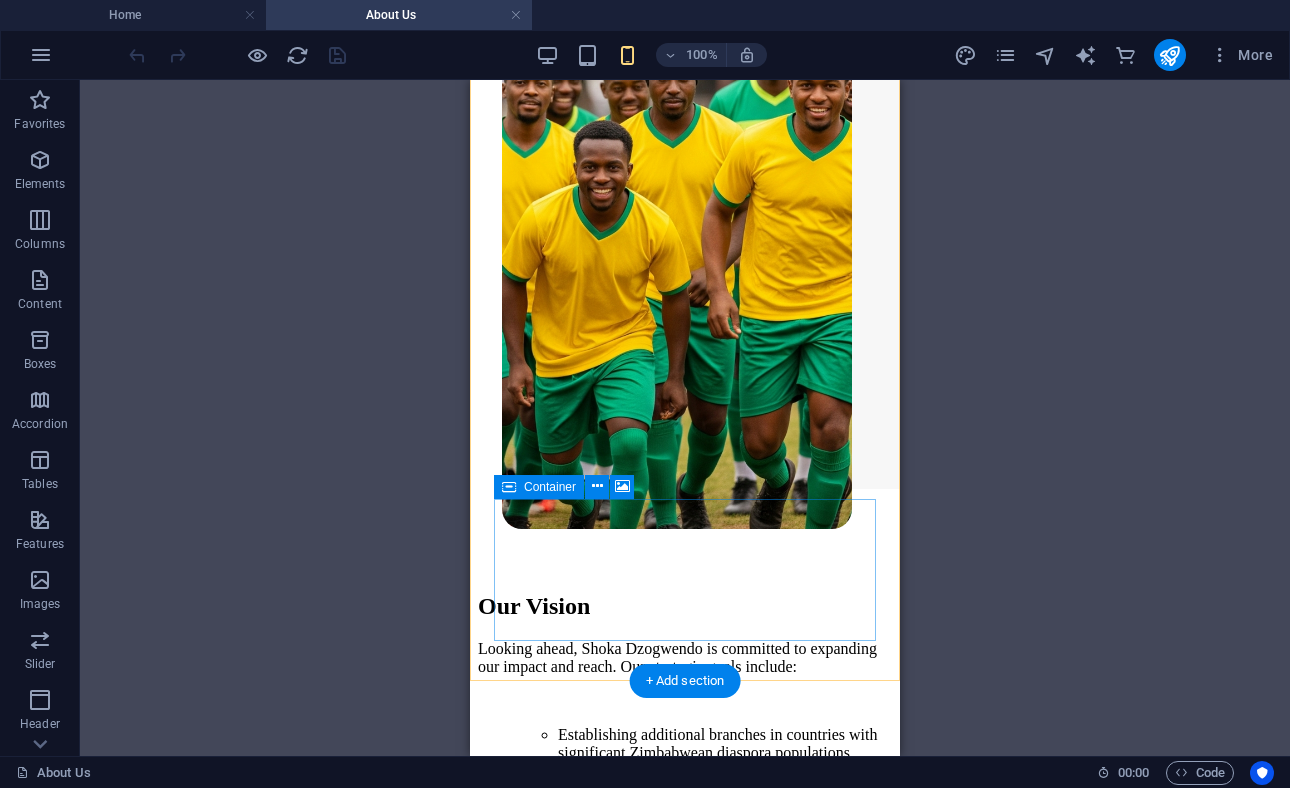 click on "Drop content here or  Add elements  Paste clipboard" at bounding box center (685, 1307) 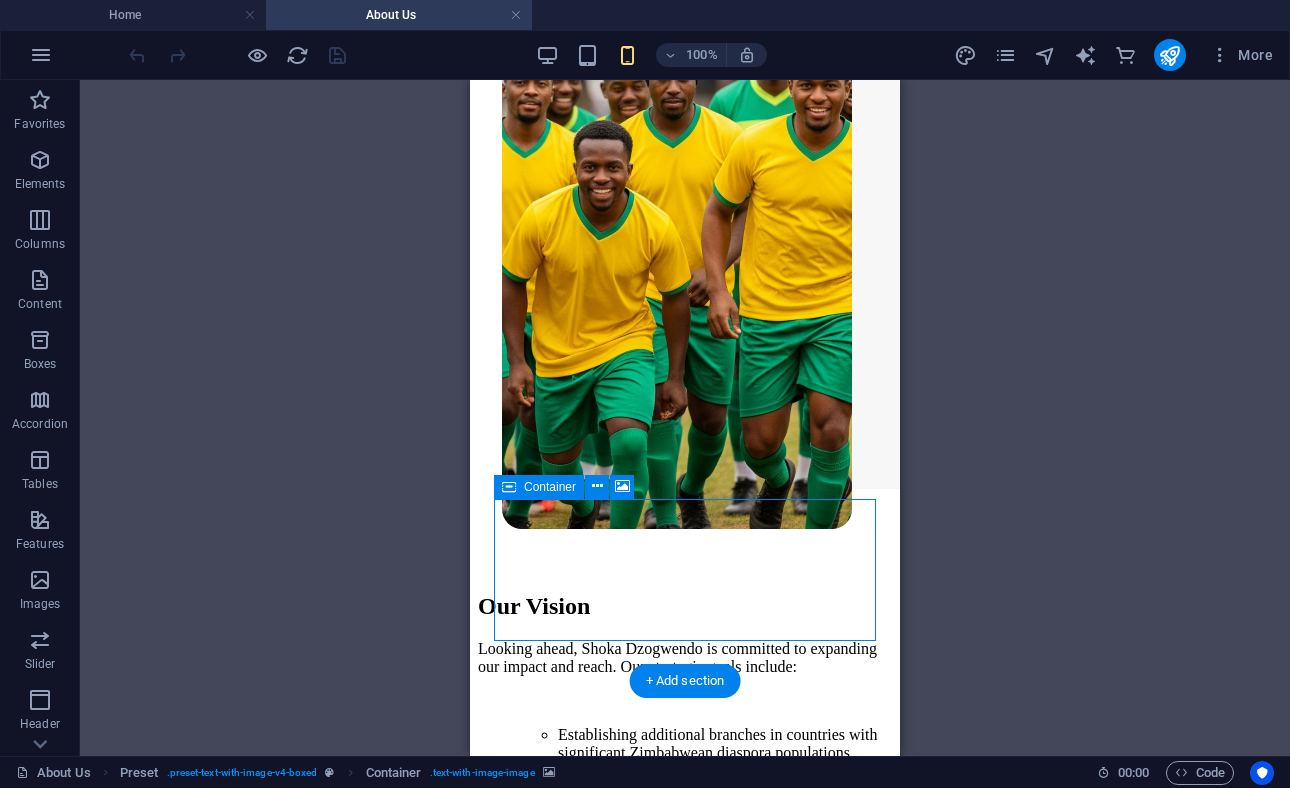 click on "Drop content here or  Add elements  Paste clipboard" at bounding box center (685, 1307) 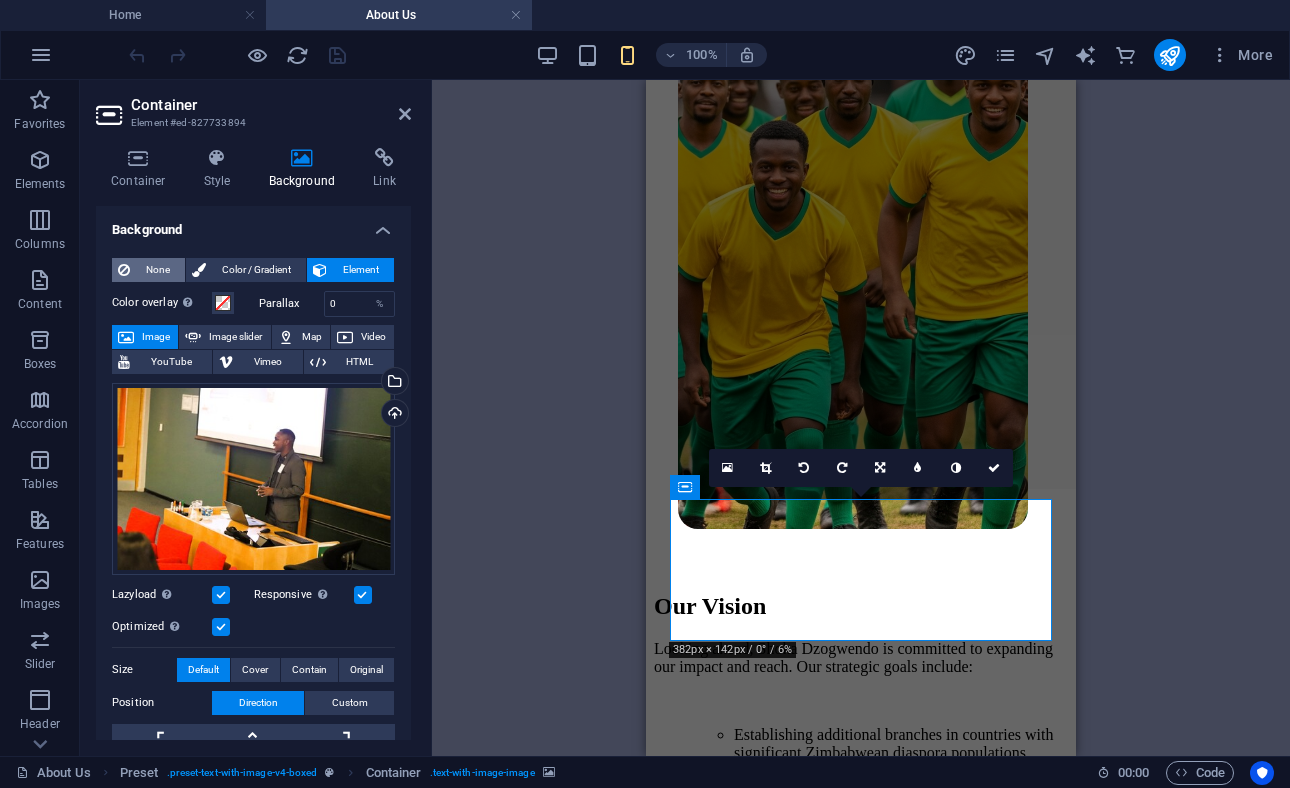 click on "None" at bounding box center [157, 270] 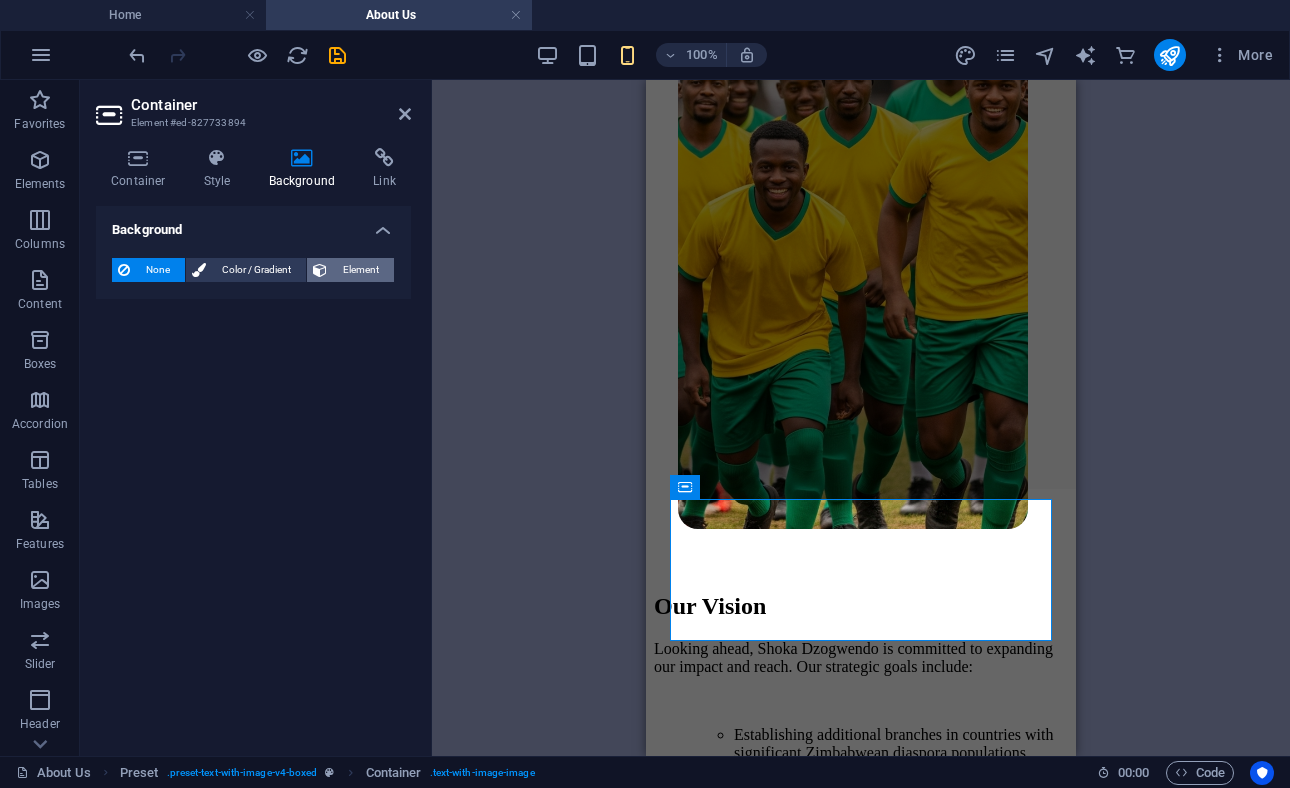click on "Element" at bounding box center [360, 270] 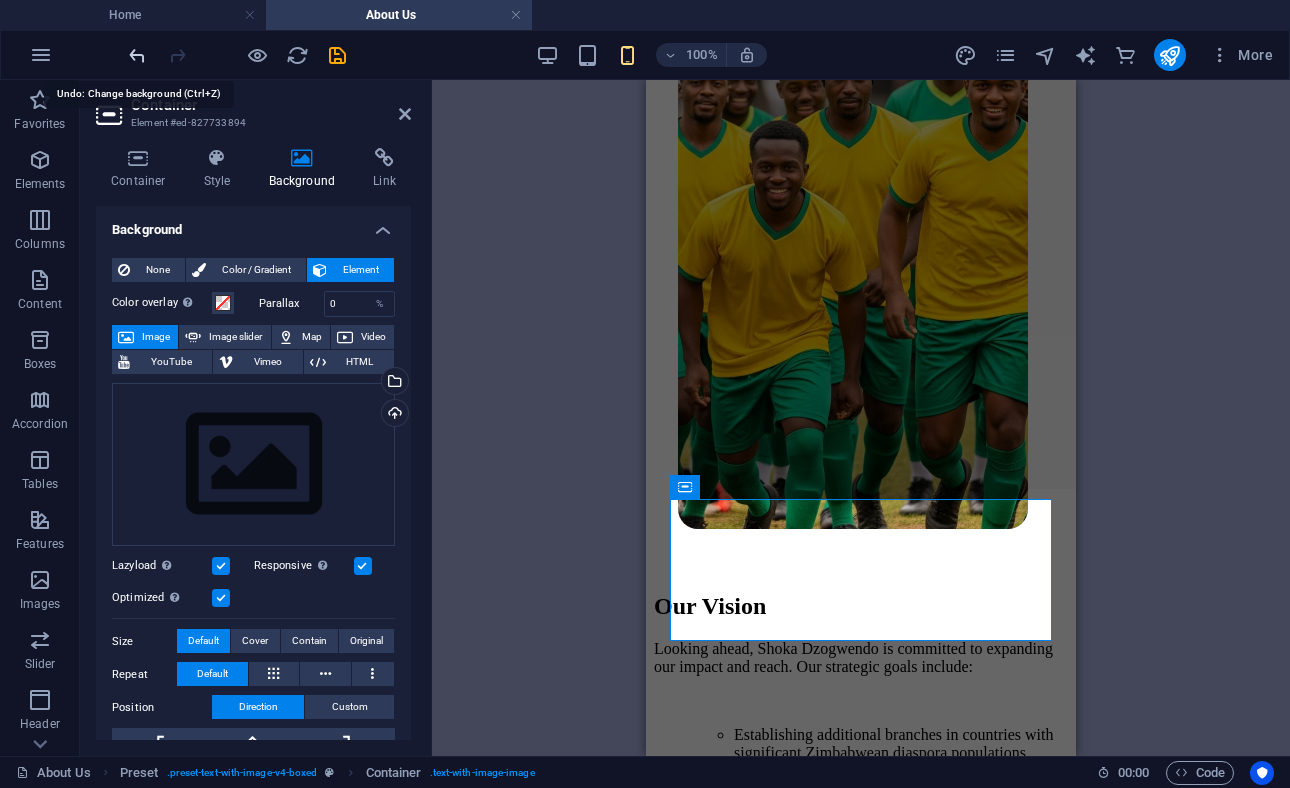 click at bounding box center [137, 55] 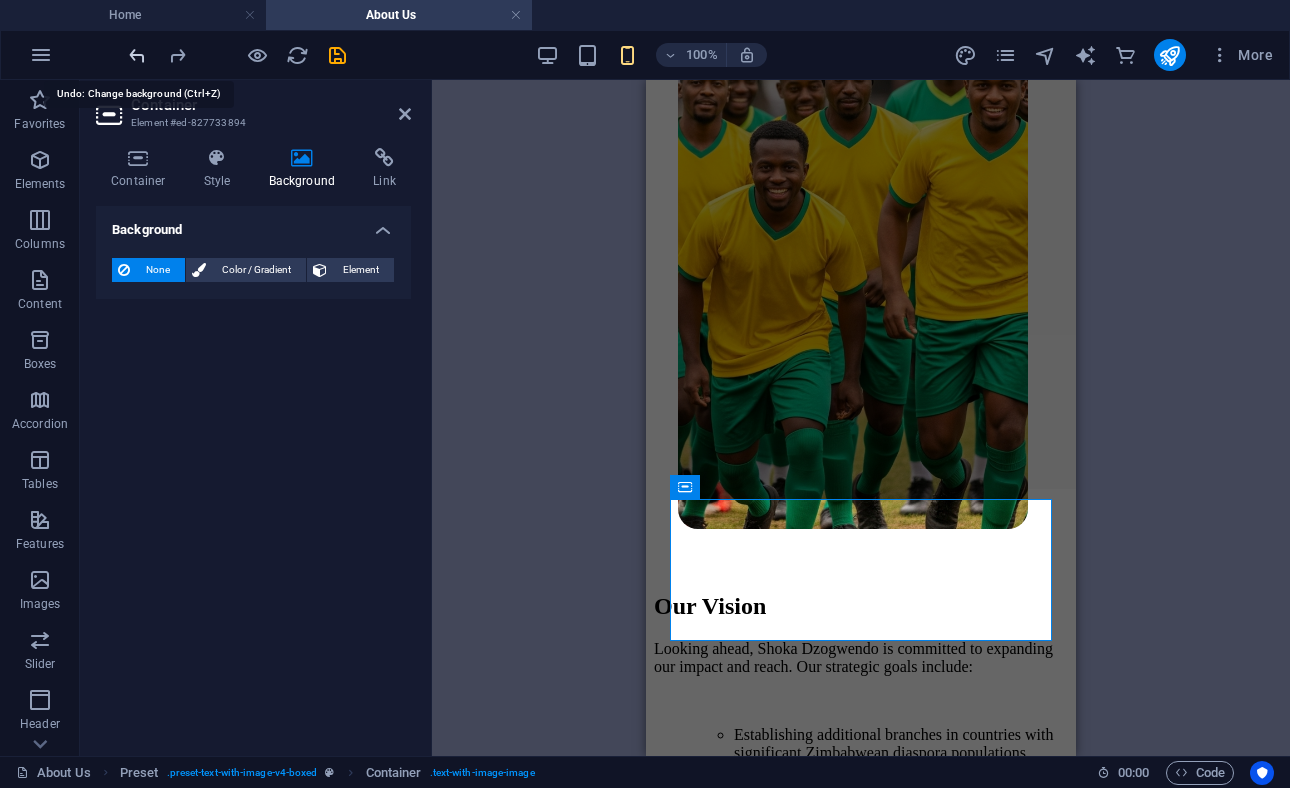 click at bounding box center [137, 55] 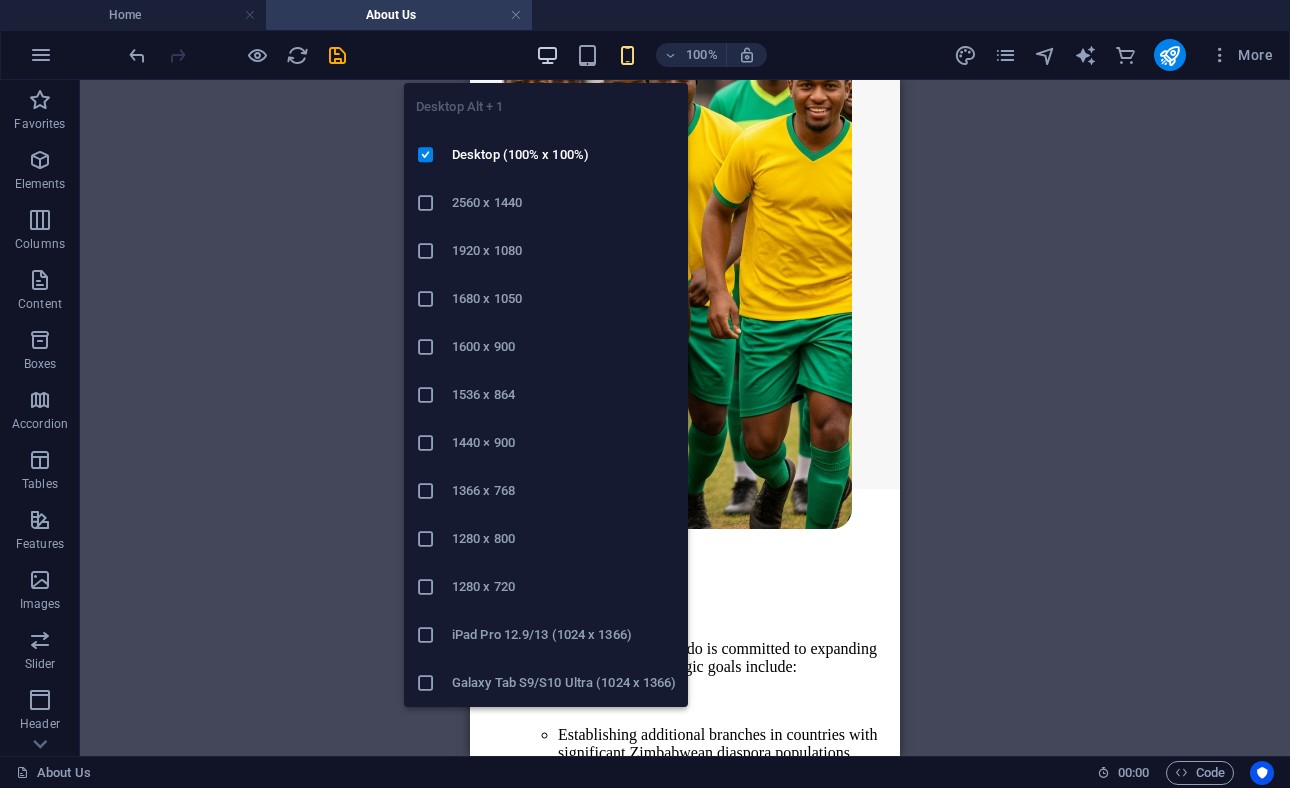 click at bounding box center (547, 55) 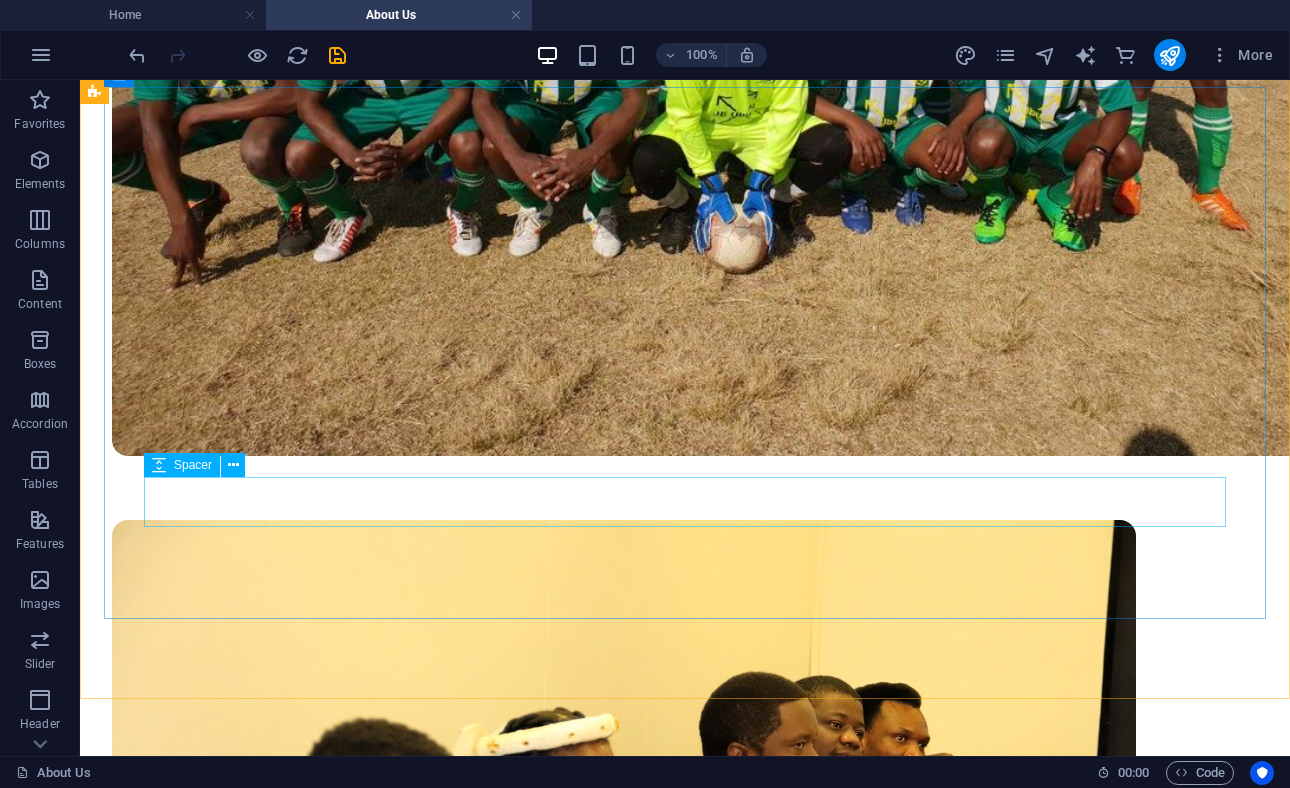 scroll, scrollTop: 1297, scrollLeft: 0, axis: vertical 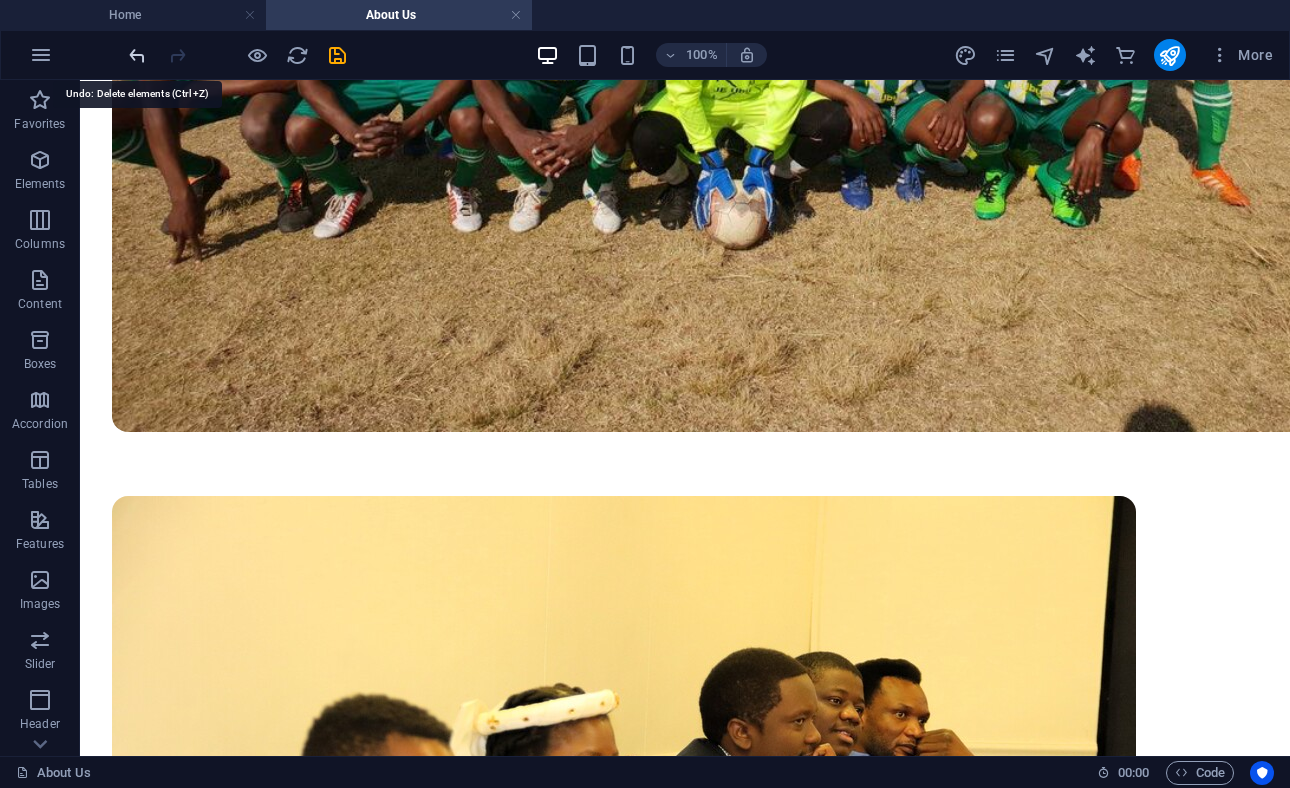 click at bounding box center [137, 55] 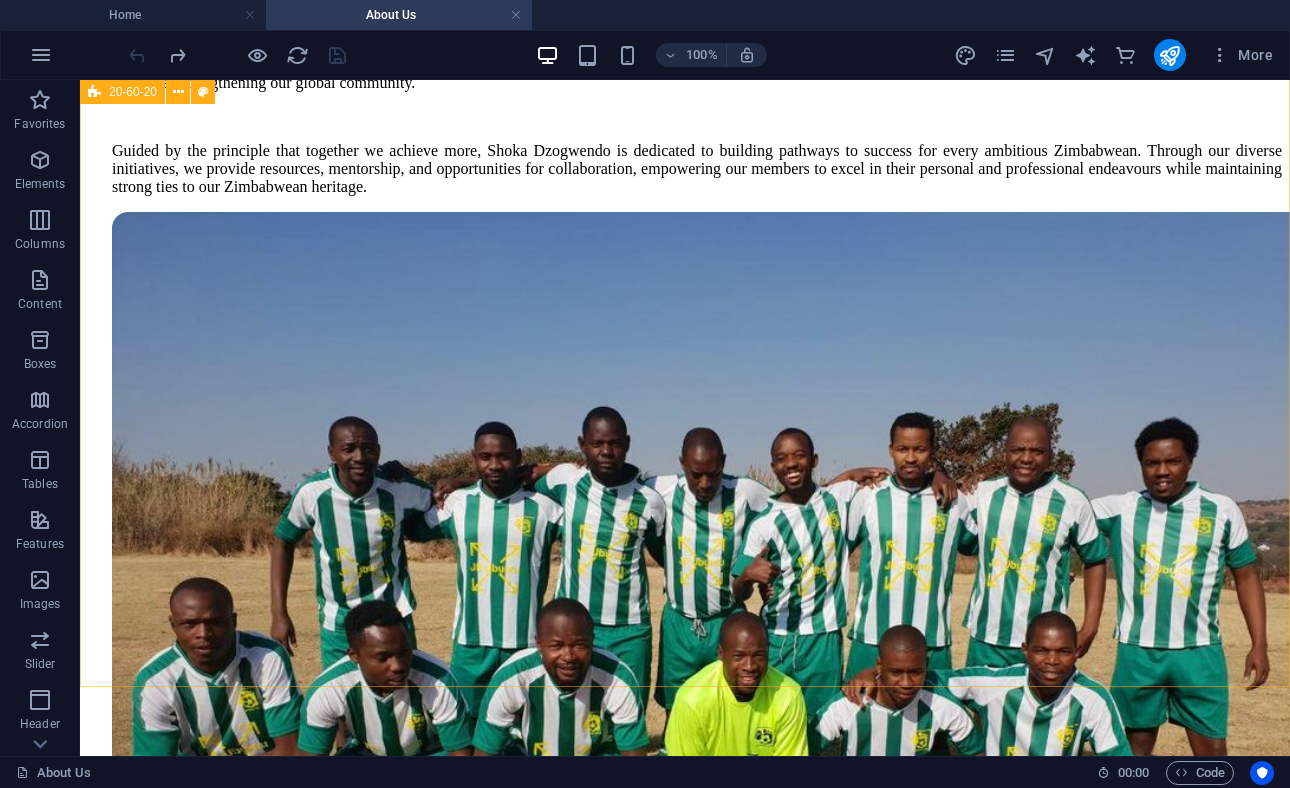 scroll, scrollTop: 0, scrollLeft: 0, axis: both 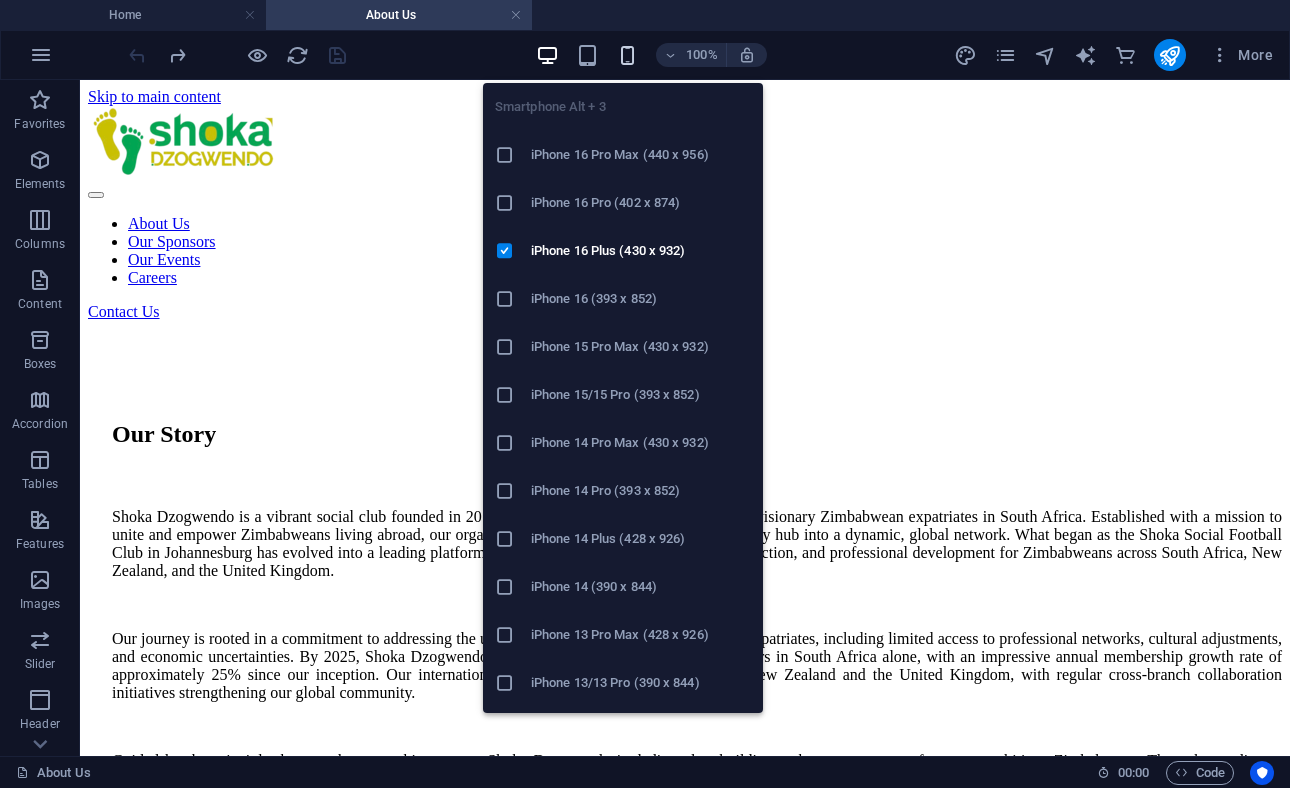 click at bounding box center [627, 55] 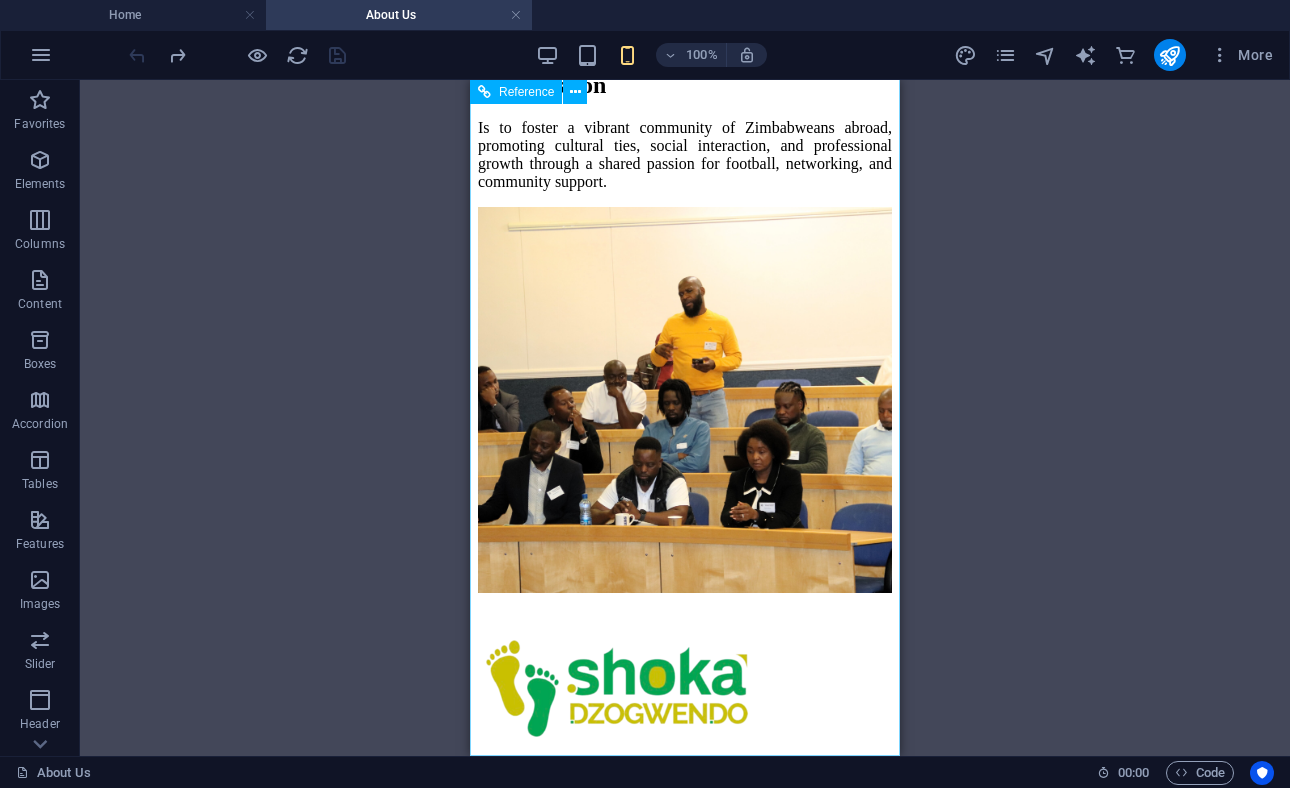 scroll, scrollTop: 3585, scrollLeft: 0, axis: vertical 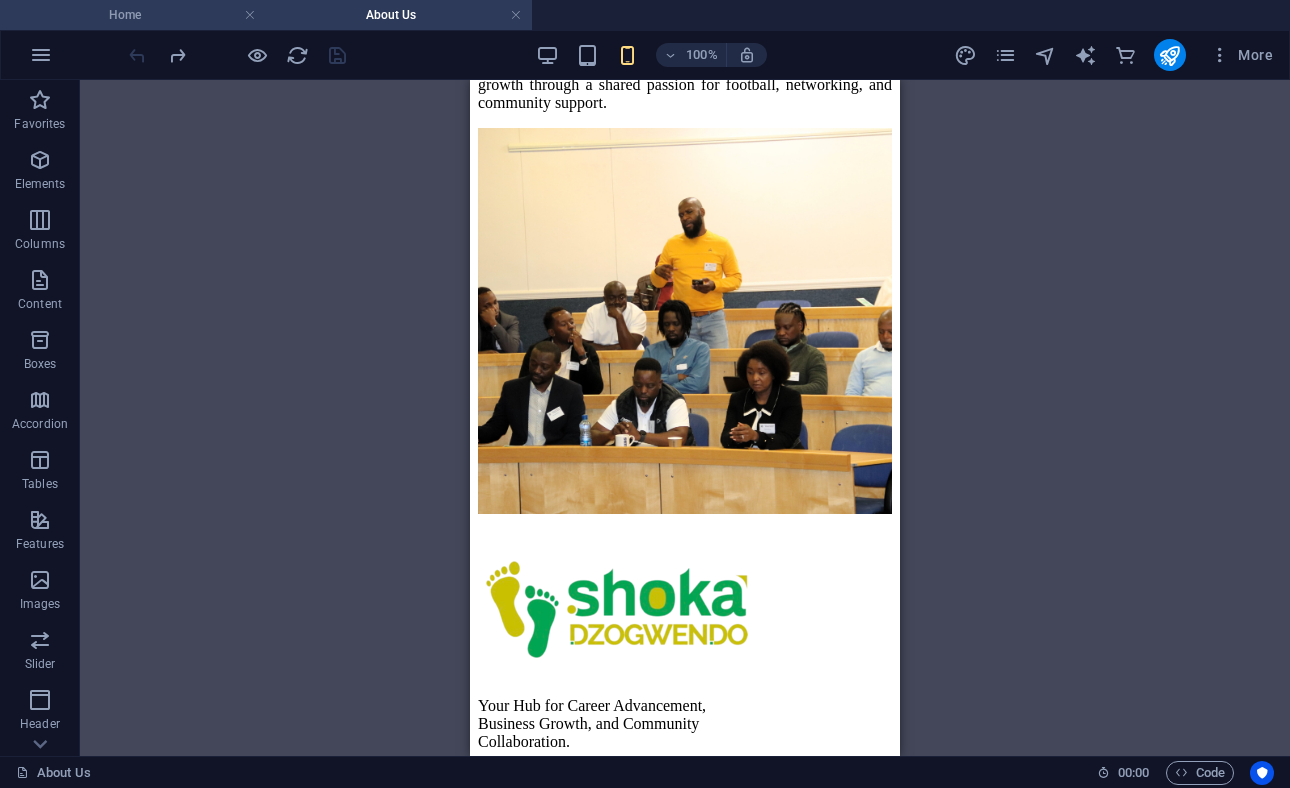 click on "Home" at bounding box center (133, 15) 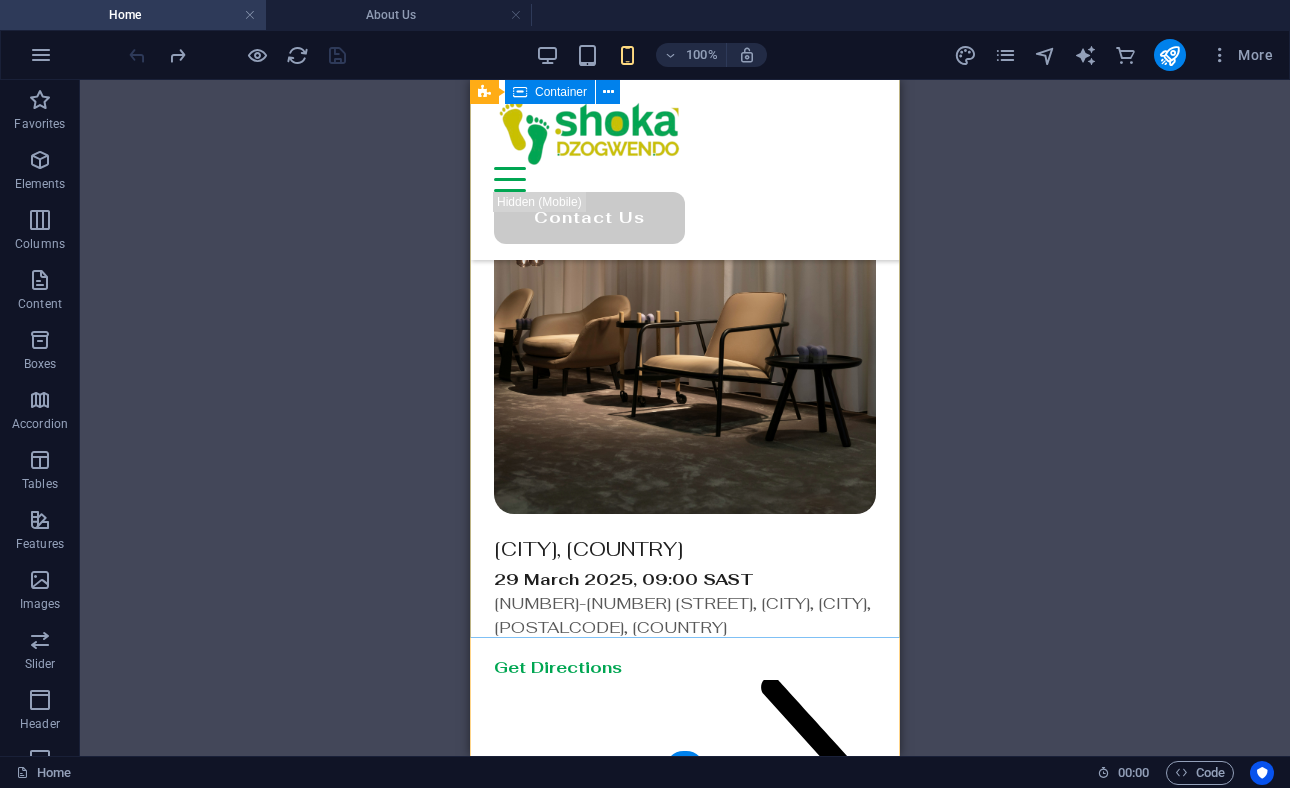 scroll, scrollTop: 8369, scrollLeft: 0, axis: vertical 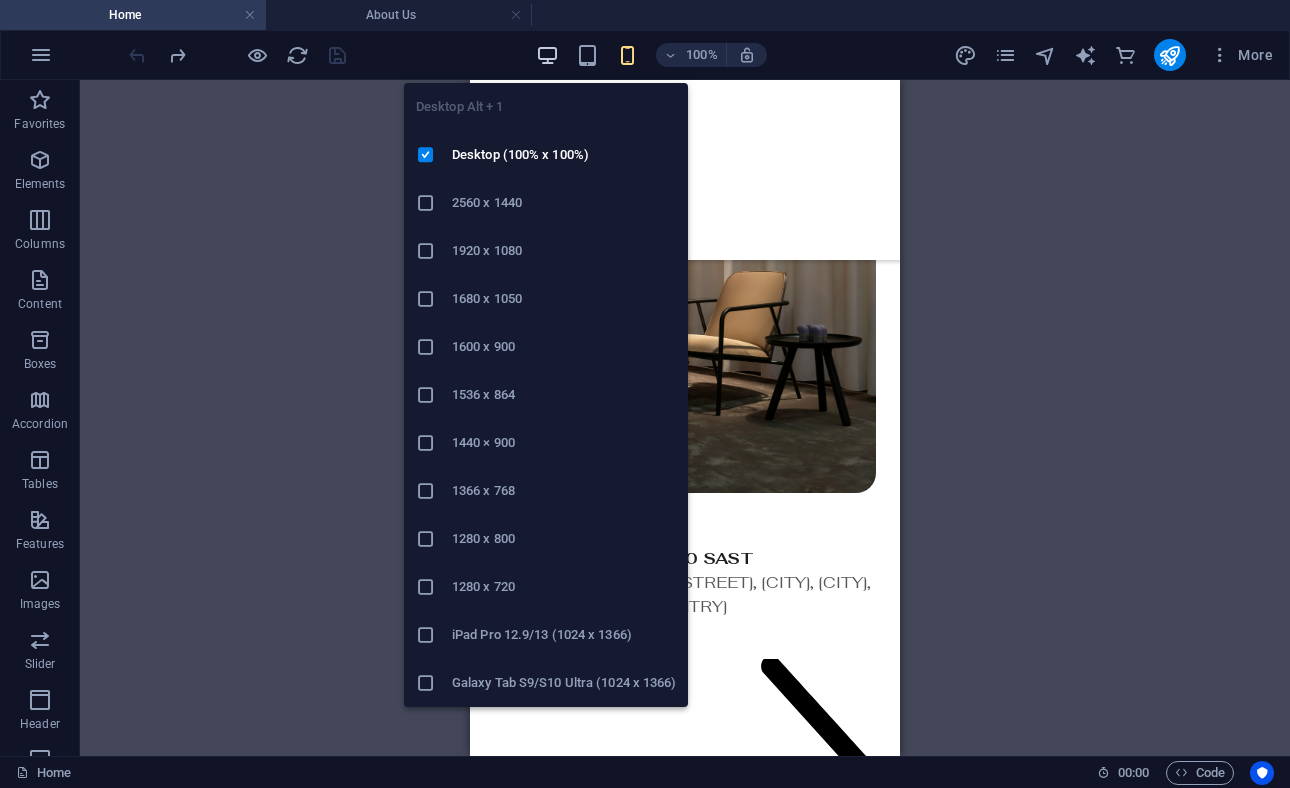click at bounding box center [547, 55] 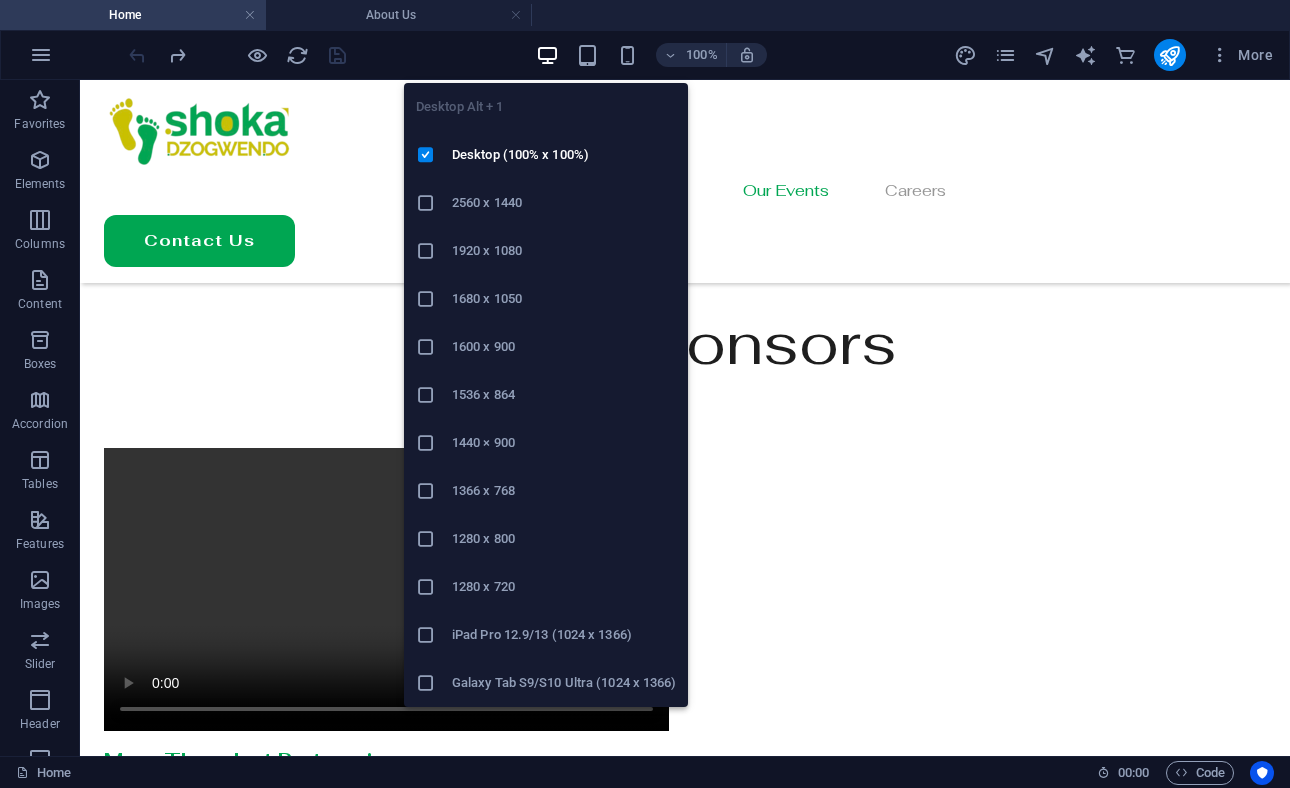 scroll, scrollTop: 6008, scrollLeft: 0, axis: vertical 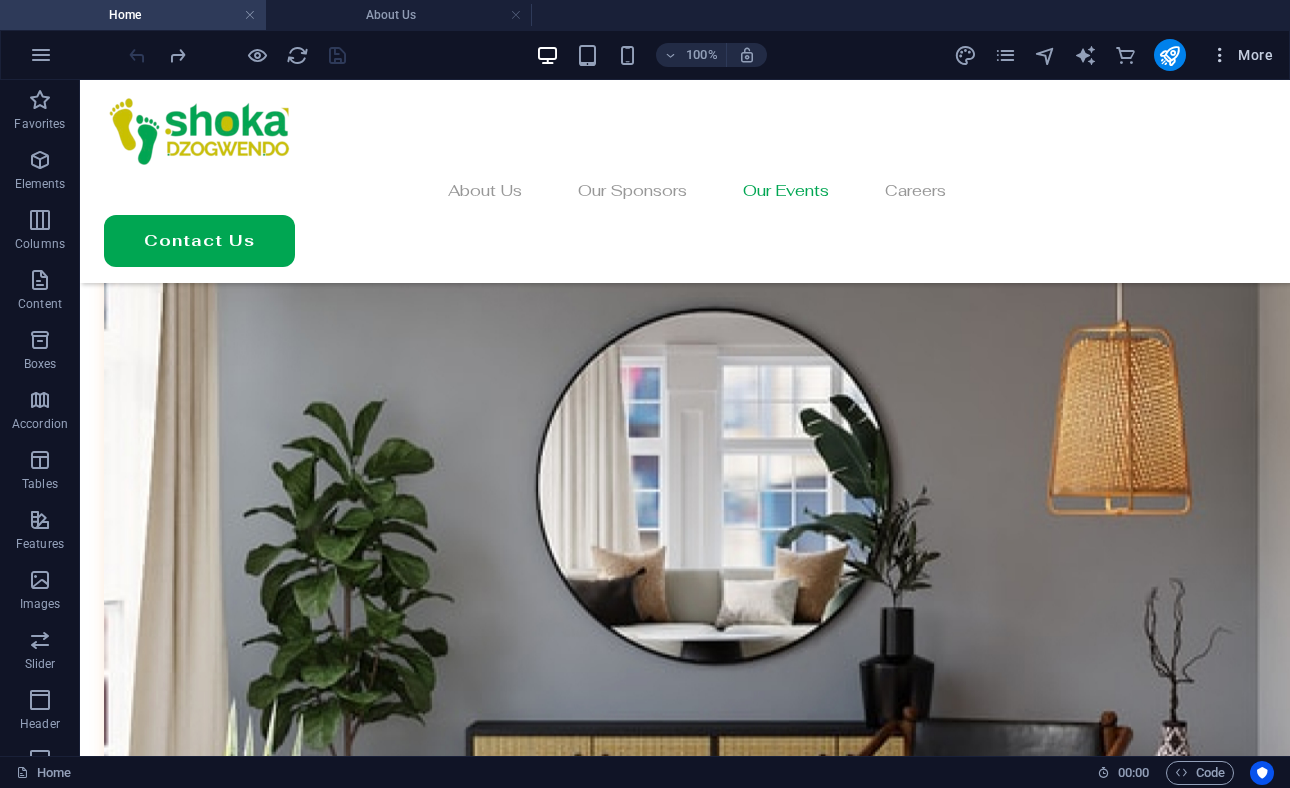 click on "More" at bounding box center (1241, 55) 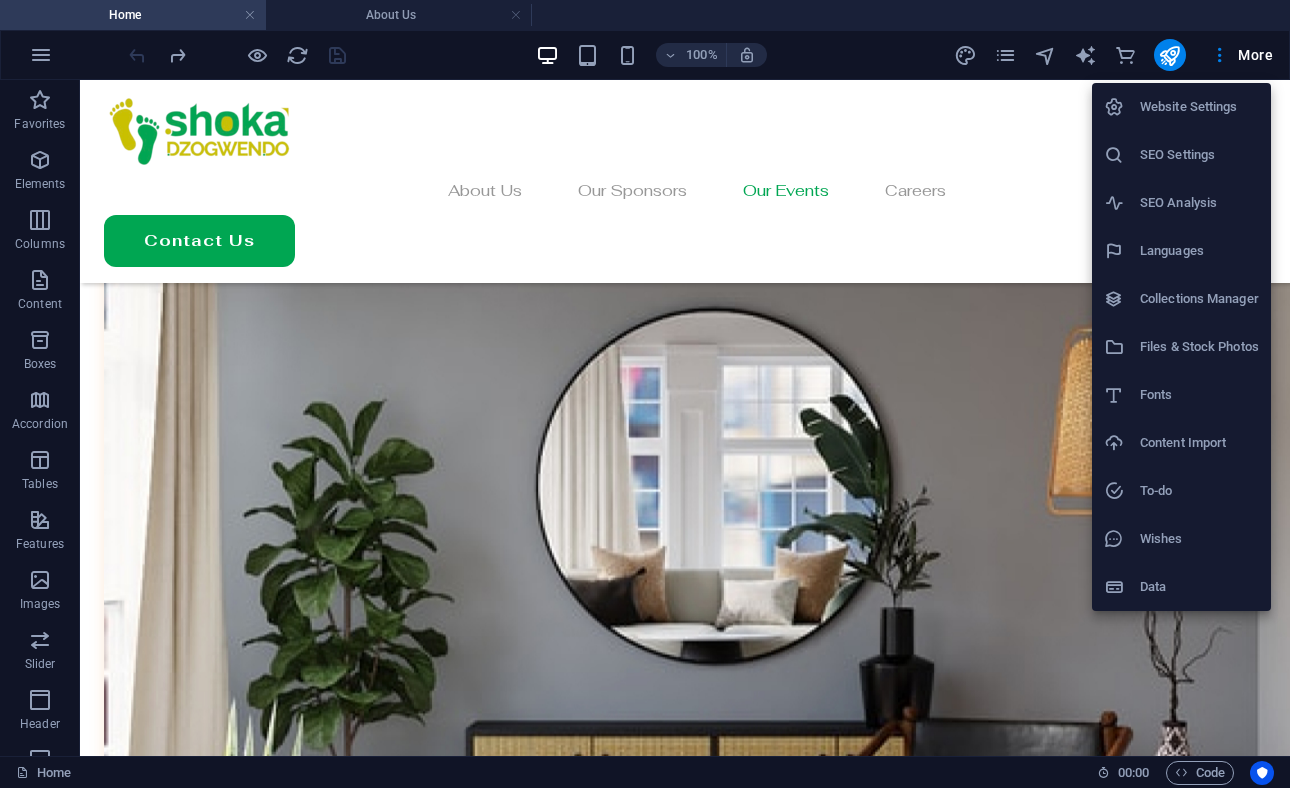 click on "Website Settings" at bounding box center (1199, 107) 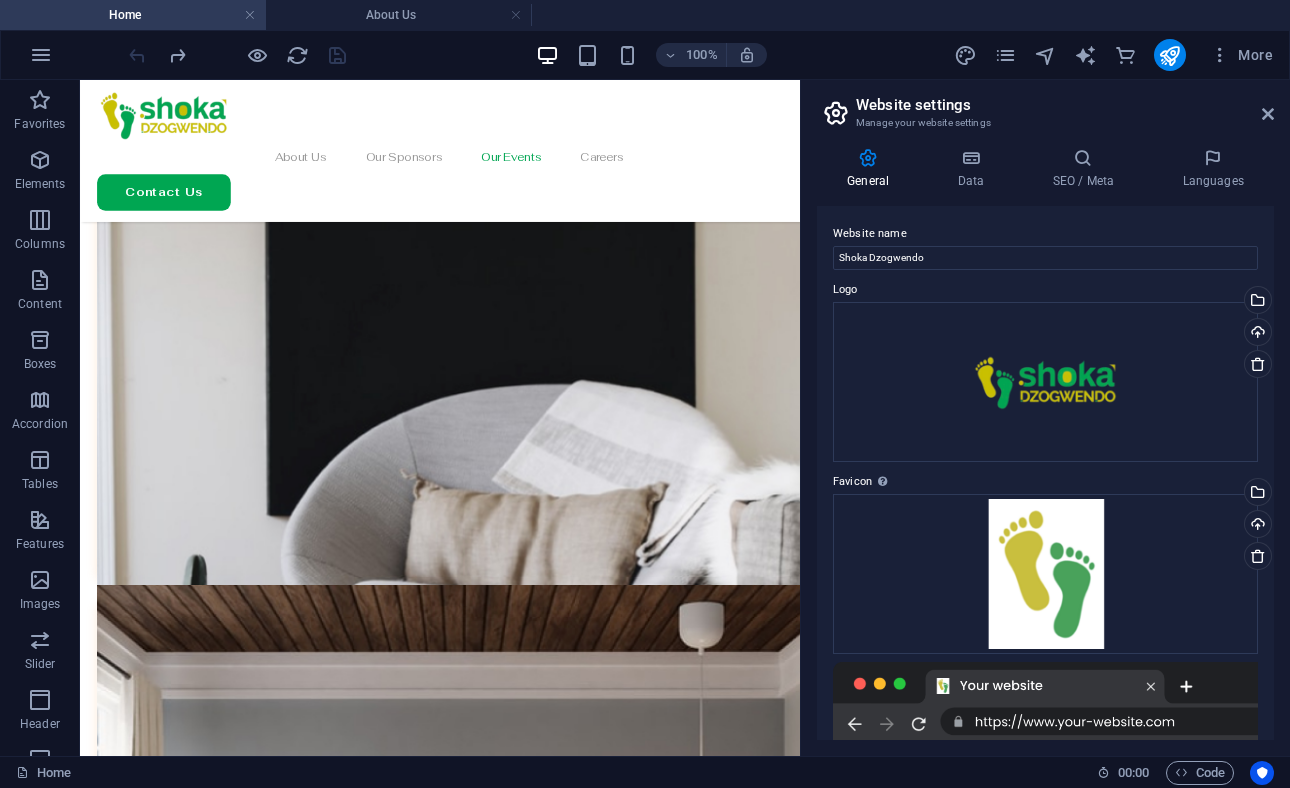 scroll, scrollTop: 6139, scrollLeft: 0, axis: vertical 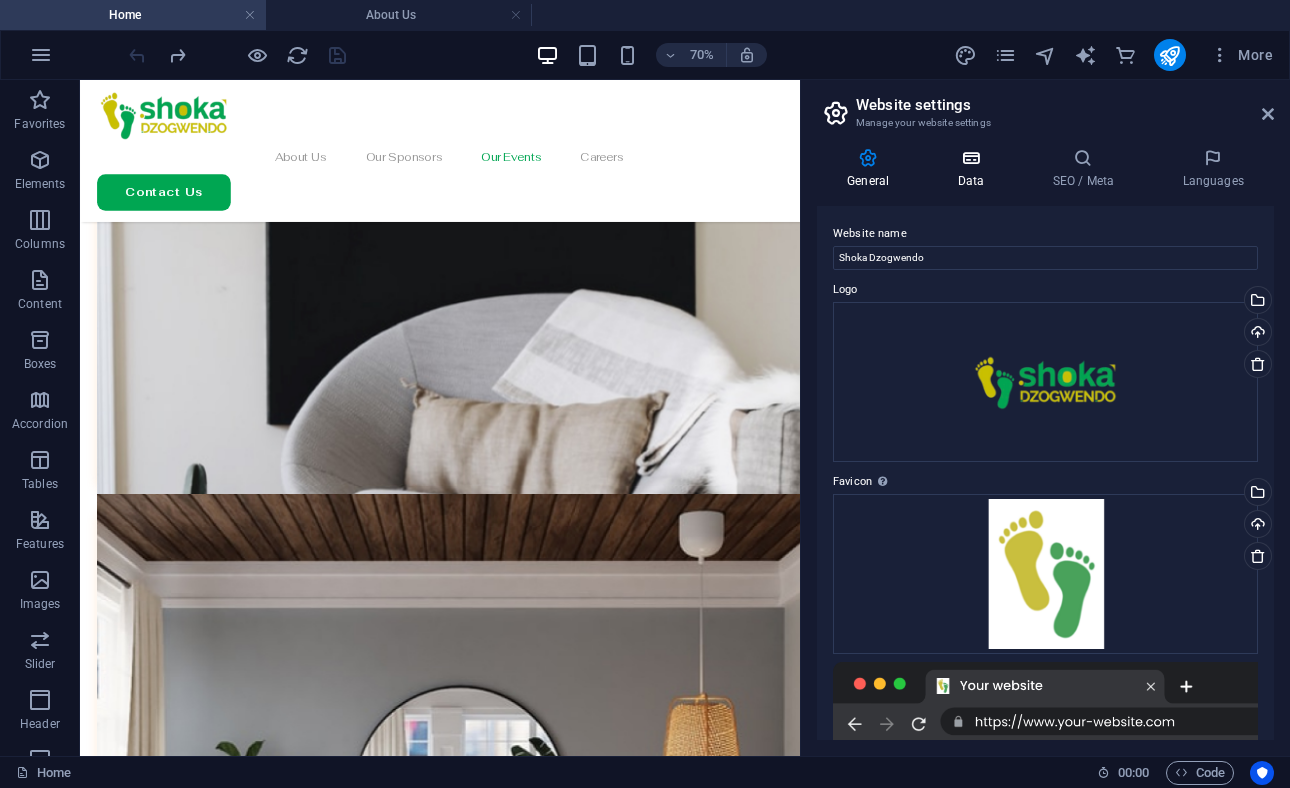 click on "Data" at bounding box center [974, 169] 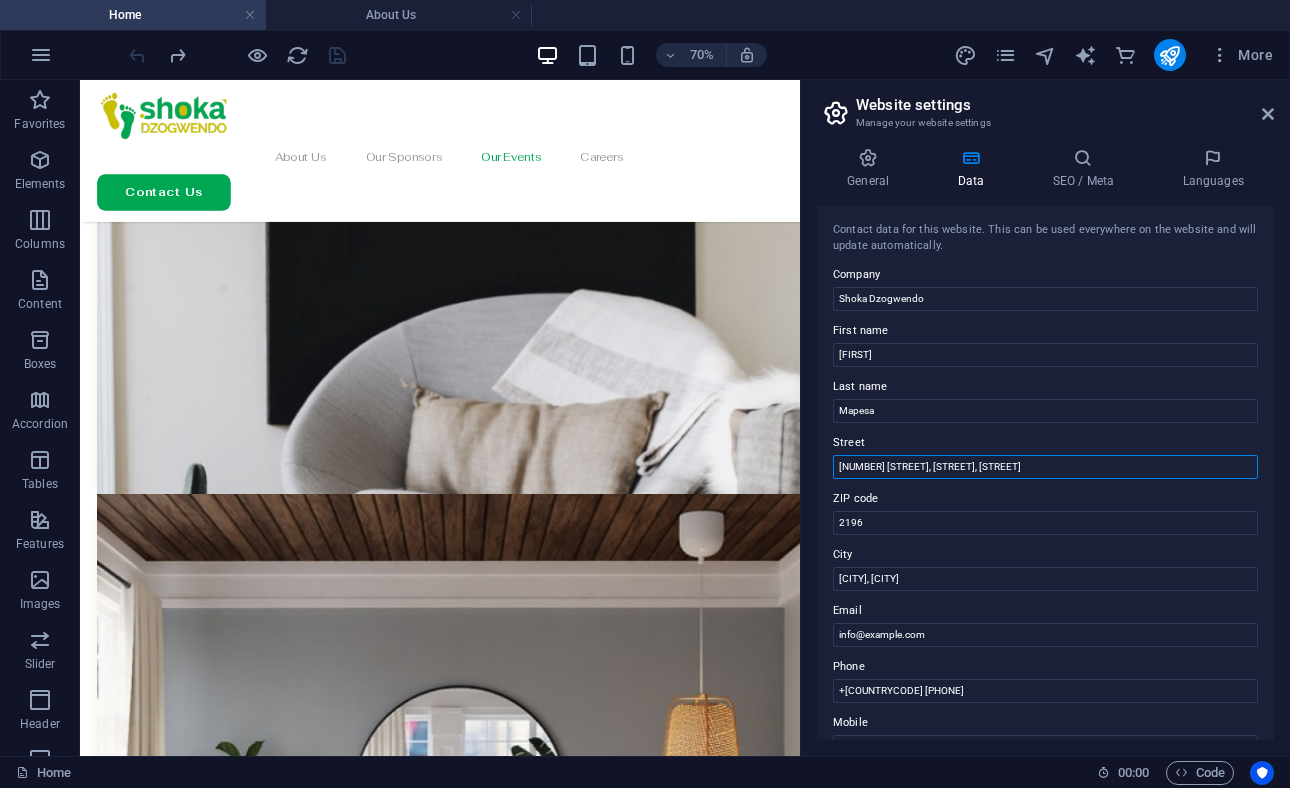 click on "[NUMBER] [STREET], [STREET], [STREET]" at bounding box center [1045, 467] 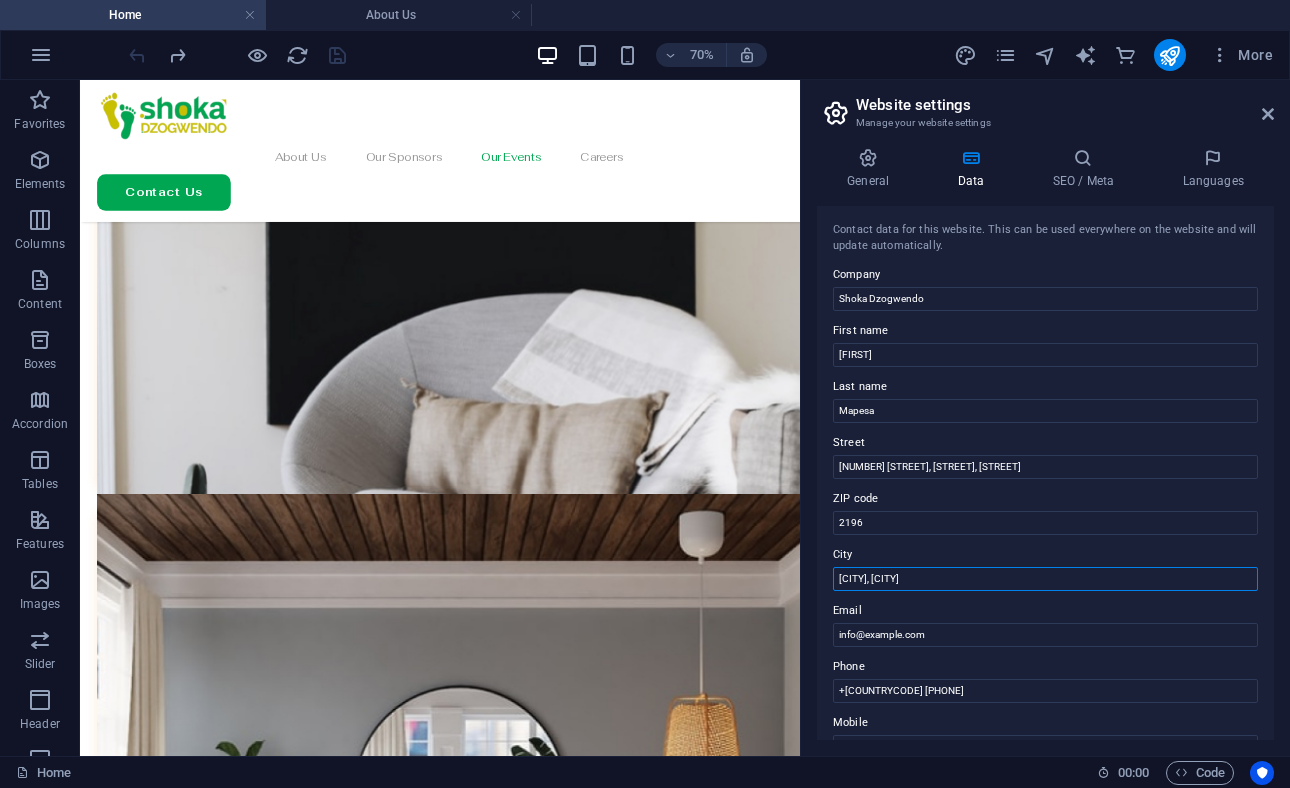 click on "[CITY], [CITY]" at bounding box center (1045, 579) 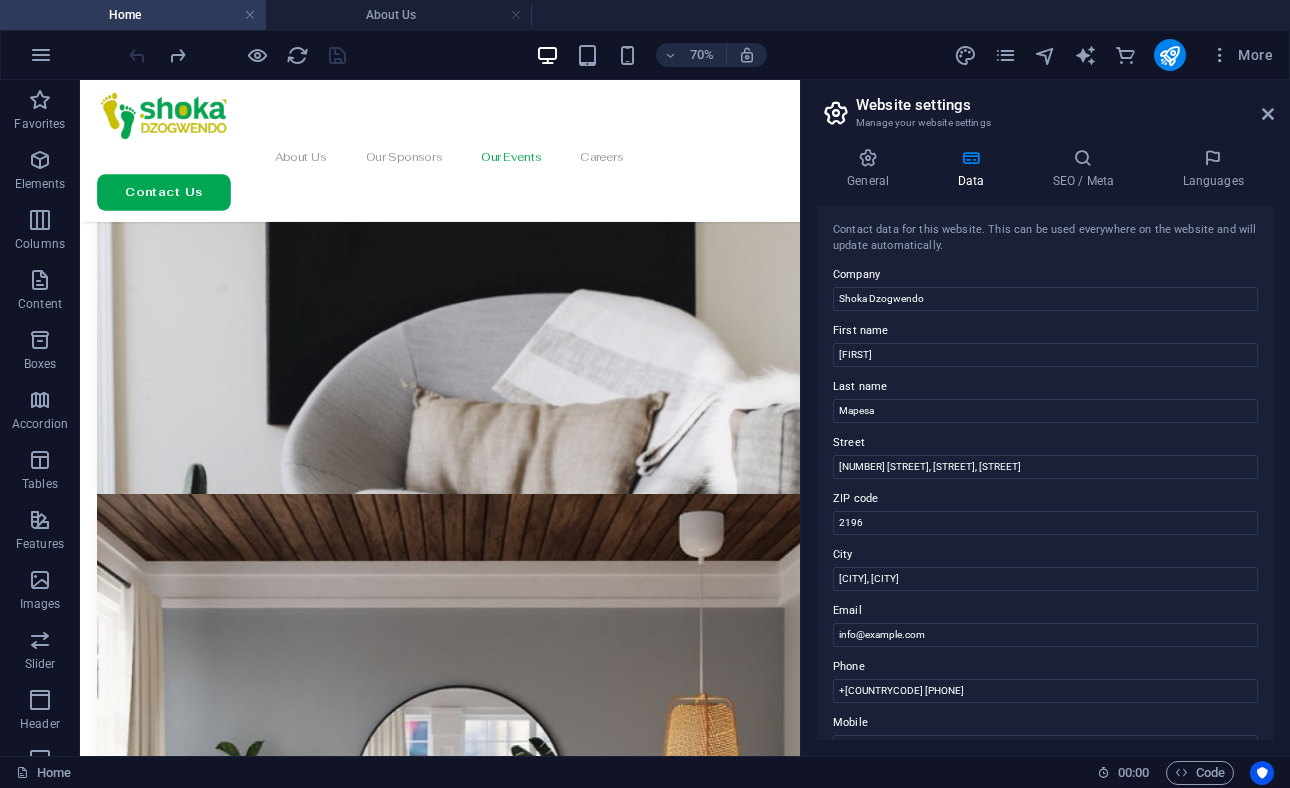 click on "General Data SEO / Meta Languages Website name Shoka Dzogwendo Logo Drag files here, click to choose files or select files from Files or our free stock photos & videos Select files from the file manager, stock photos, or upload file(s) Upload Favicon Set the favicon of your website here. A favicon is a small icon shown in the browser tab next to your website title. It helps visitors identify your website. Drag files here, click to choose files or select files from Files or our free stock photos & videos Select files from the file manager, stock photos, or upload file(s) Upload Preview Image (Open Graph) This image will be shown when the website is shared on social networks Drag files here, click to choose files or select files from Files or our free stock photos & videos Select files from the file manager, stock photos, or upload file(s) Upload Contact data for this website. This can be used everywhere on the website and will update automatically. Company Shoka Dzogwendo First name [FIRST] Last name [POSTALCODE]" at bounding box center [1045, 444] 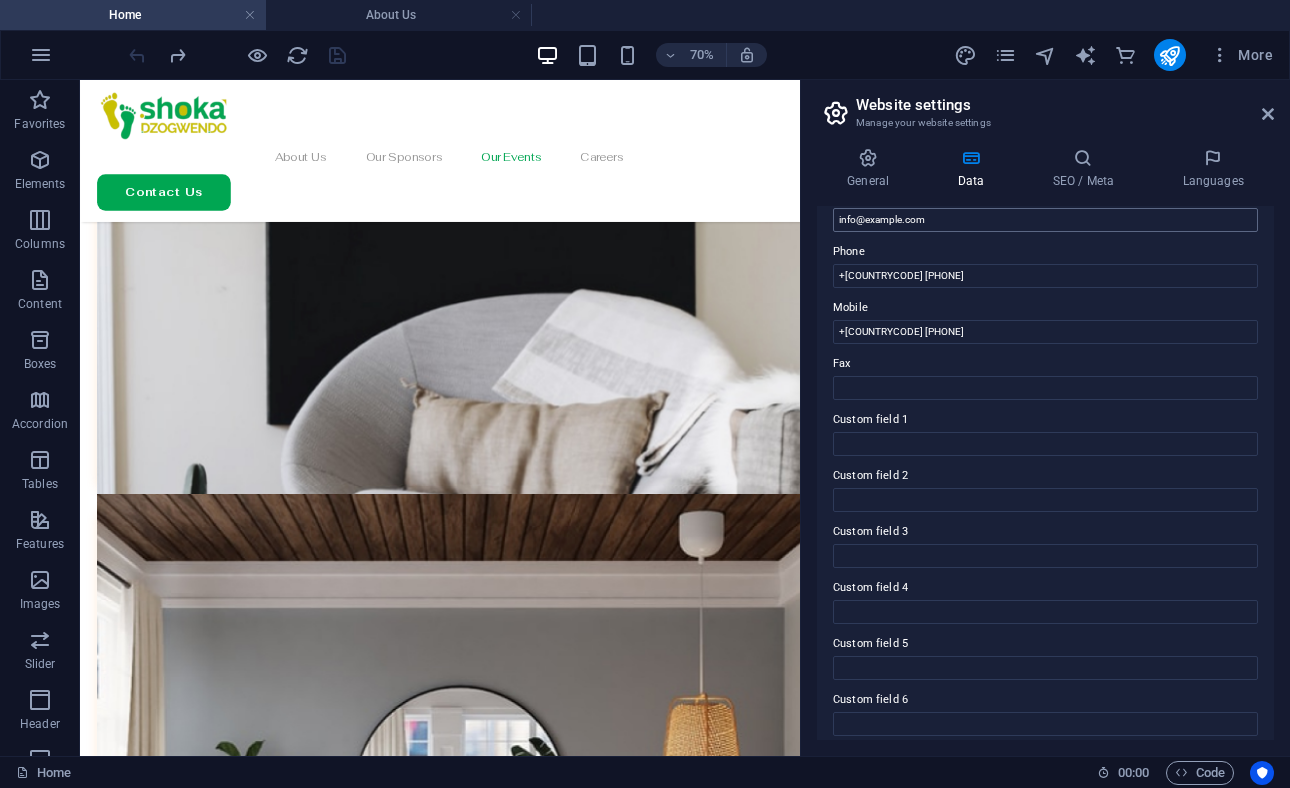 scroll, scrollTop: 426, scrollLeft: 0, axis: vertical 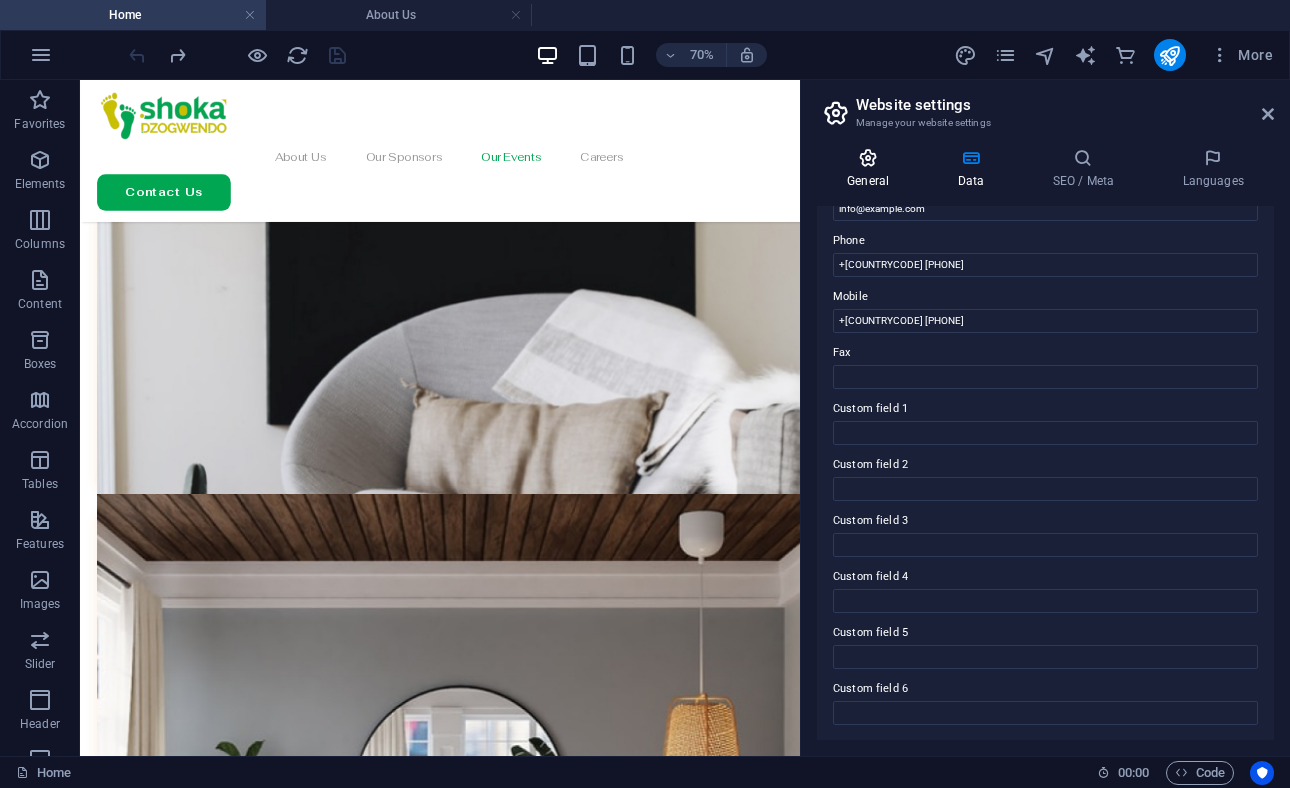 click on "General" at bounding box center [872, 169] 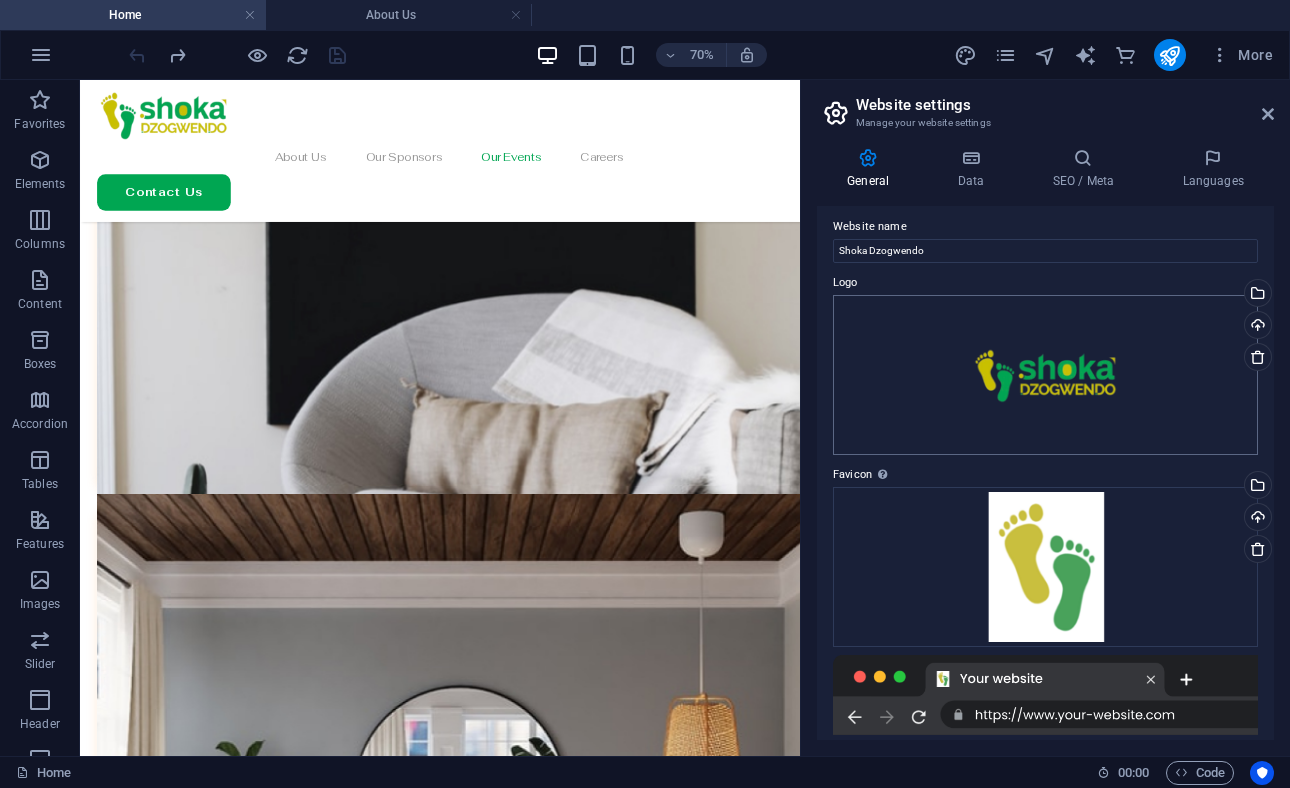 scroll, scrollTop: 0, scrollLeft: 0, axis: both 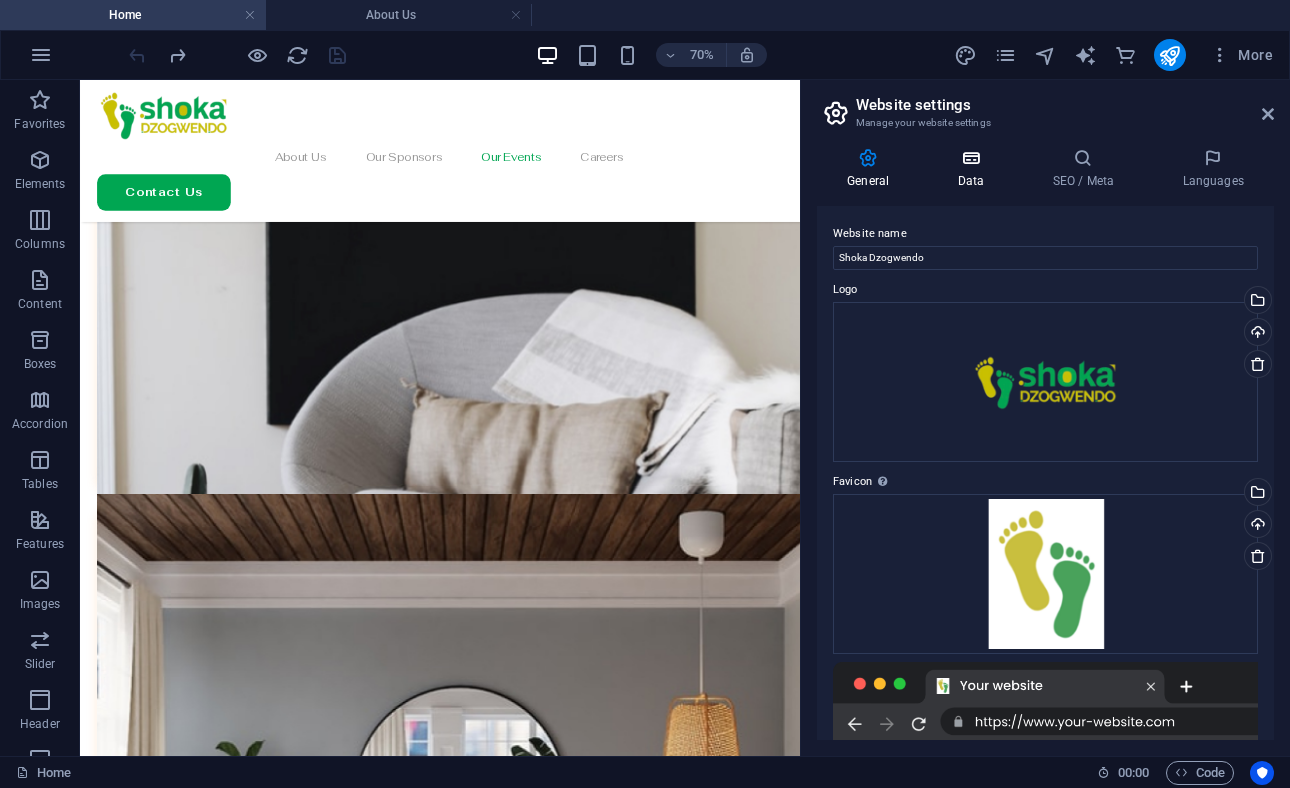 click at bounding box center (970, 158) 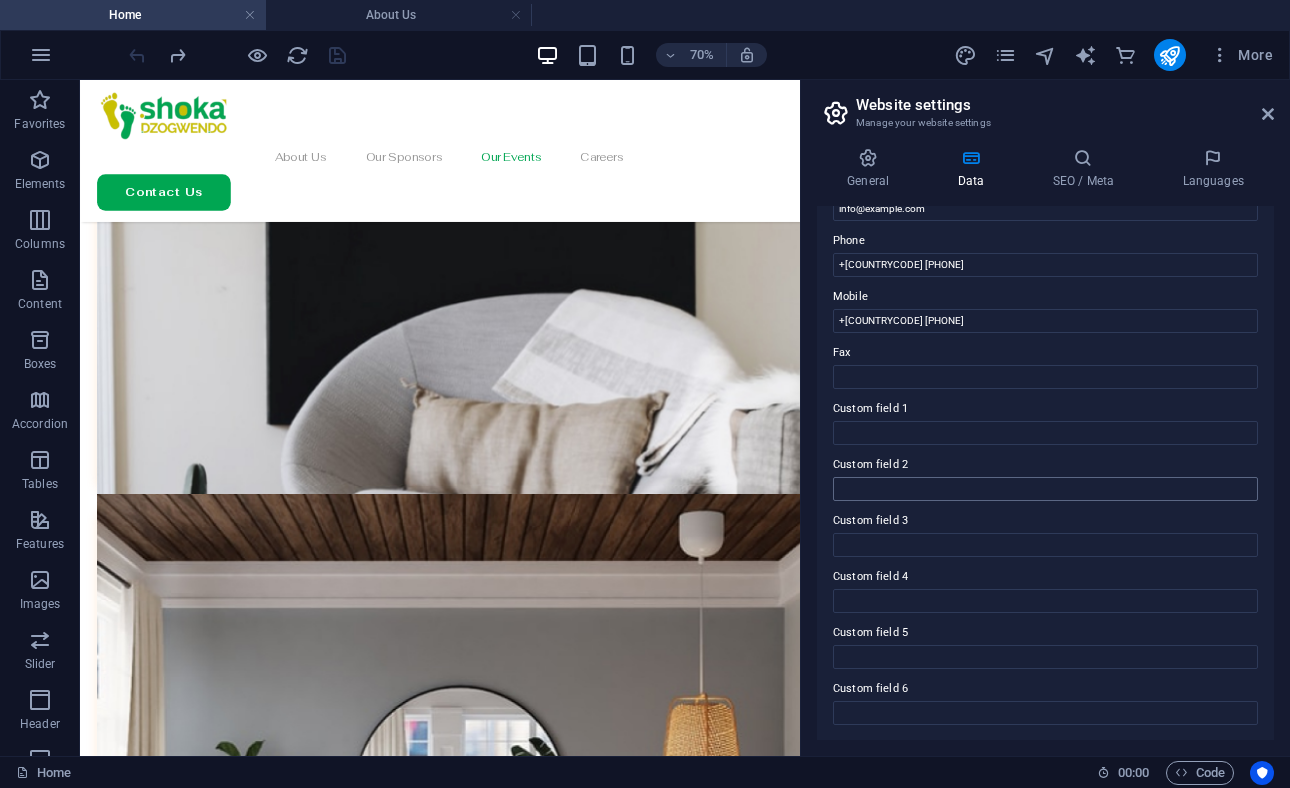 scroll, scrollTop: 0, scrollLeft: 0, axis: both 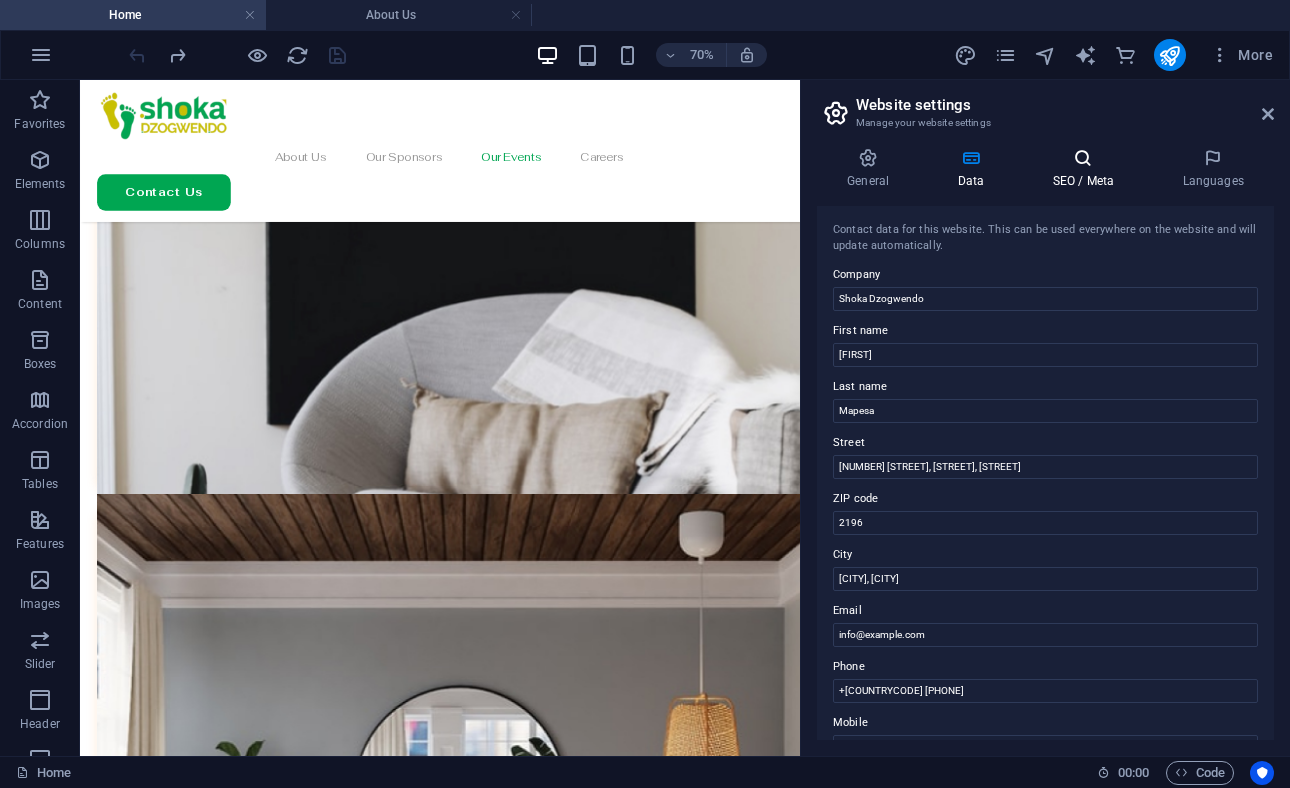 click on "SEO / Meta" at bounding box center [1087, 169] 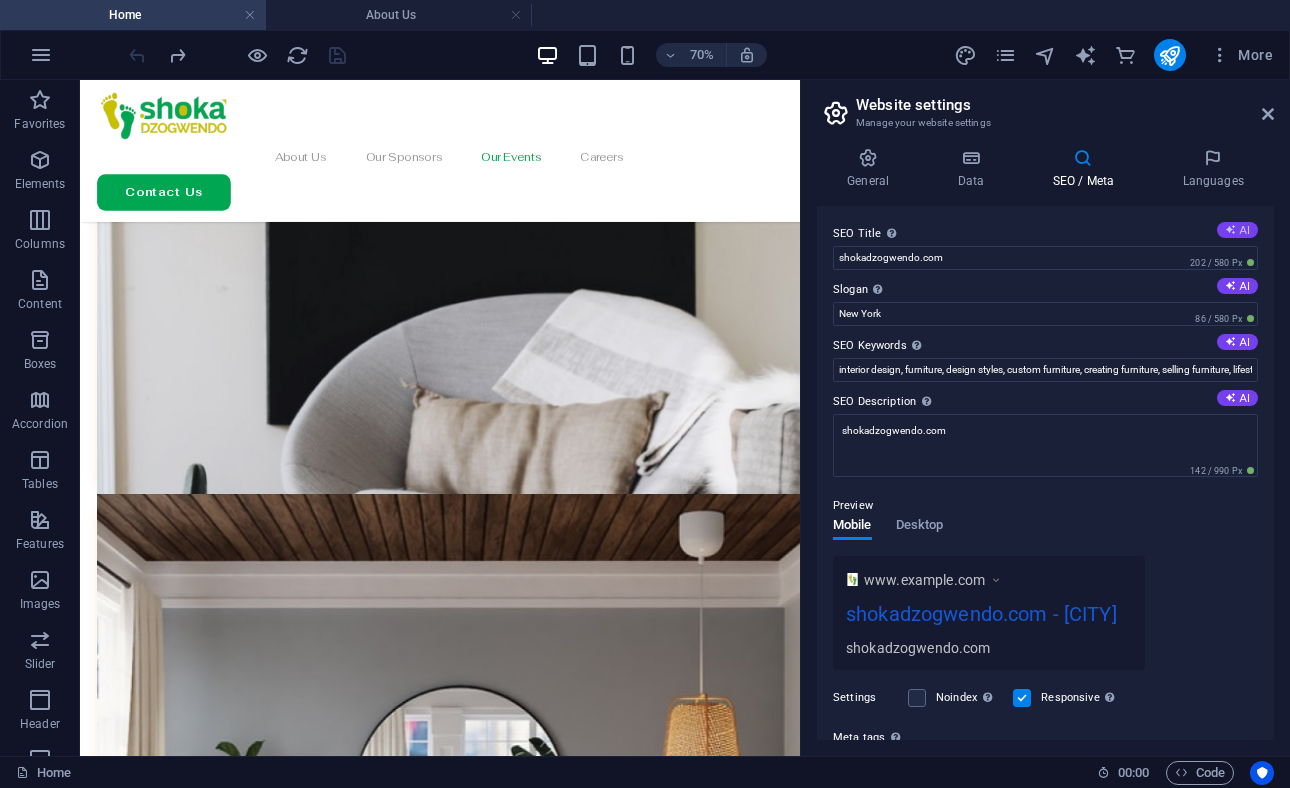 click on "AI" at bounding box center [1237, 230] 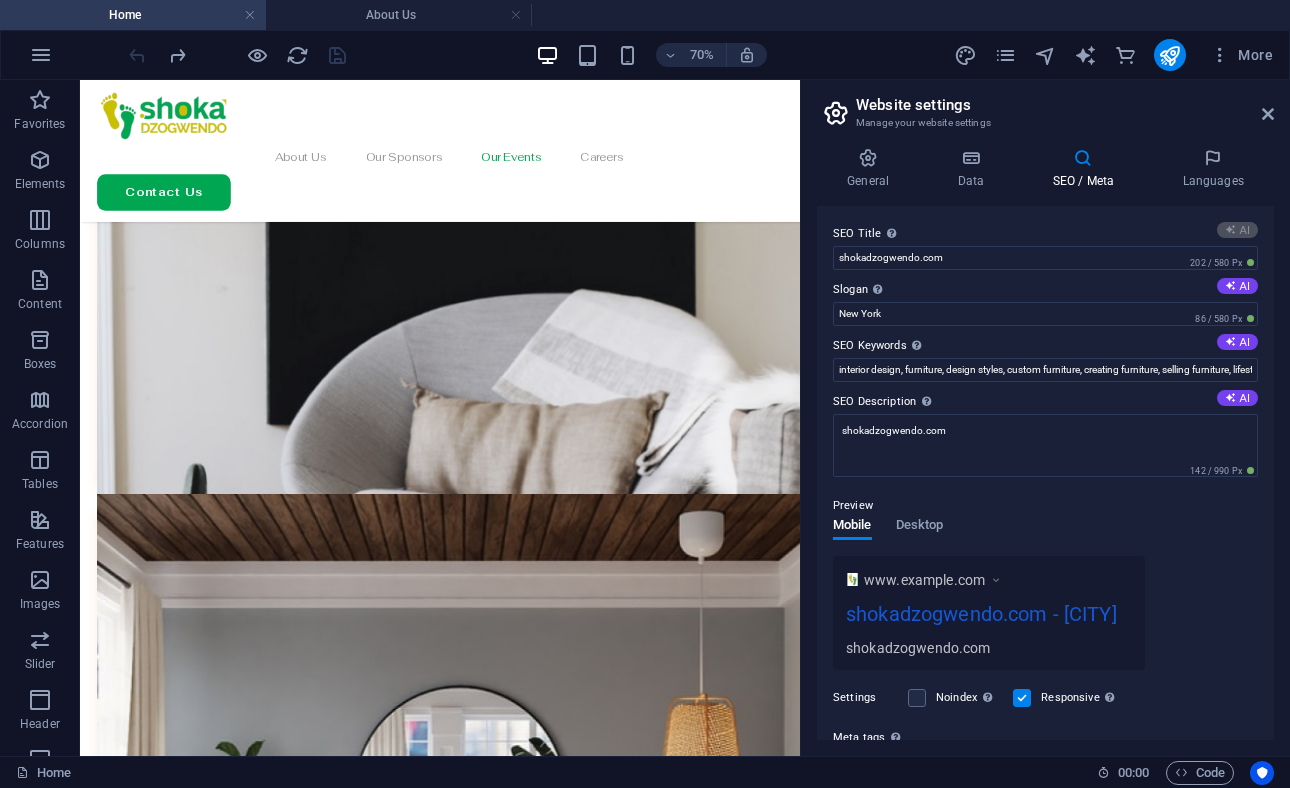 type on "Empower Your Career: Join Us!" 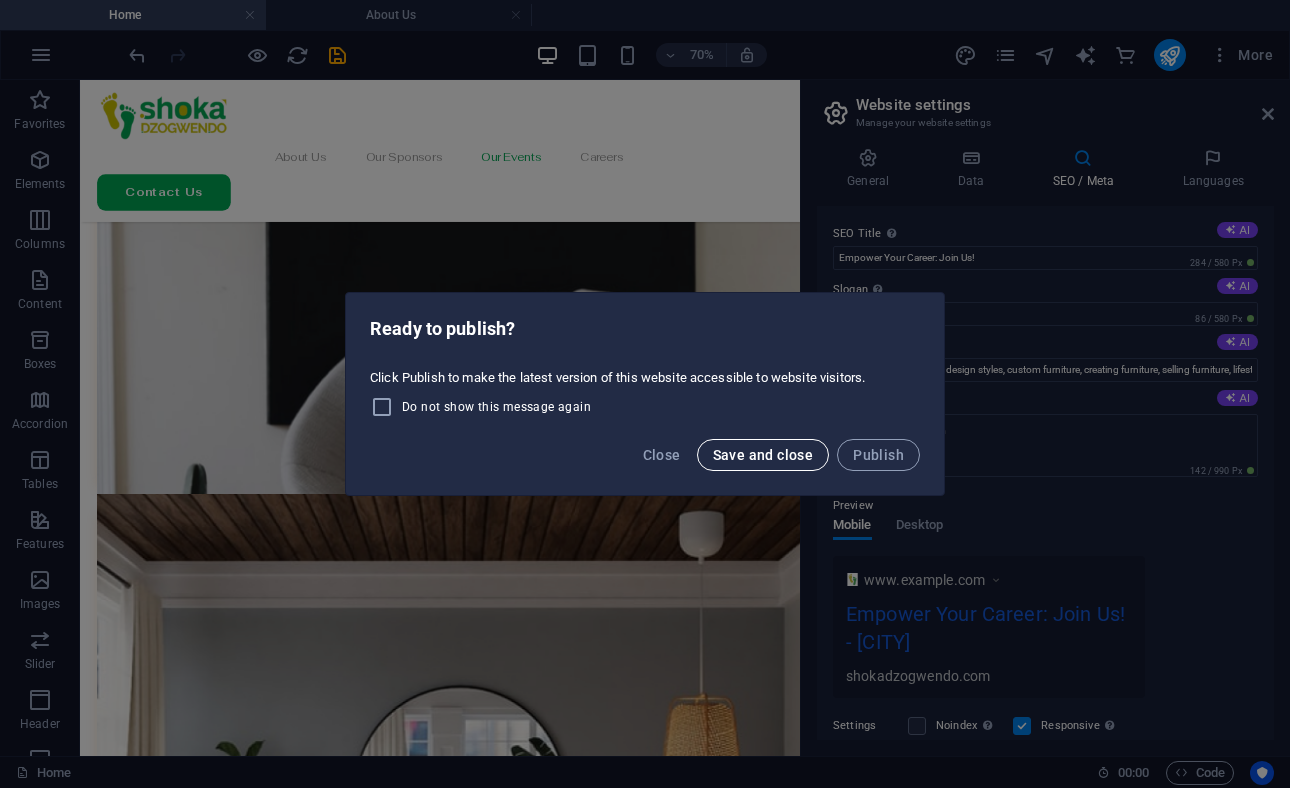 click on "Save and close" at bounding box center (763, 455) 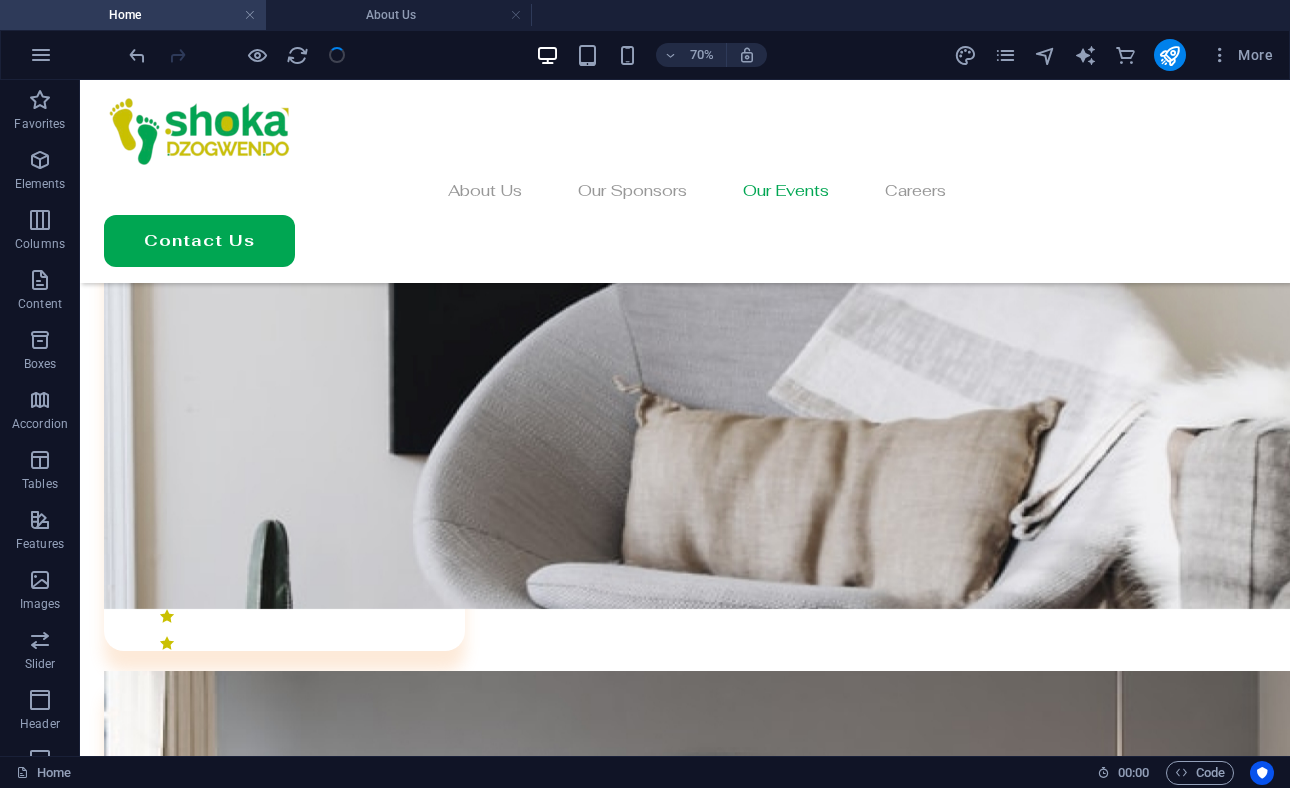 scroll, scrollTop: 6008, scrollLeft: 0, axis: vertical 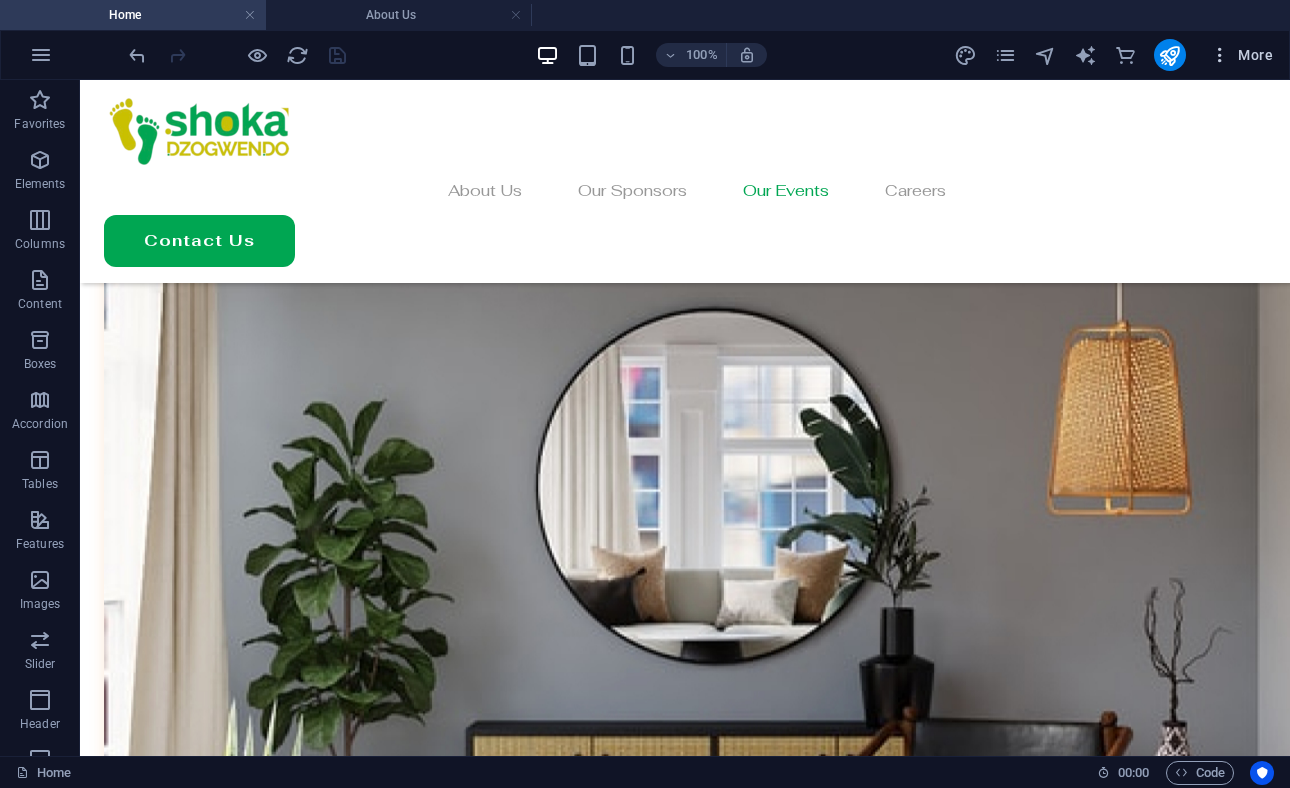 click at bounding box center (1220, 55) 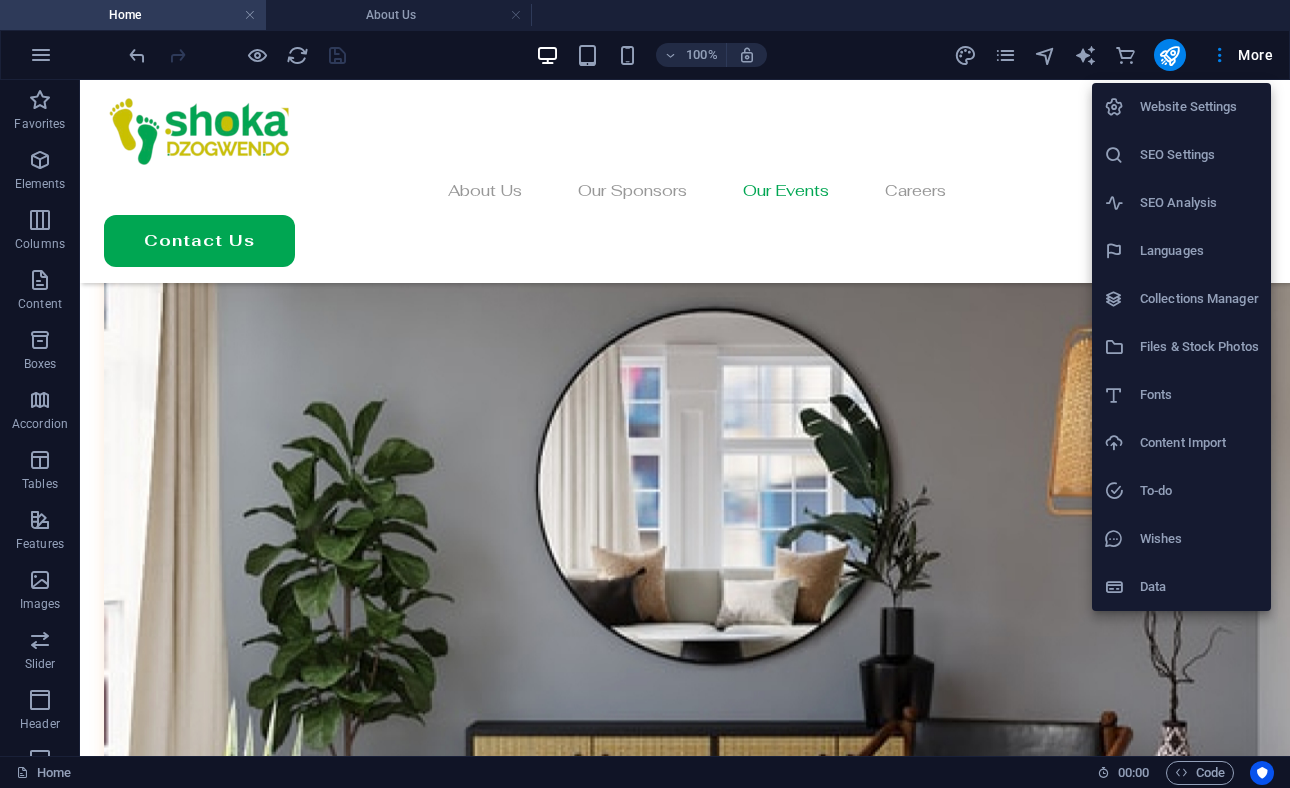 click on "Website Settings" at bounding box center (1199, 107) 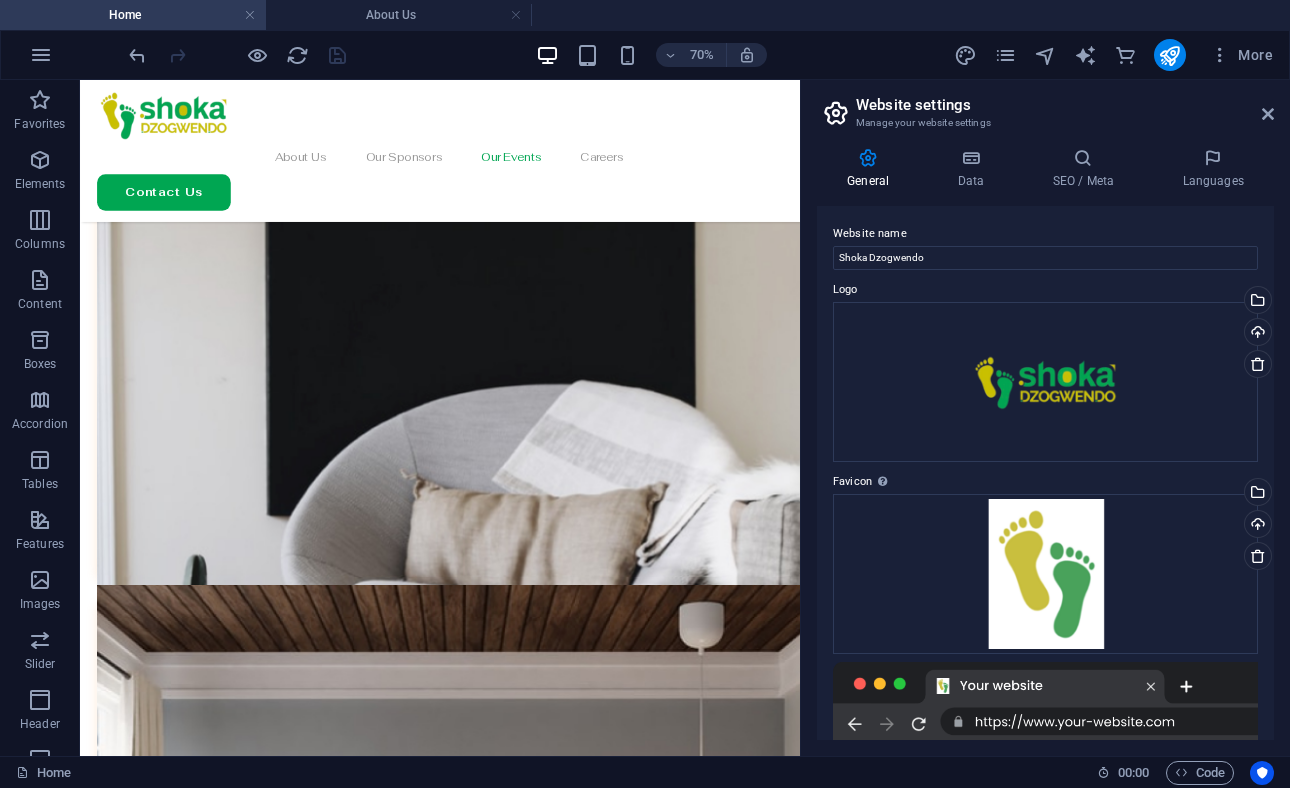 scroll, scrollTop: 6139, scrollLeft: 0, axis: vertical 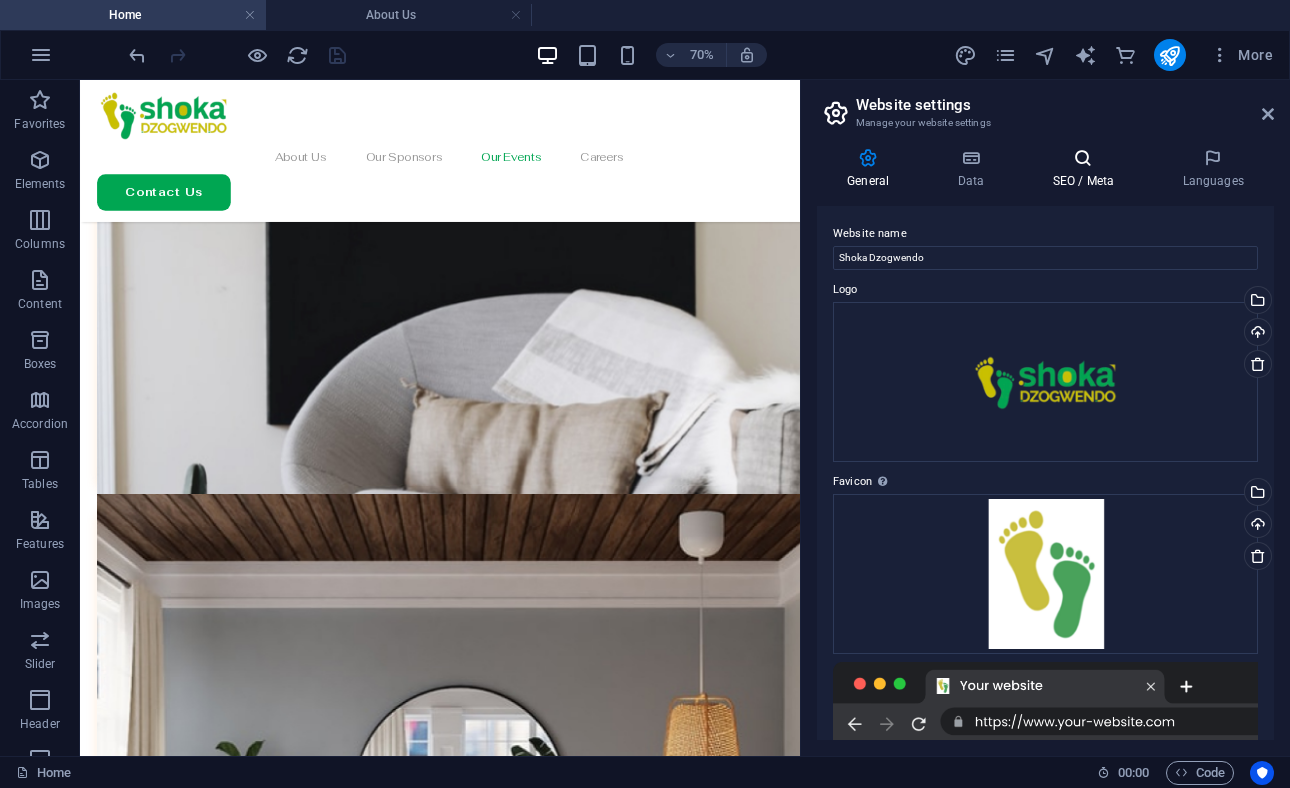 click at bounding box center (1083, 158) 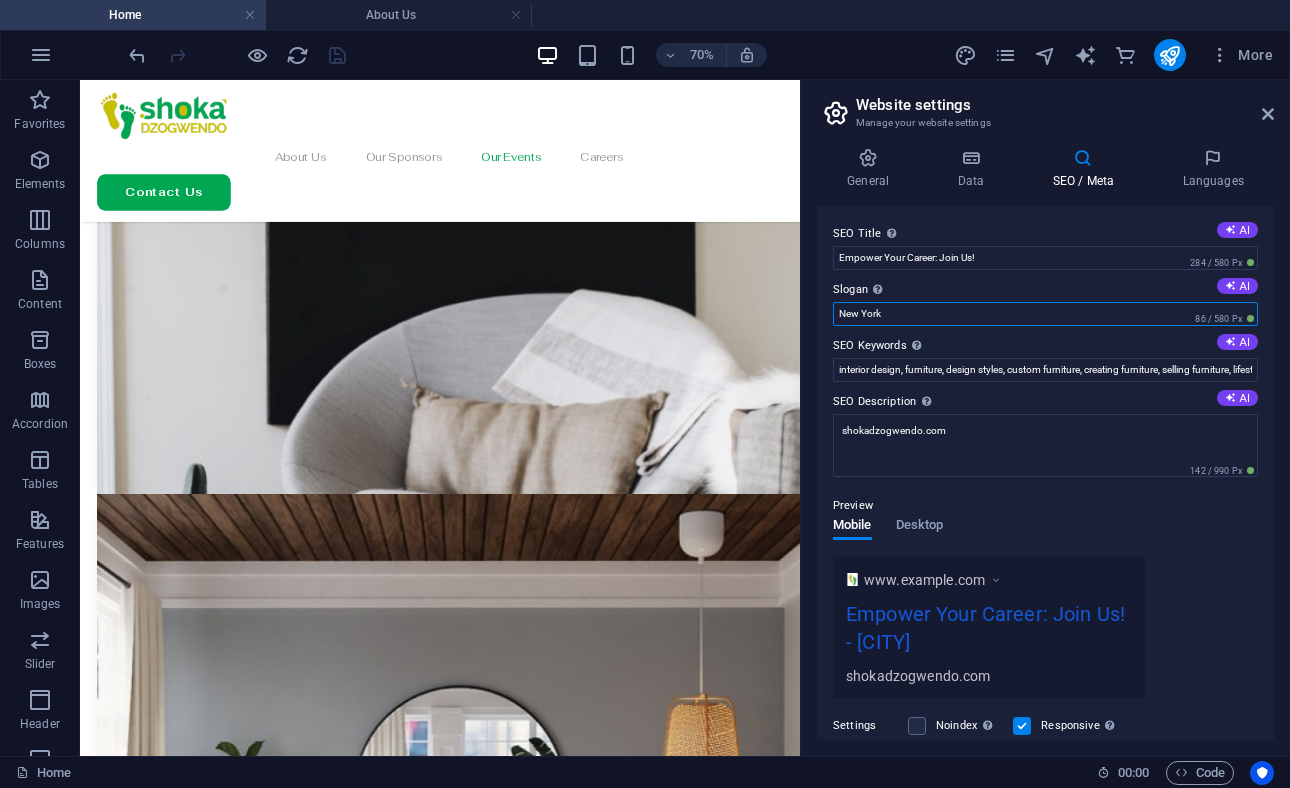 click on "New York" at bounding box center [1045, 314] 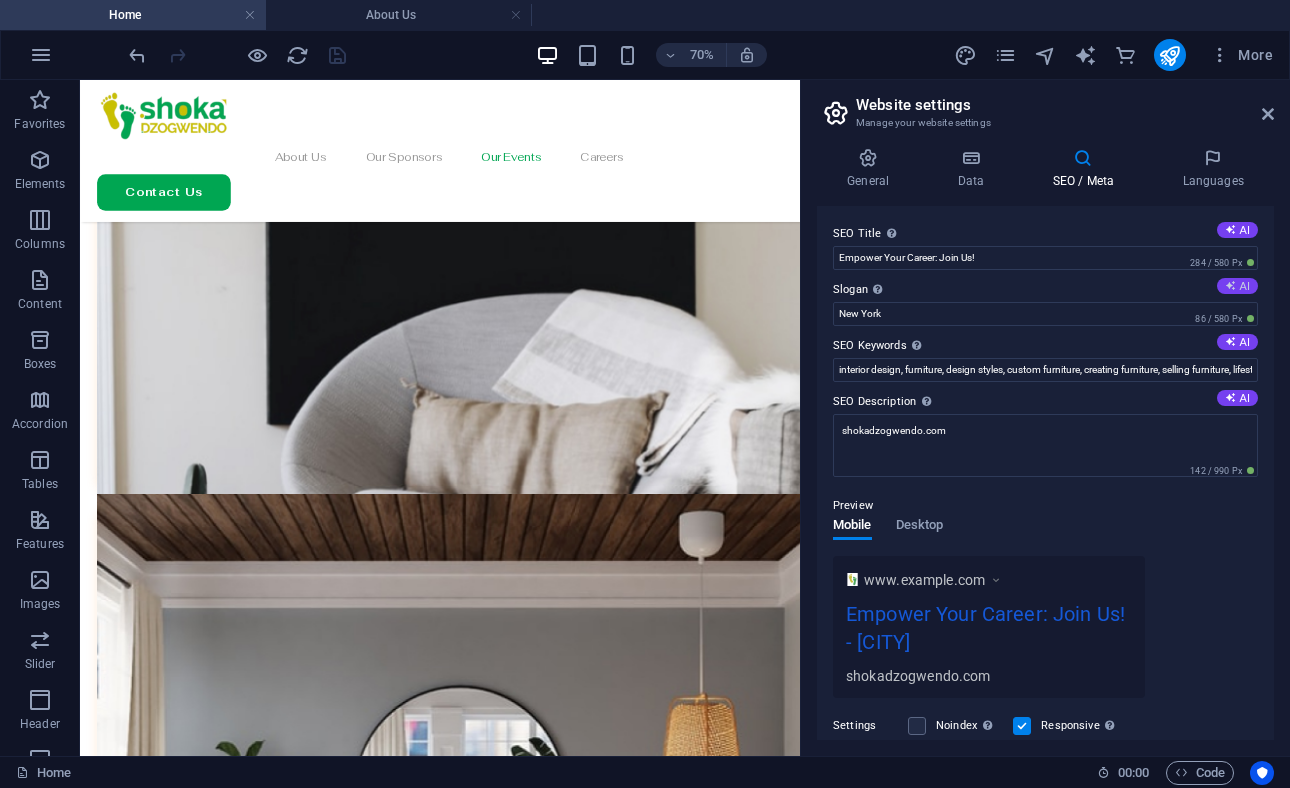 click on "AI" at bounding box center (1237, 286) 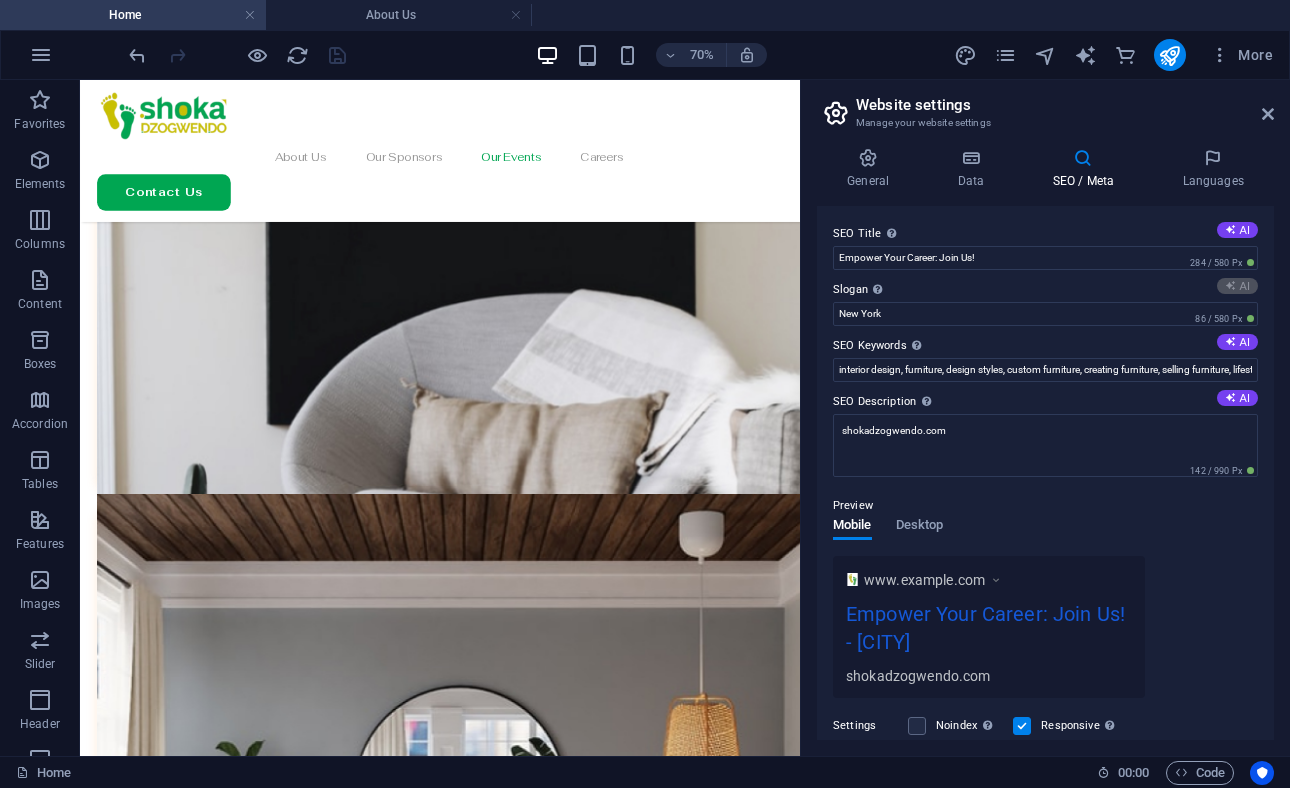 type on "Empowering Connections for a Brighter Future" 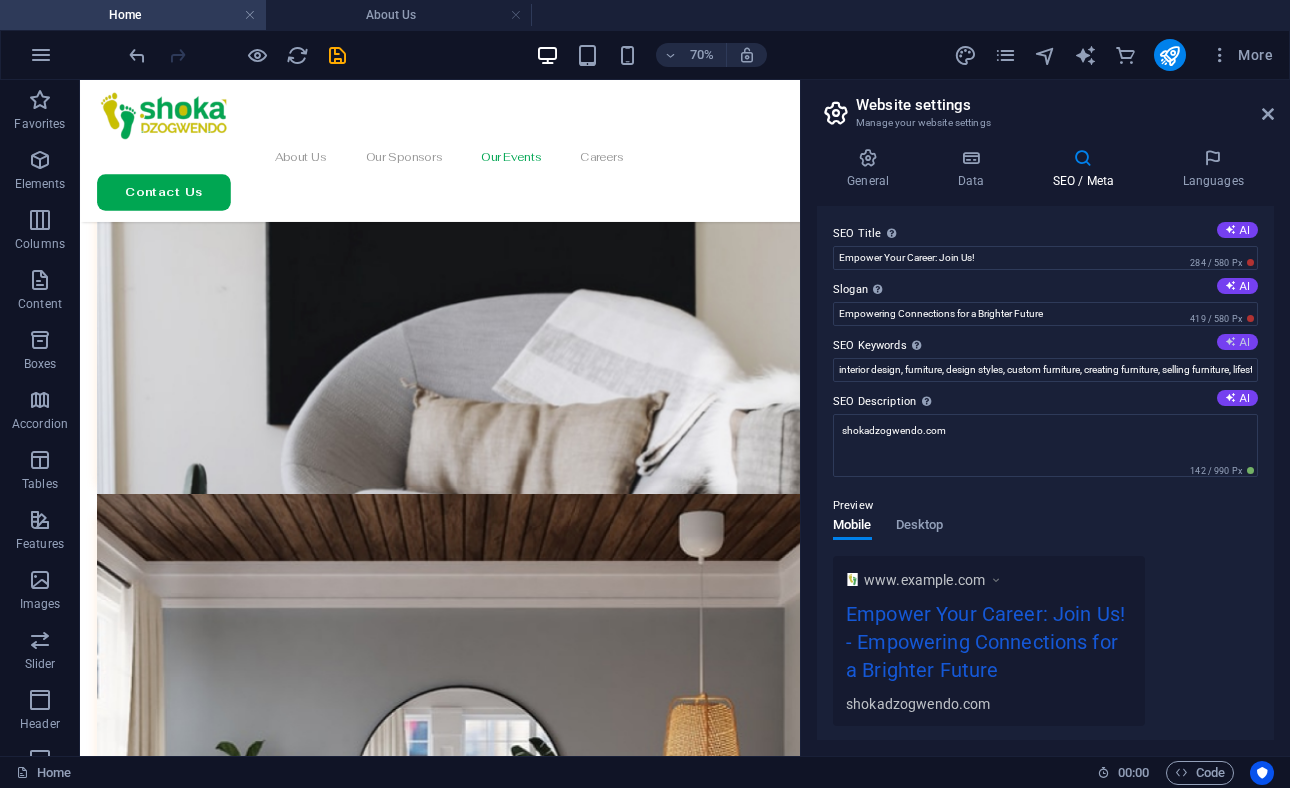 click on "AI" at bounding box center [1237, 342] 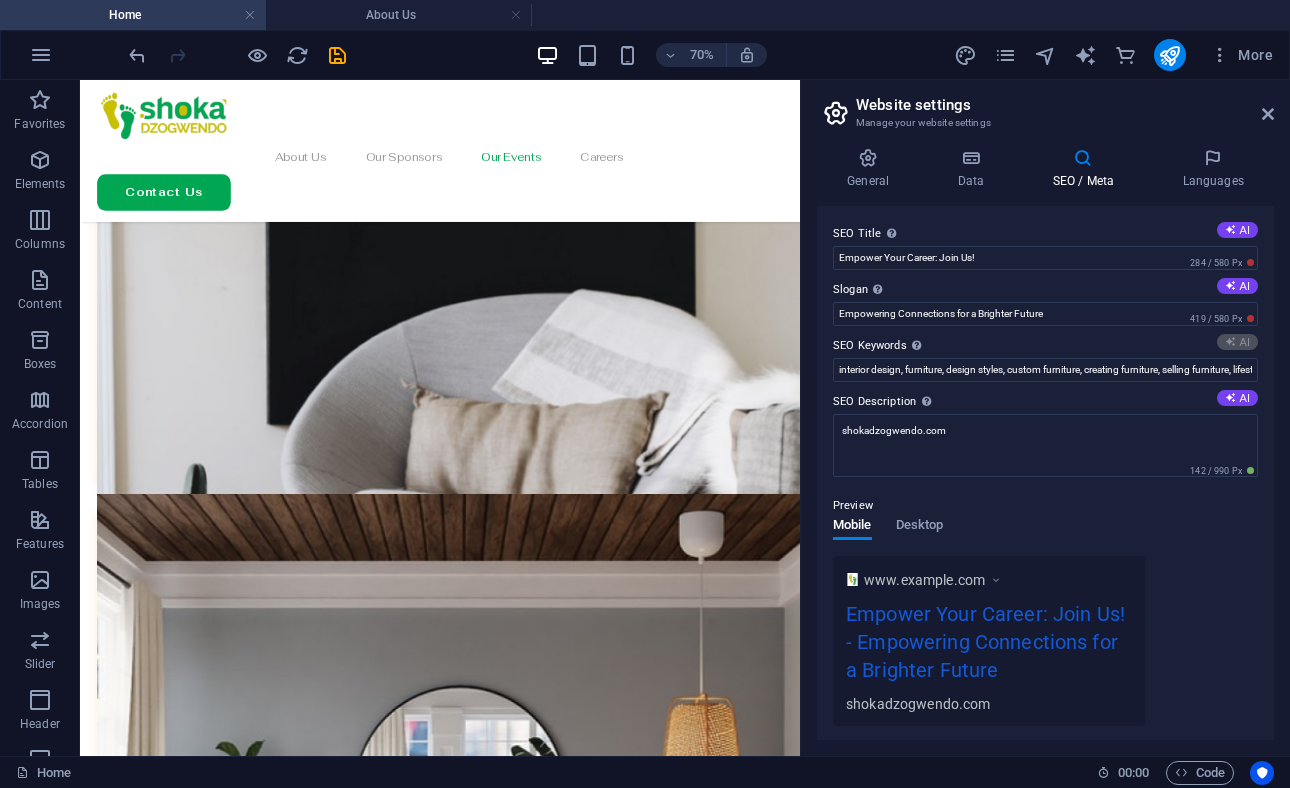 type on "Zimbabwean networking, career advancement, business growth, community collaboration, skills development workshops, expatriate support" 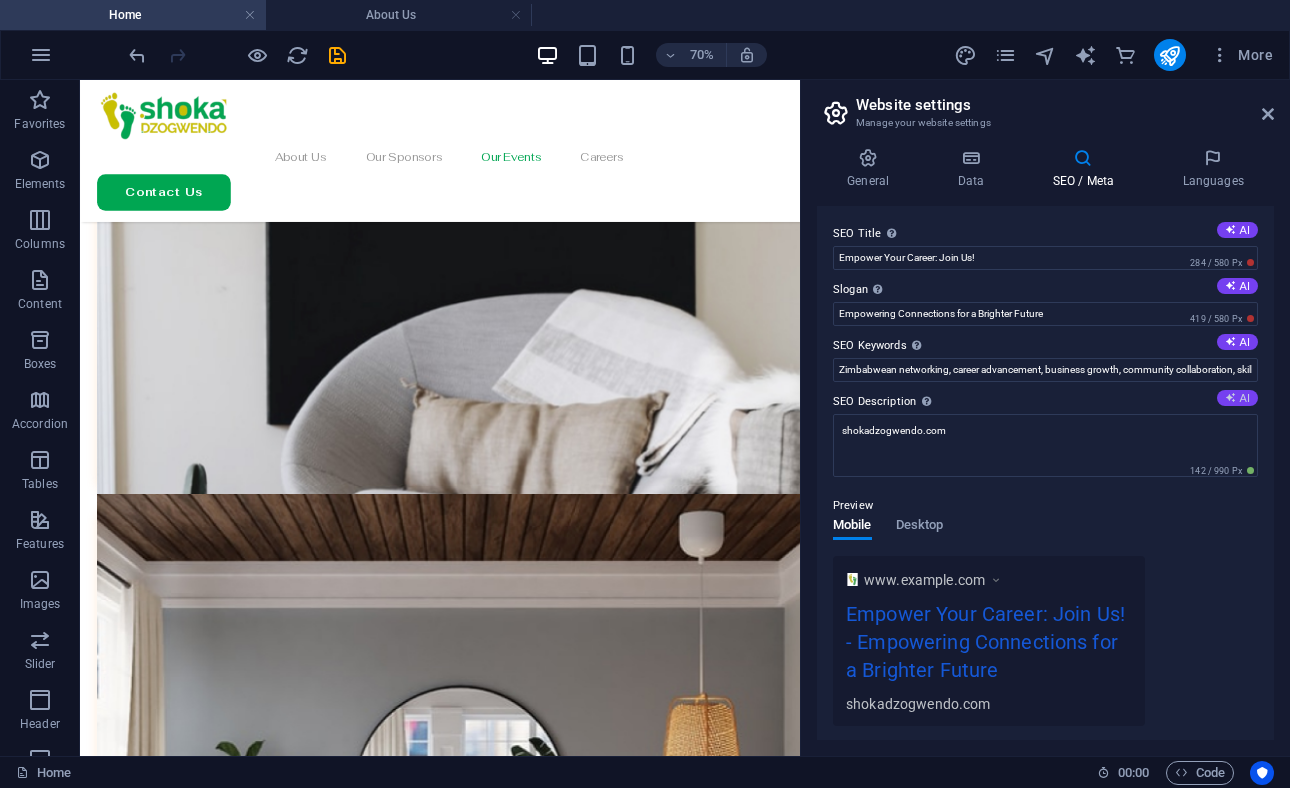 click on "AI" at bounding box center [1237, 398] 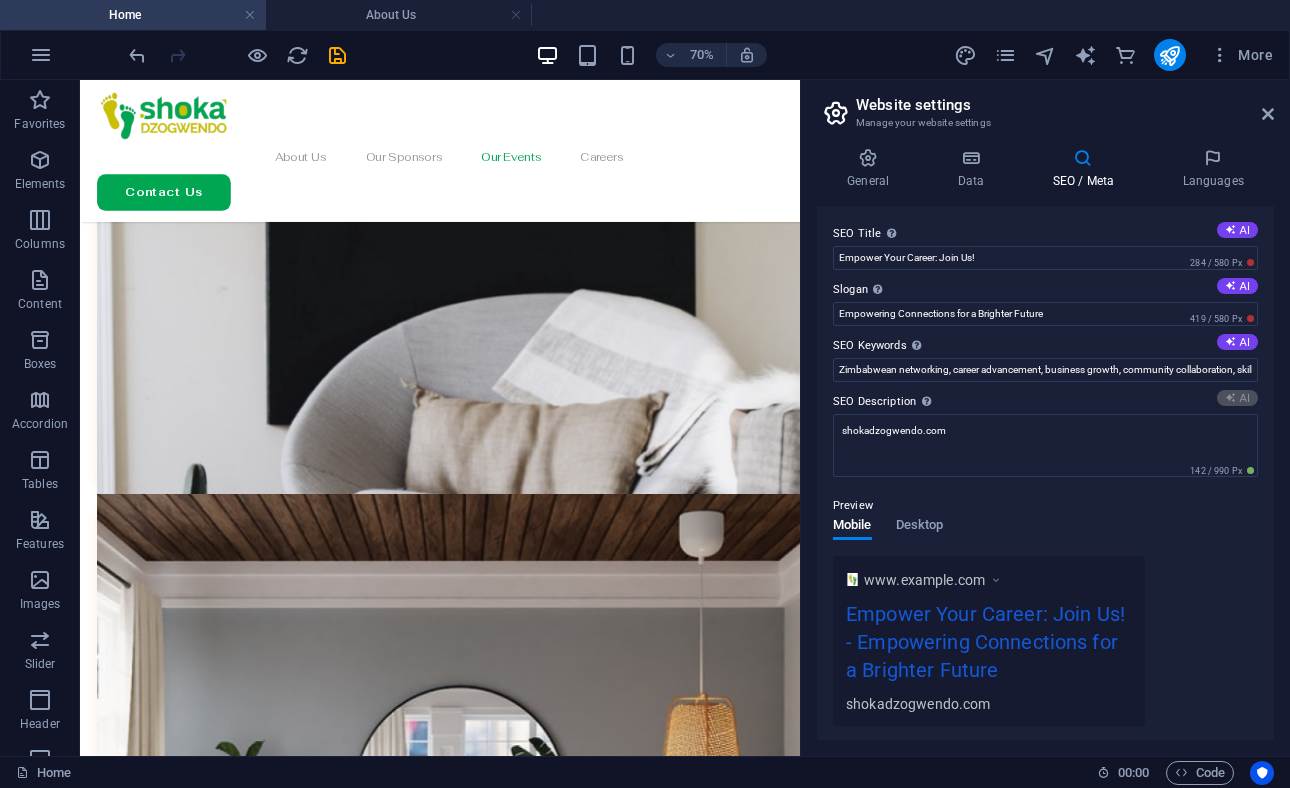 type on "Join Shoka Dzogwendo to connect with Zimbabweans! Empower your career, grow your business, and collaborate within our community." 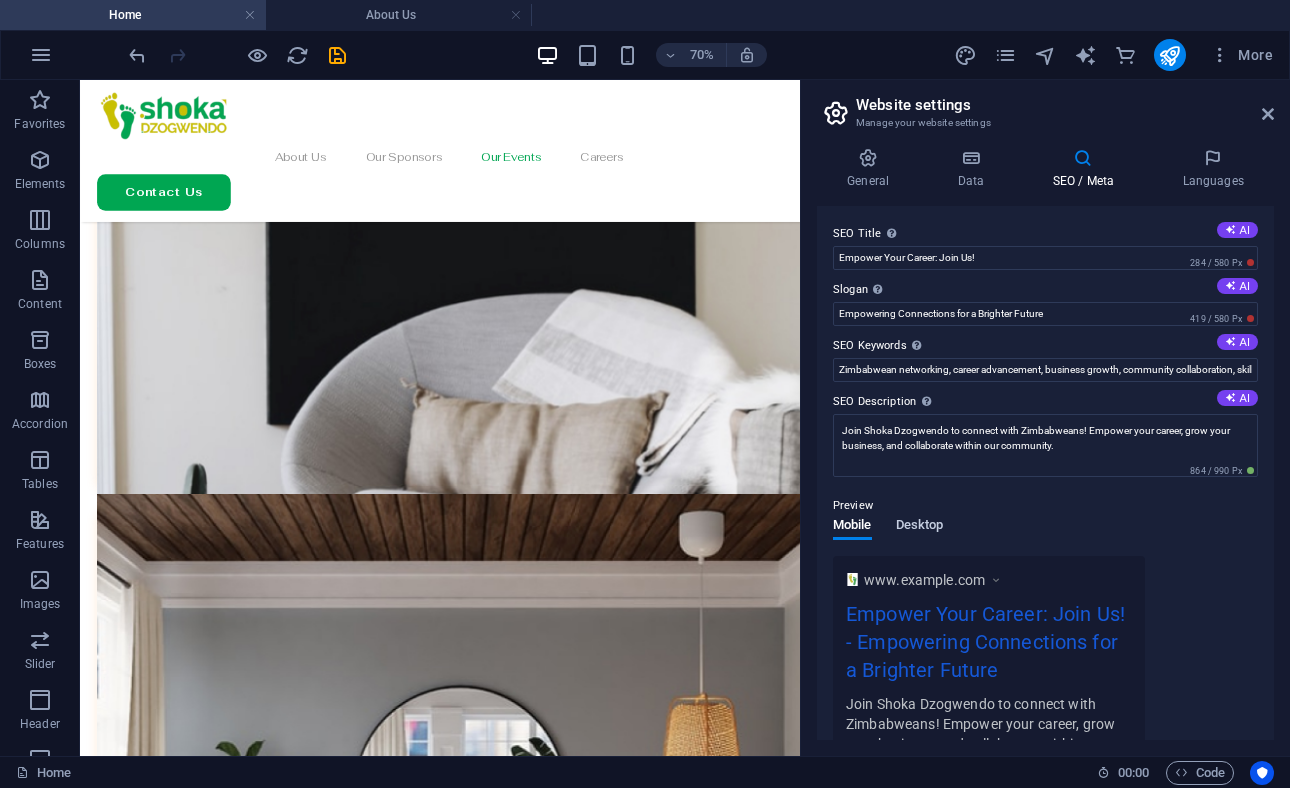click on "Desktop" at bounding box center (920, 527) 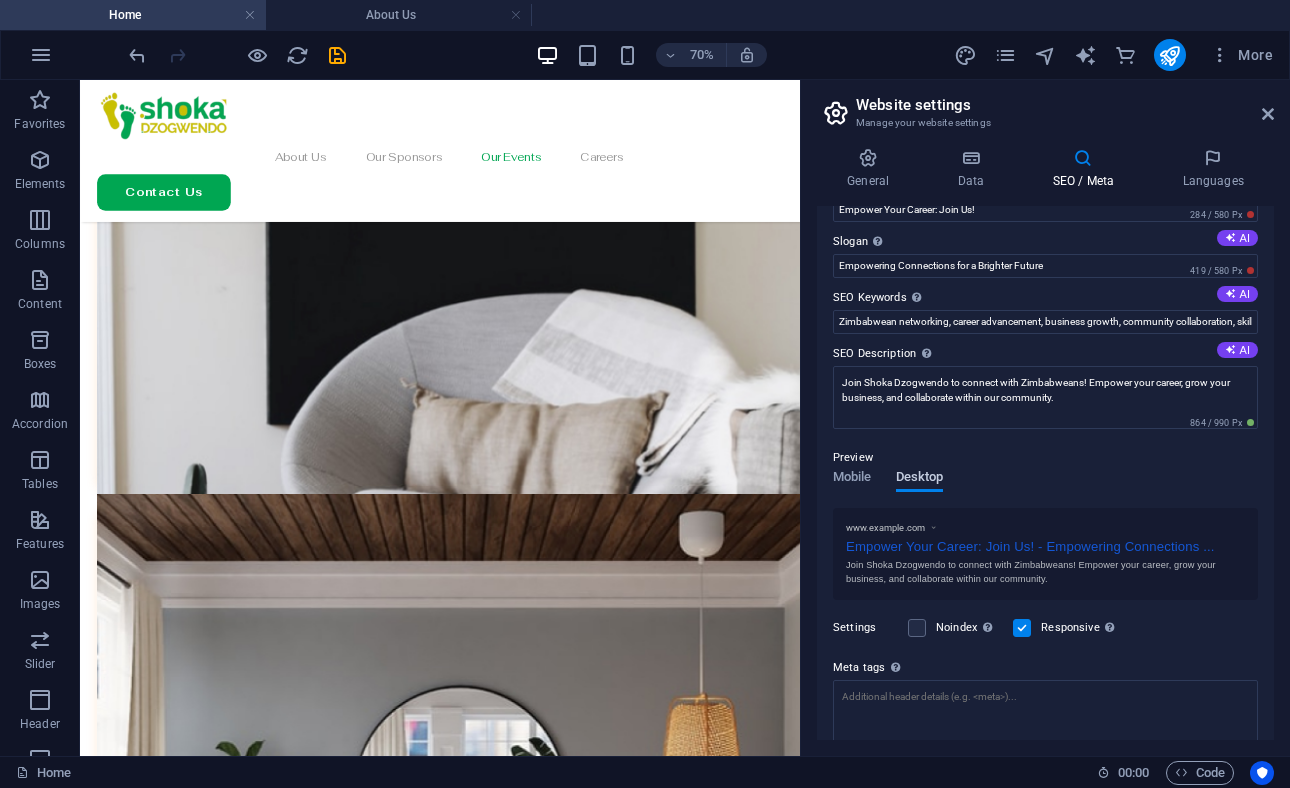 scroll, scrollTop: 0, scrollLeft: 0, axis: both 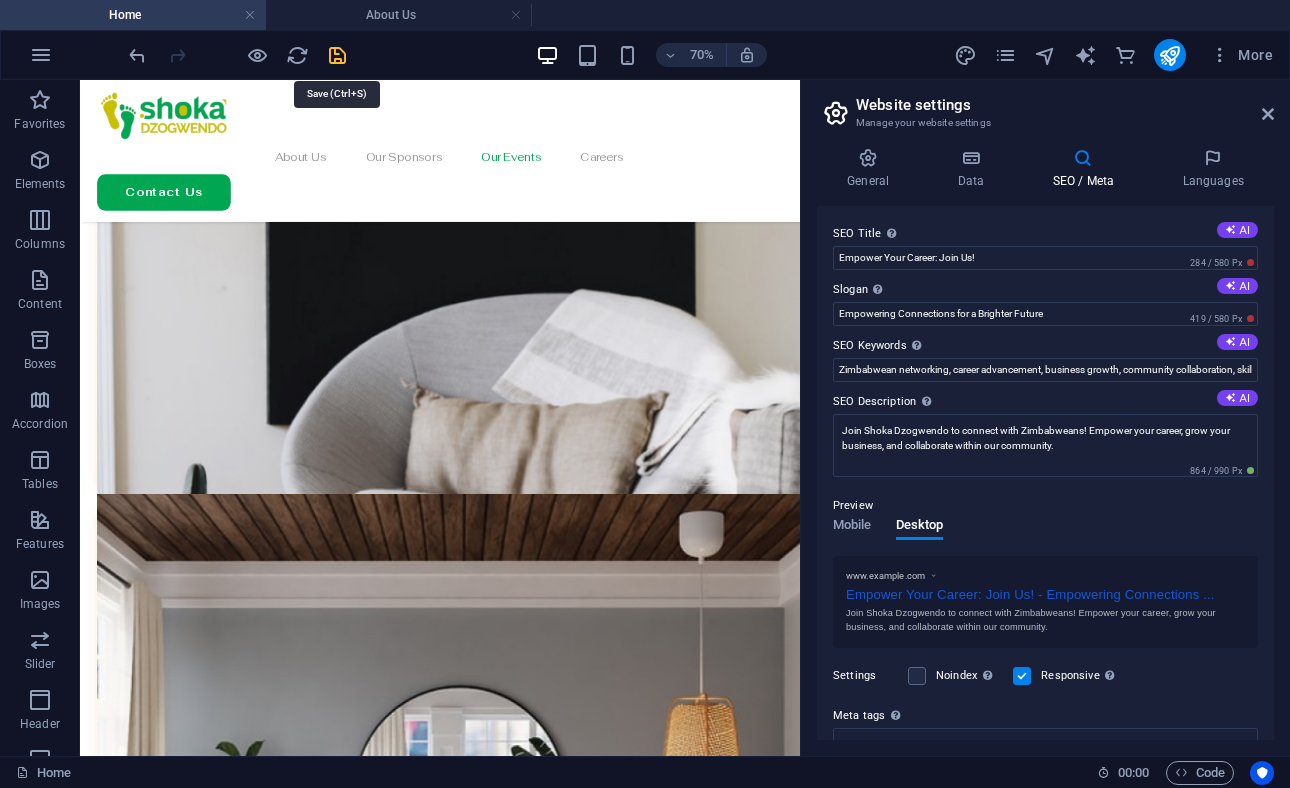 click at bounding box center (337, 55) 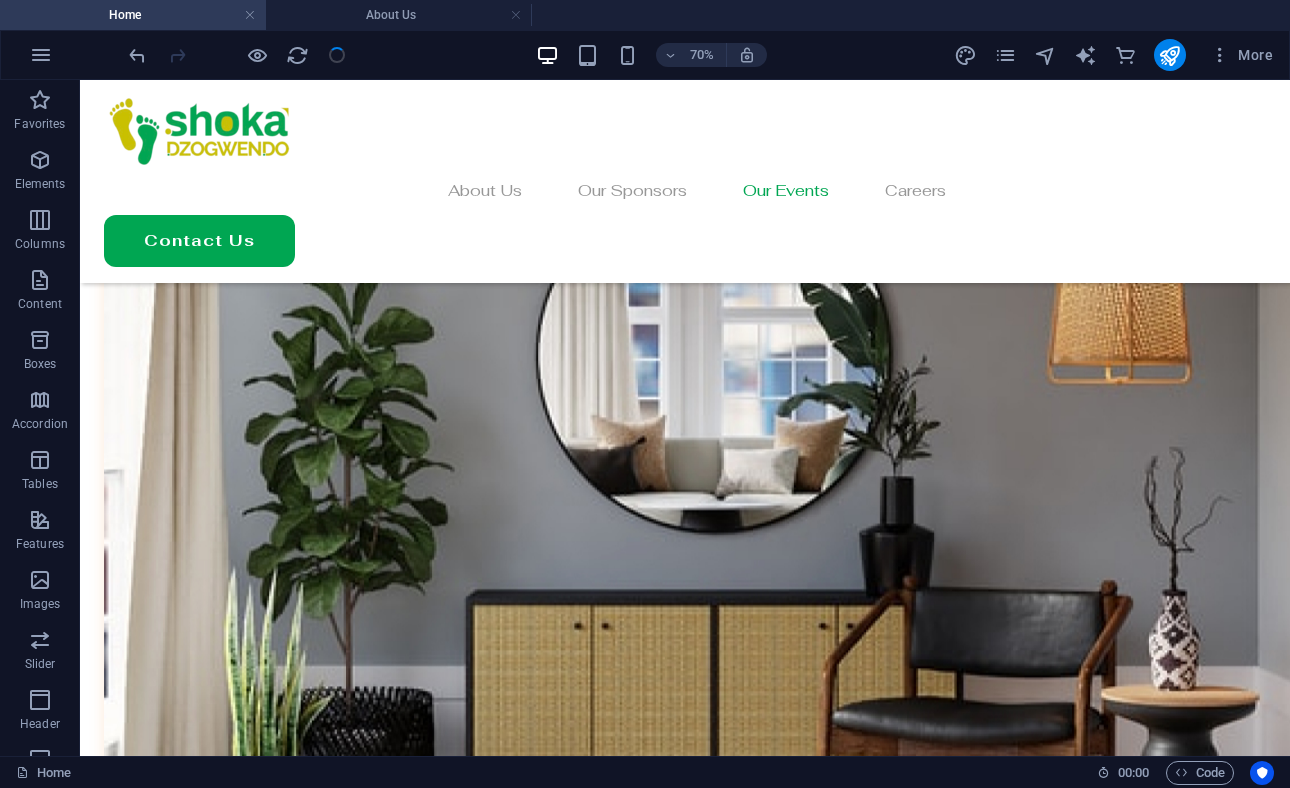 scroll, scrollTop: 6008, scrollLeft: 0, axis: vertical 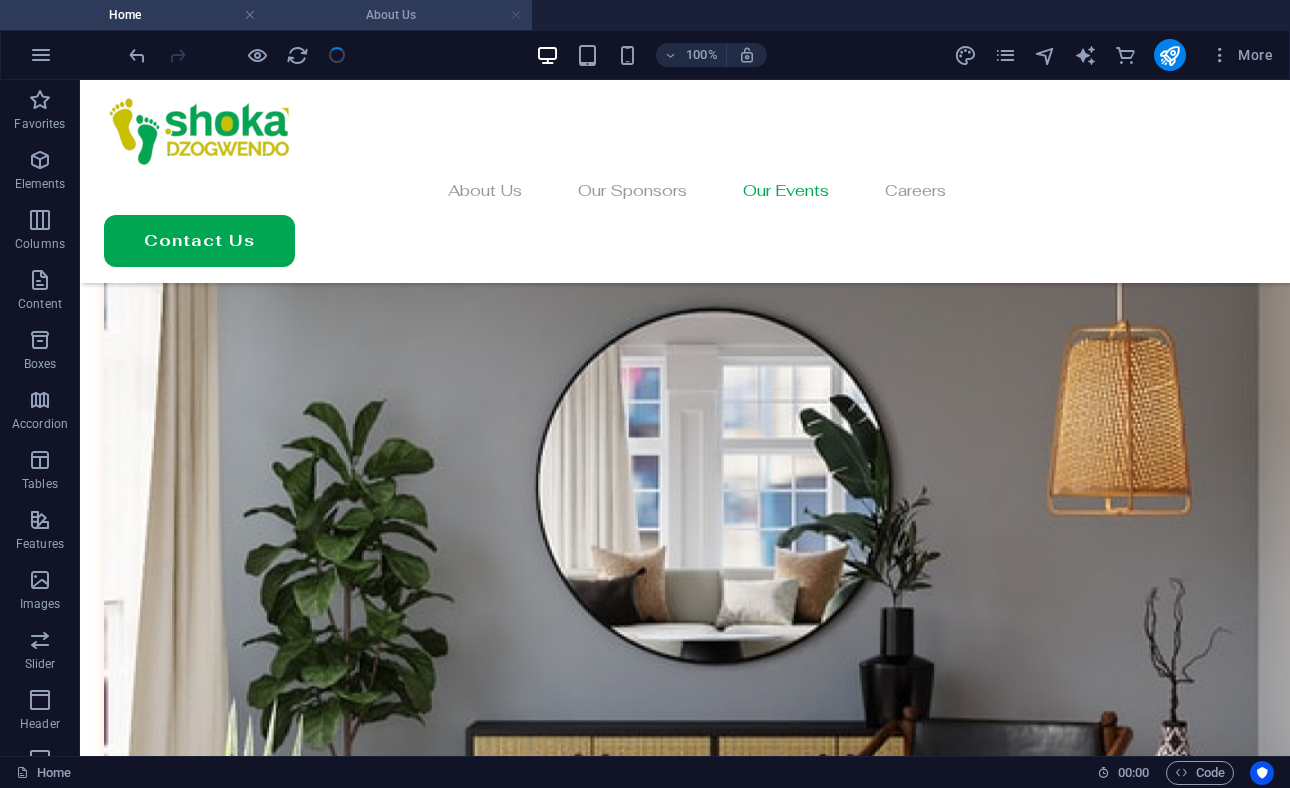 click at bounding box center (516, 15) 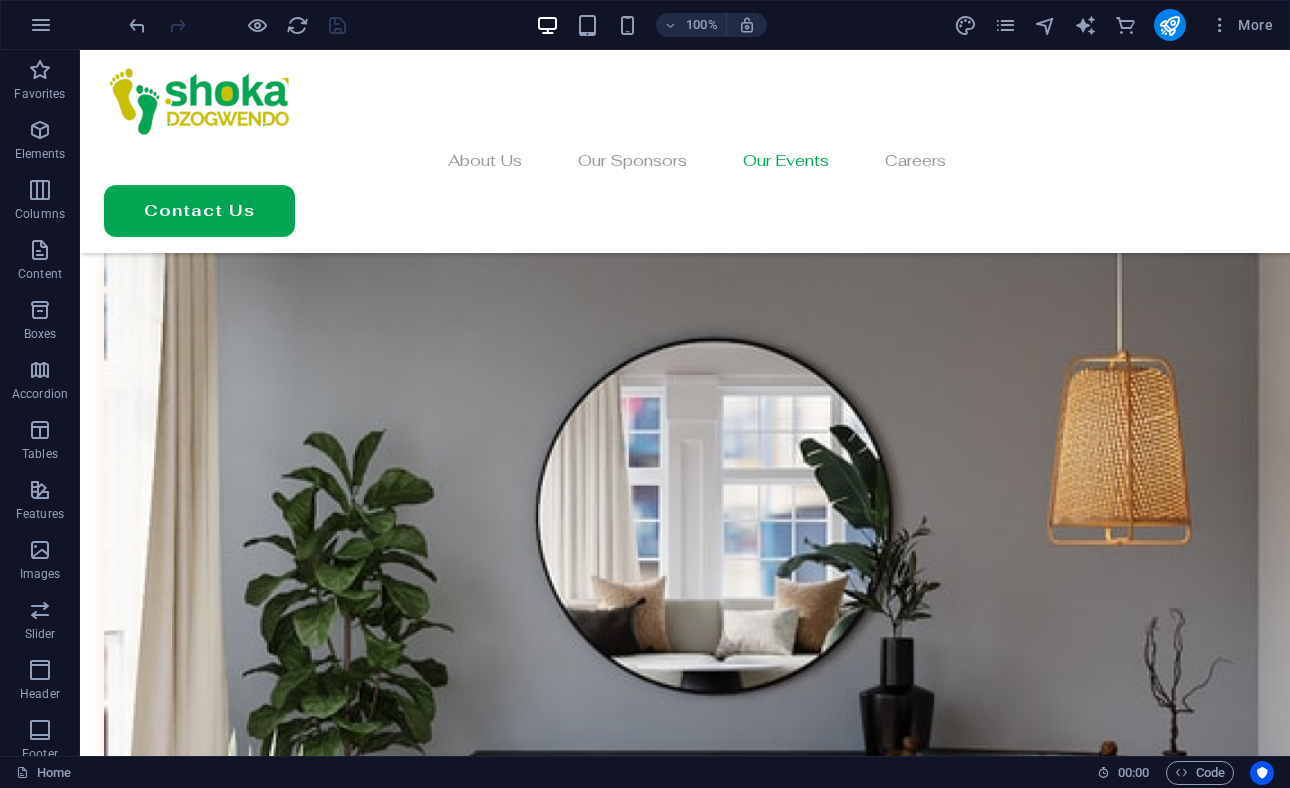 click on "100% More" at bounding box center [645, 25] 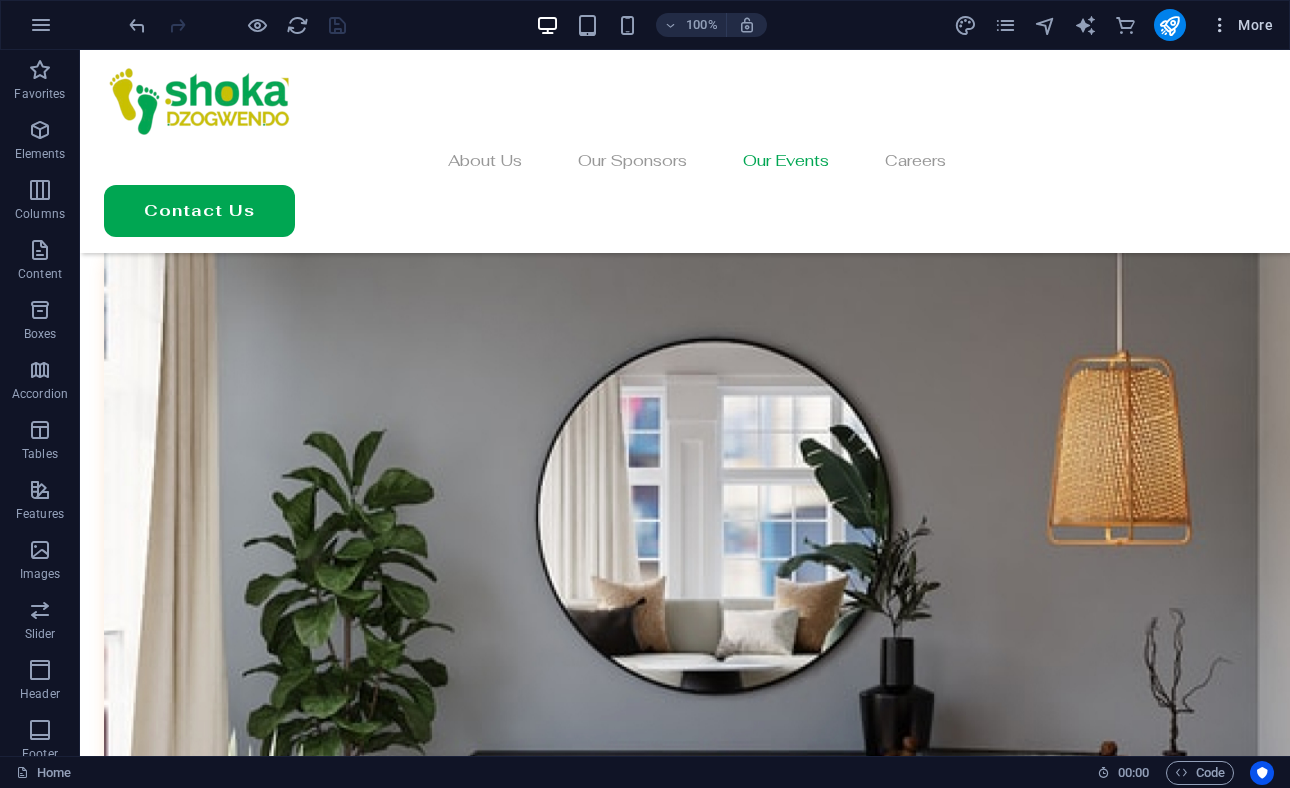 click on "More" at bounding box center [1241, 25] 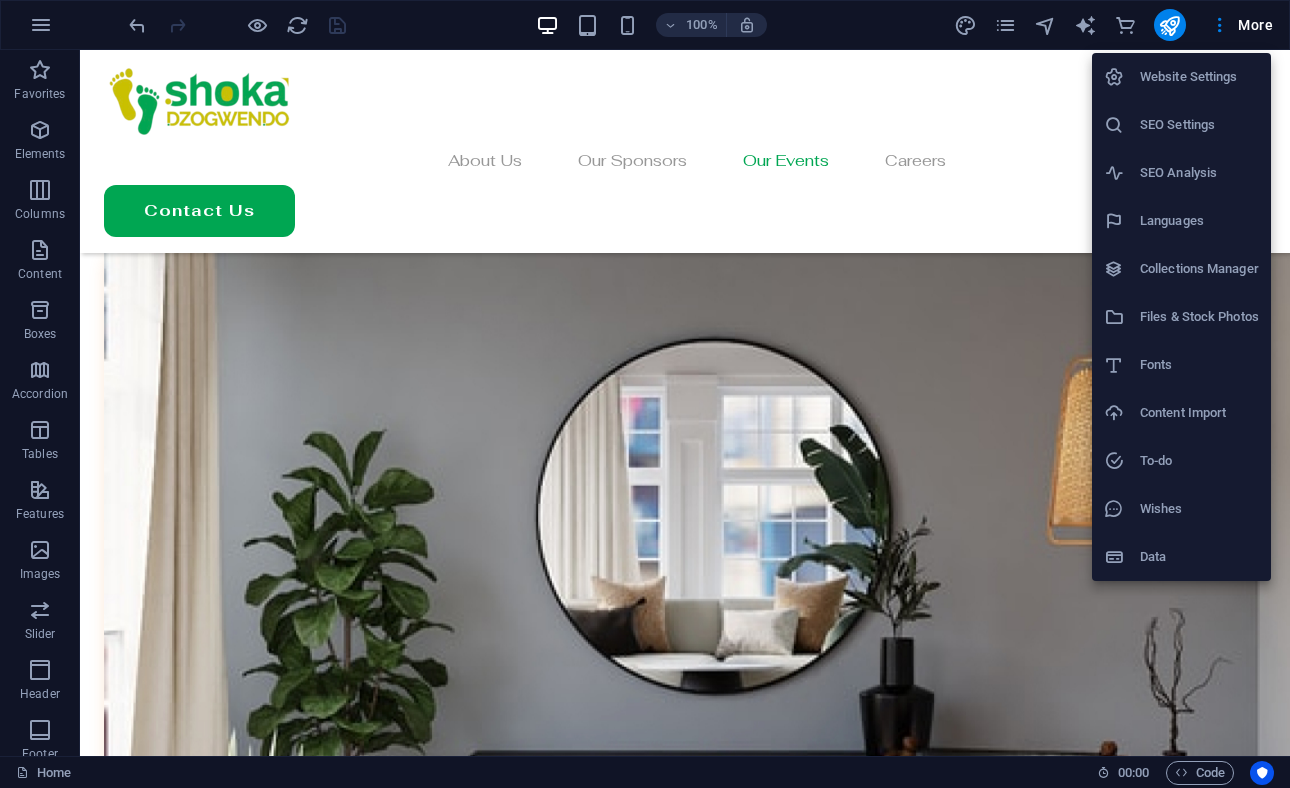 click on "SEO Settings" at bounding box center (1199, 125) 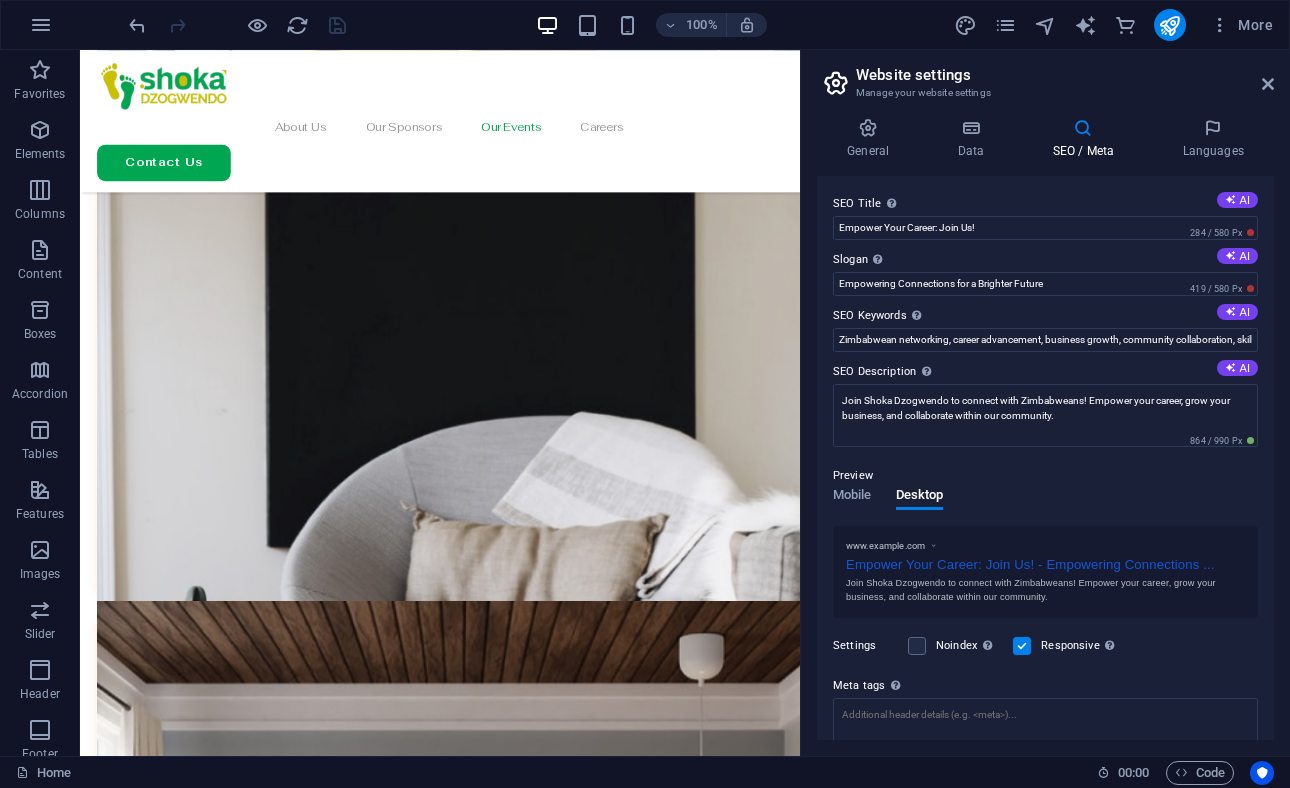 scroll, scrollTop: 6147, scrollLeft: 0, axis: vertical 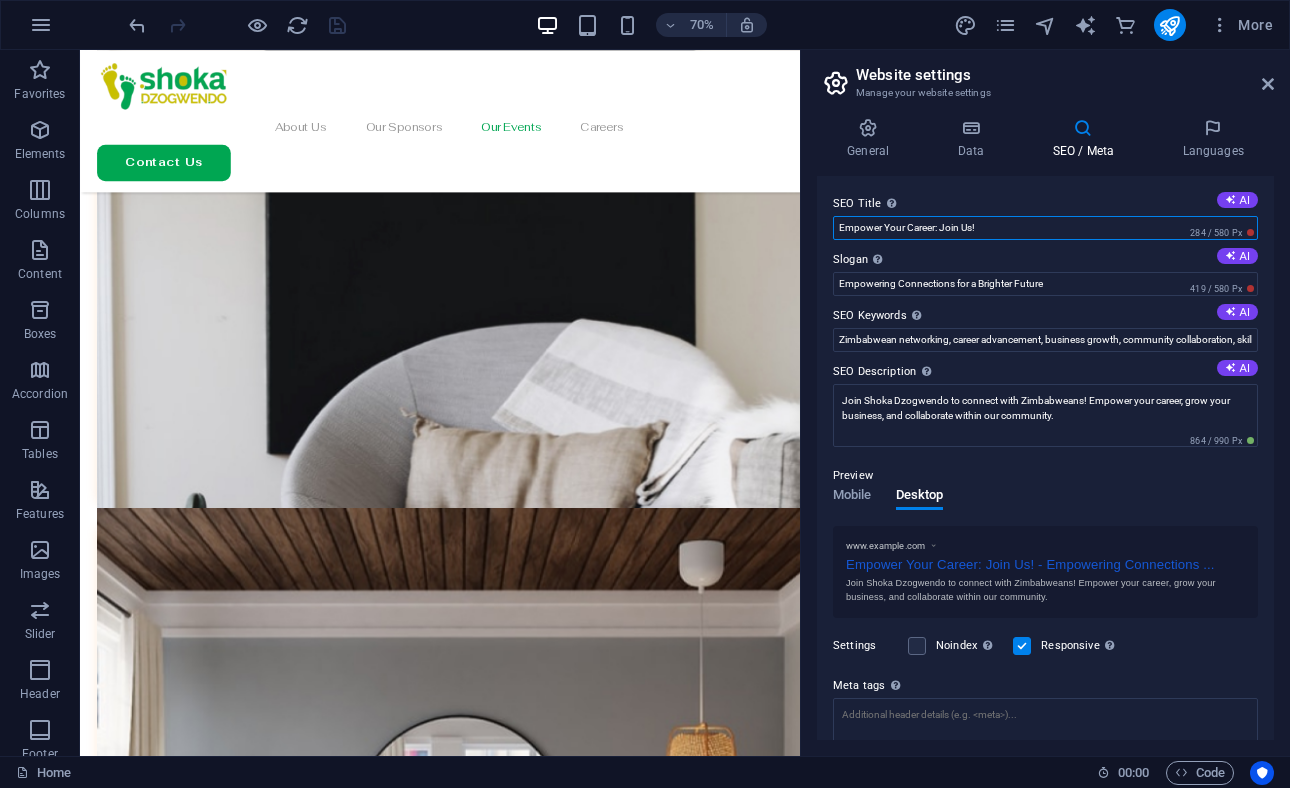 click on "Empower Your Career: Join Us!" at bounding box center [1045, 228] 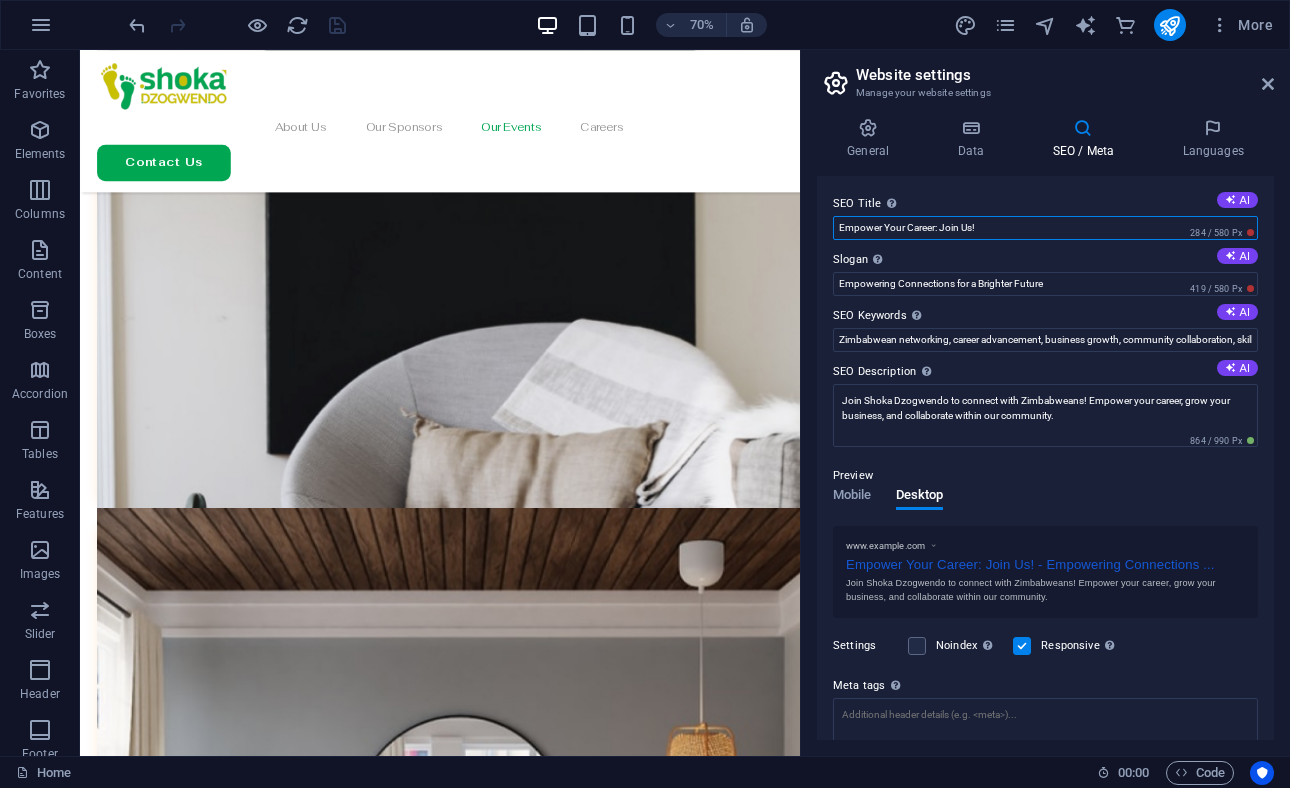 click on "Empower Your Career: Join Us!" at bounding box center [1045, 228] 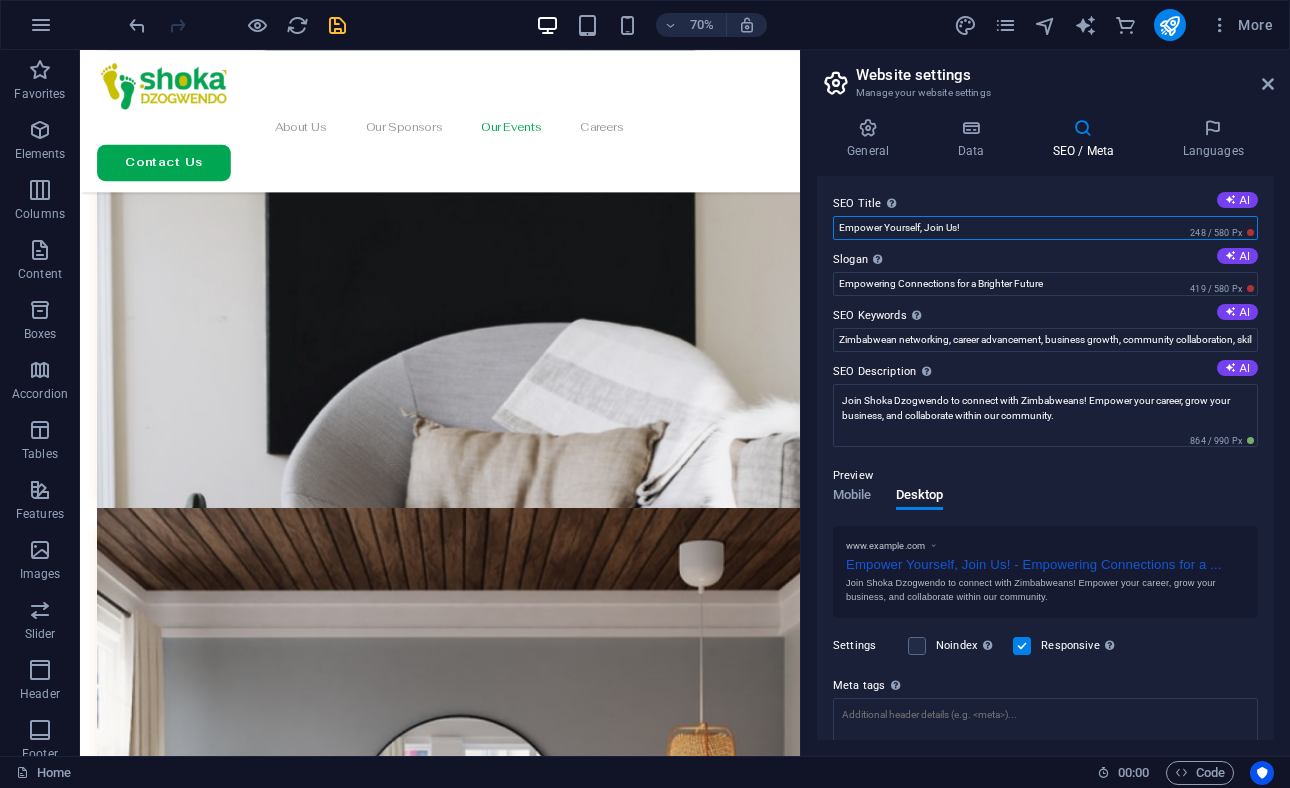 click on "Empower Yourself, Join Us!" at bounding box center [1045, 228] 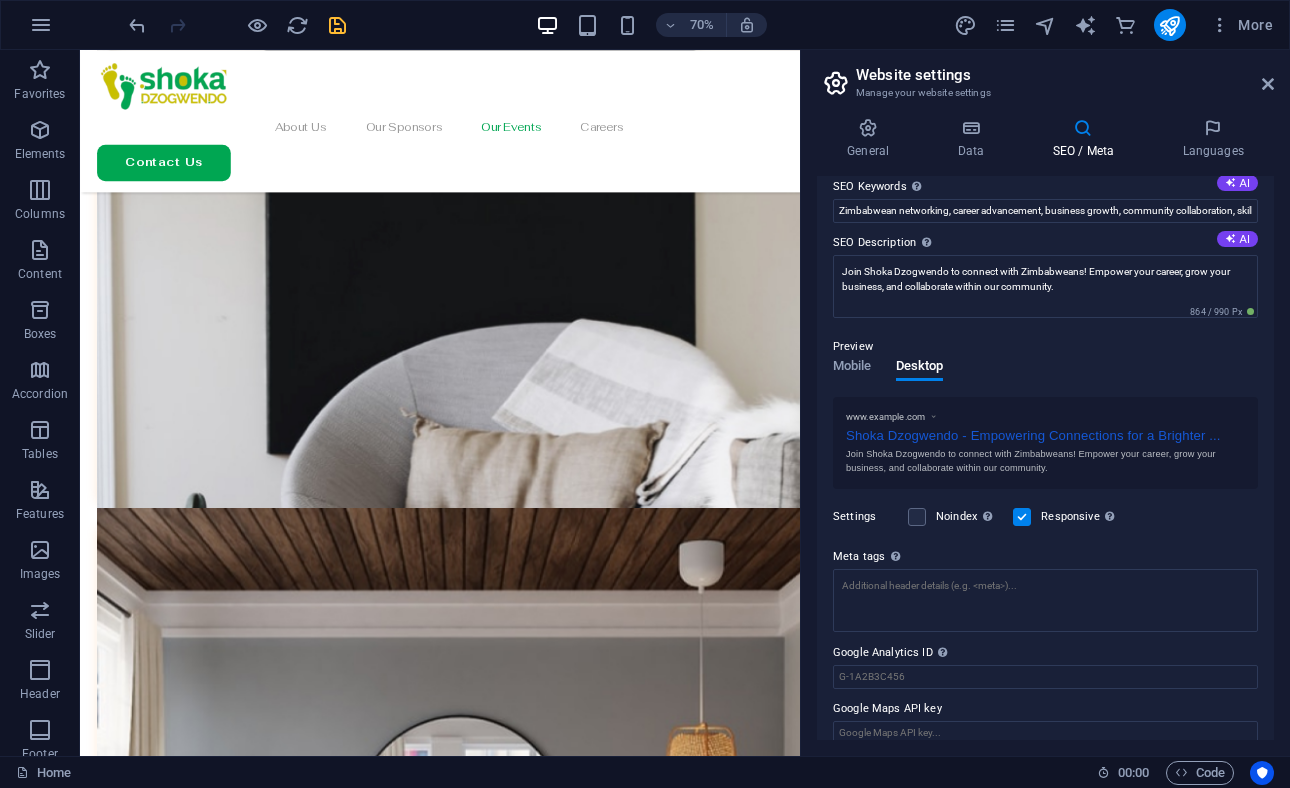 scroll, scrollTop: 149, scrollLeft: 0, axis: vertical 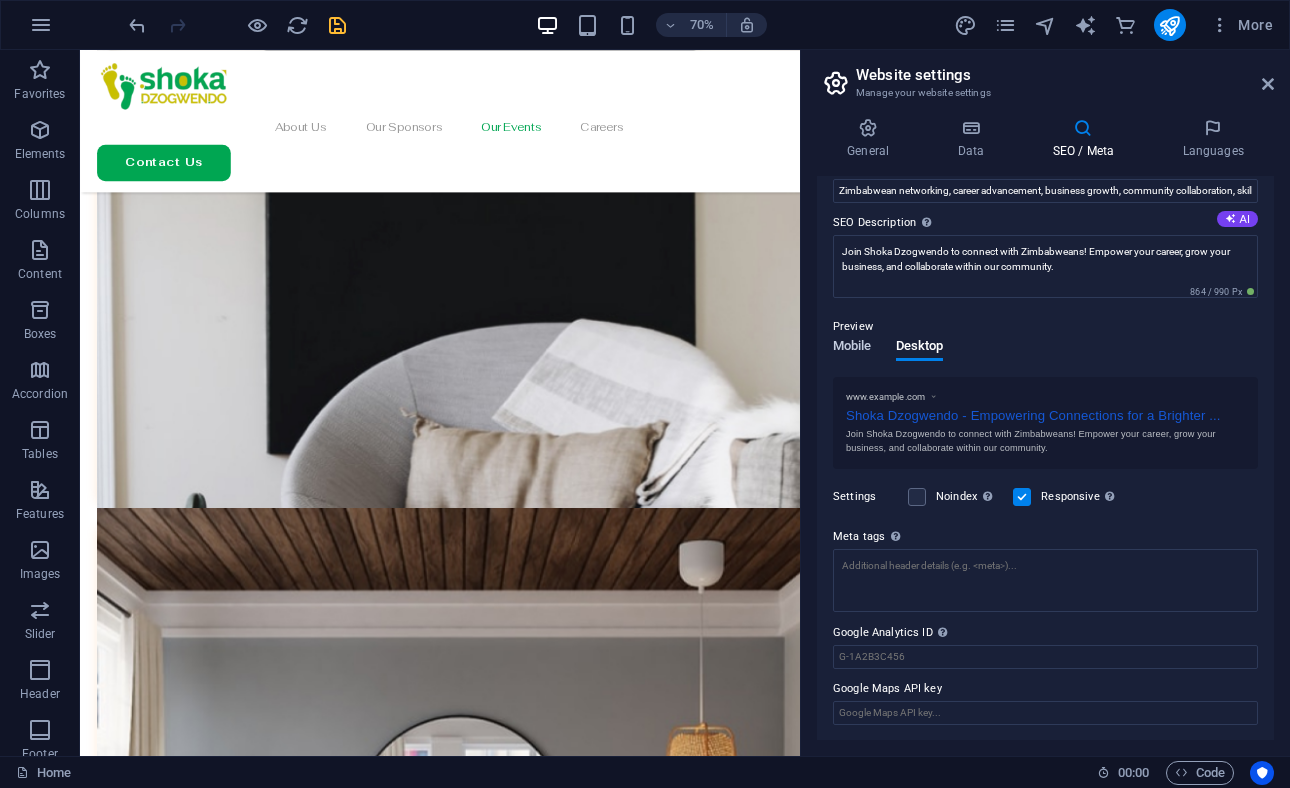 type on "Shoka Dzogwendo" 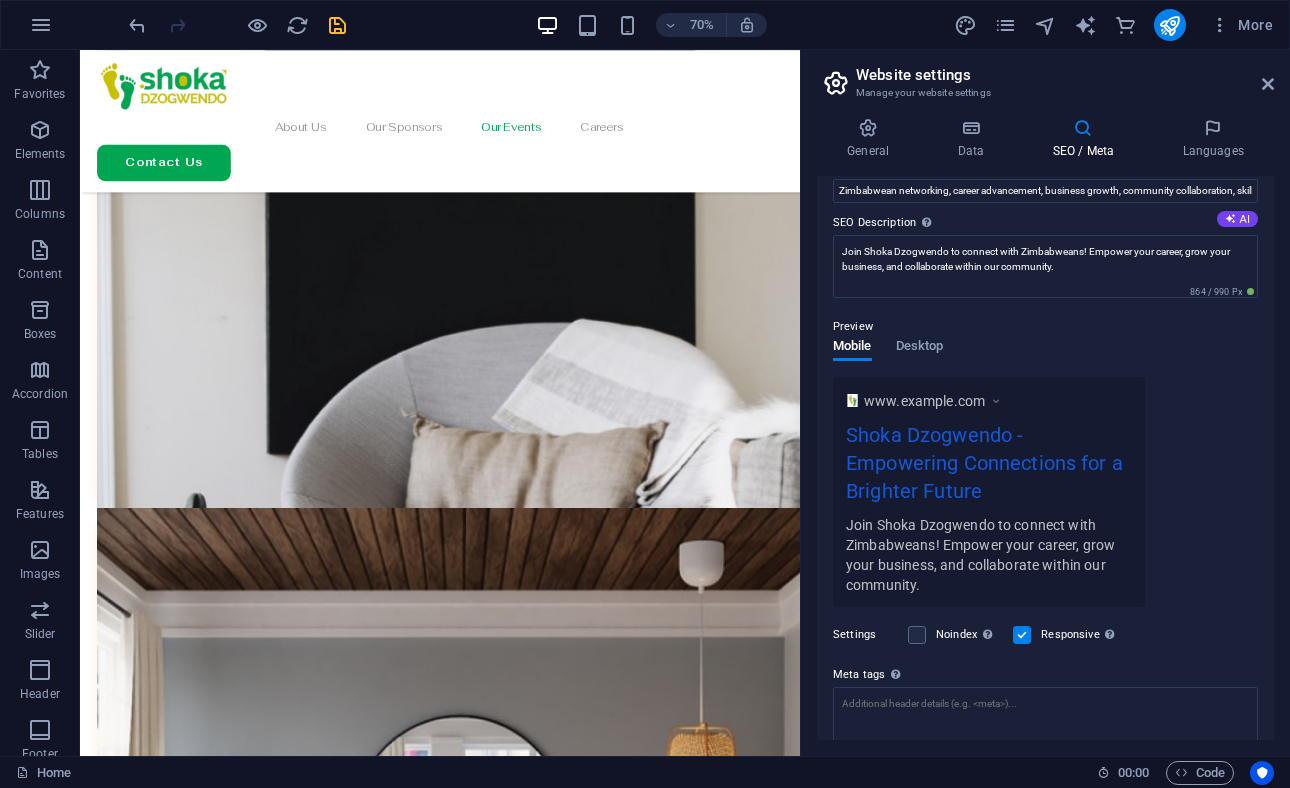 scroll, scrollTop: 287, scrollLeft: 0, axis: vertical 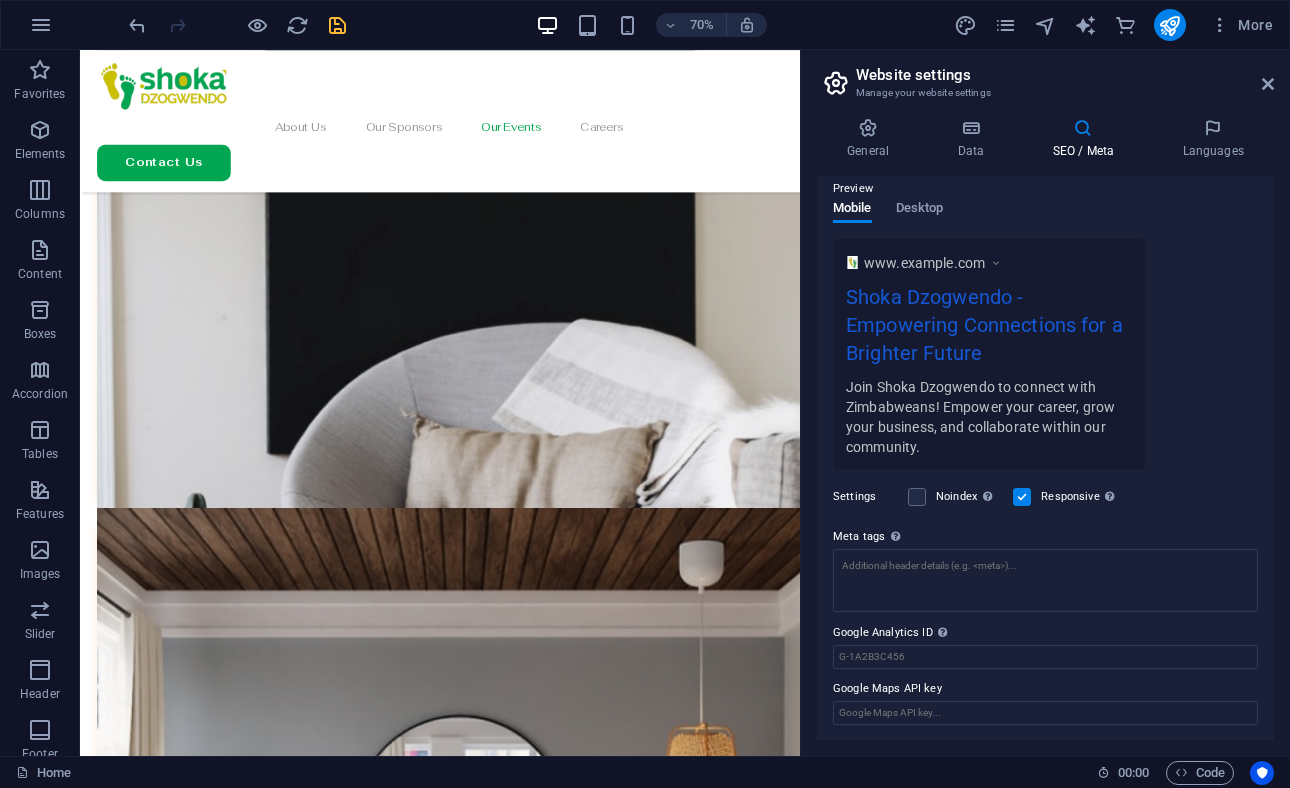 click at bounding box center (337, 25) 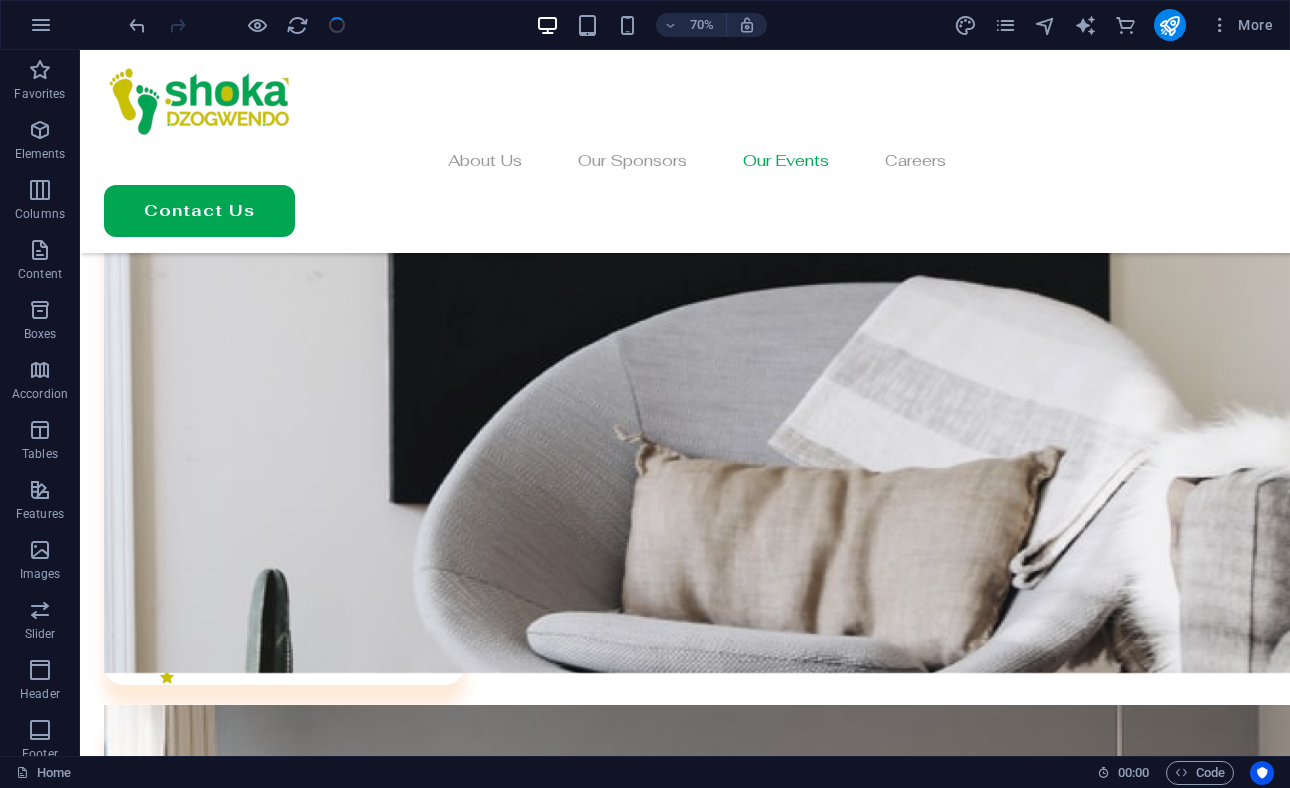 scroll, scrollTop: 6014, scrollLeft: 0, axis: vertical 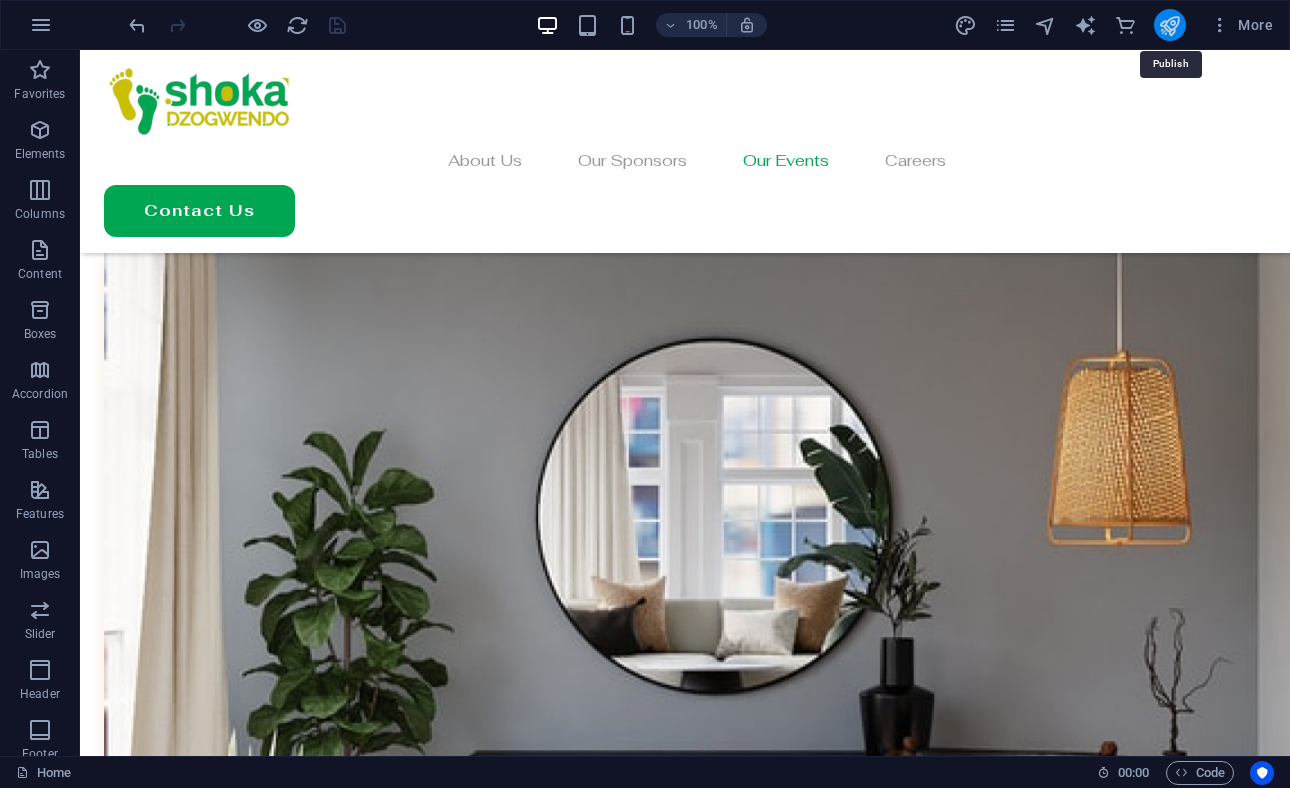 click at bounding box center (1169, 25) 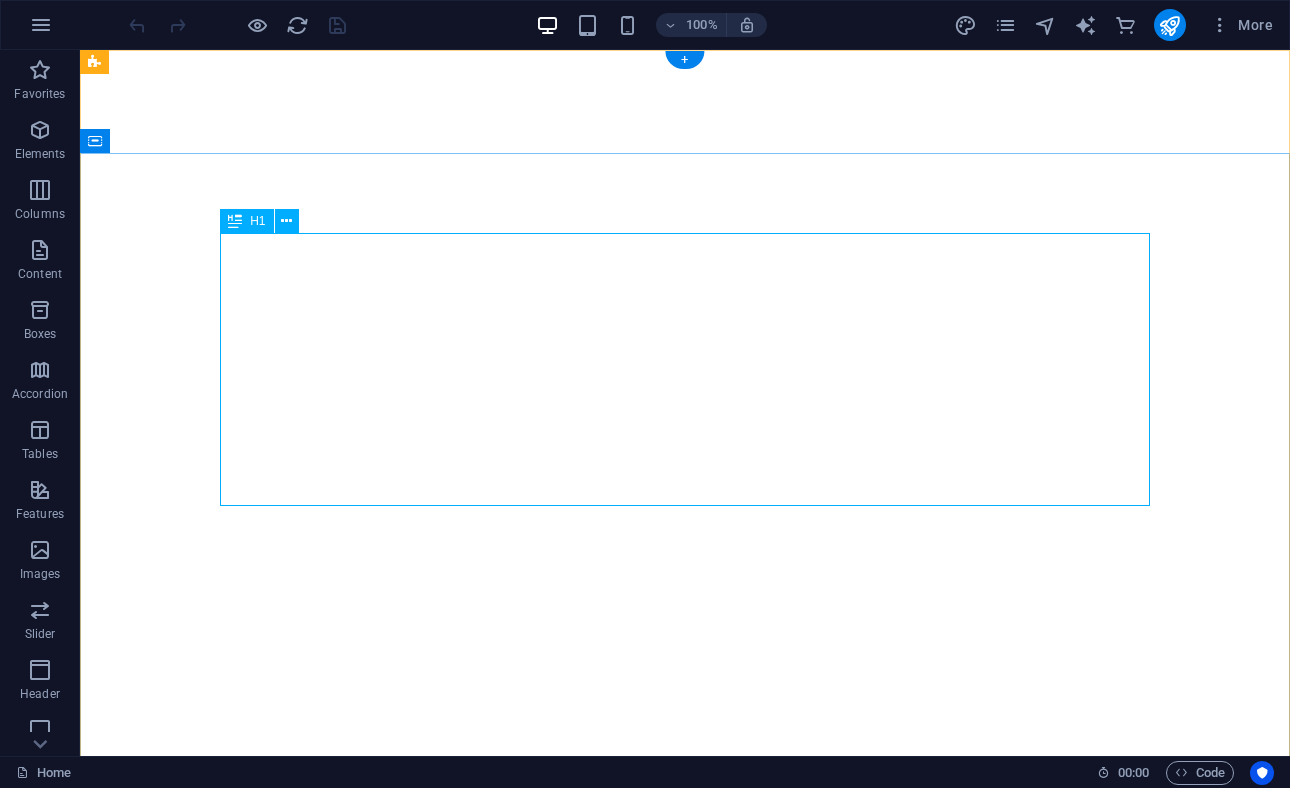 scroll, scrollTop: 0, scrollLeft: 0, axis: both 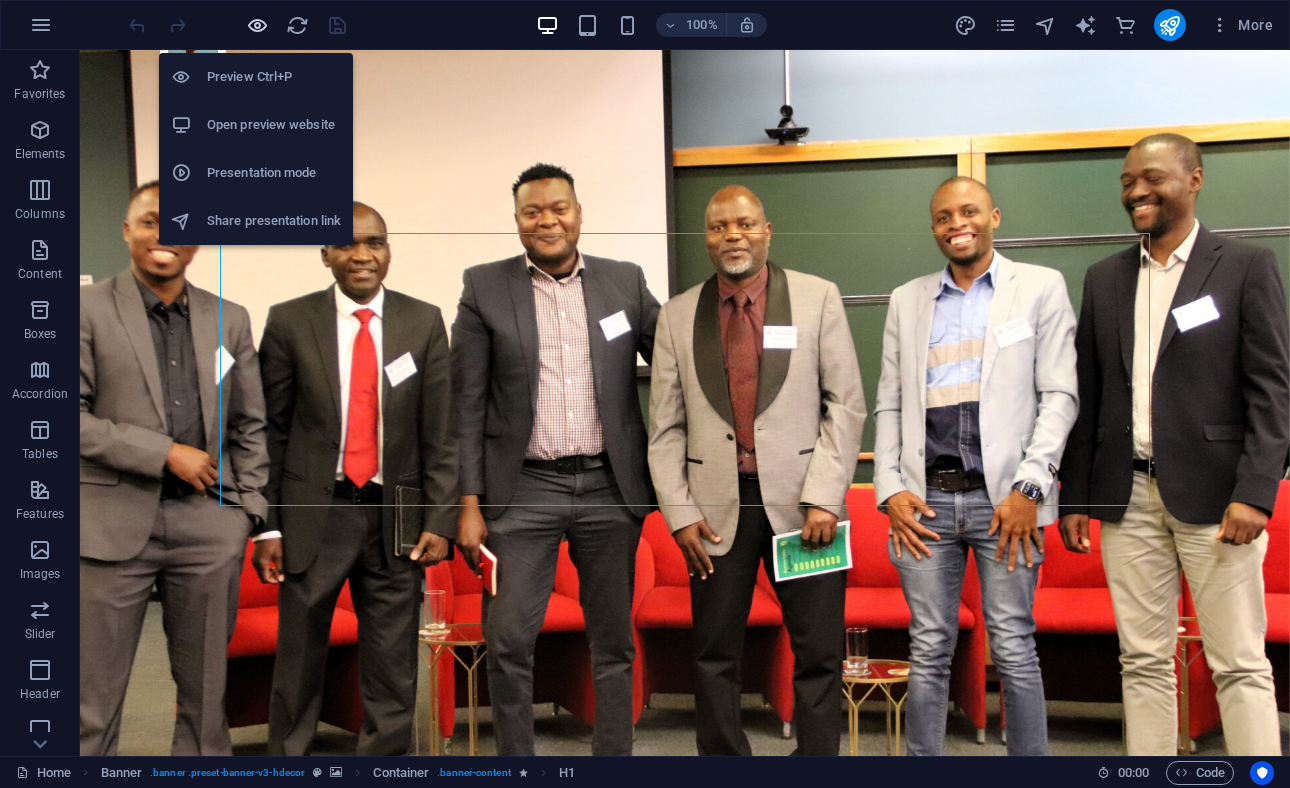 click at bounding box center [257, 25] 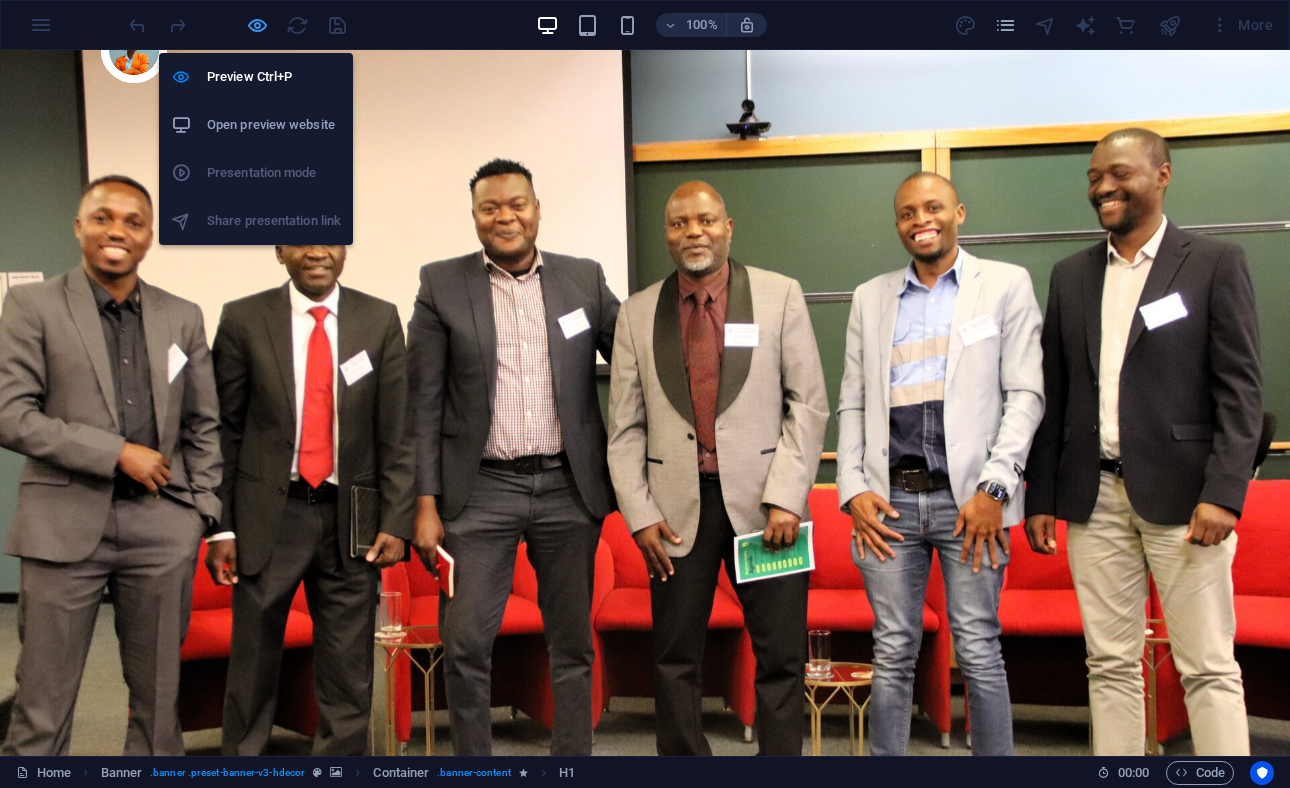 click at bounding box center [257, 25] 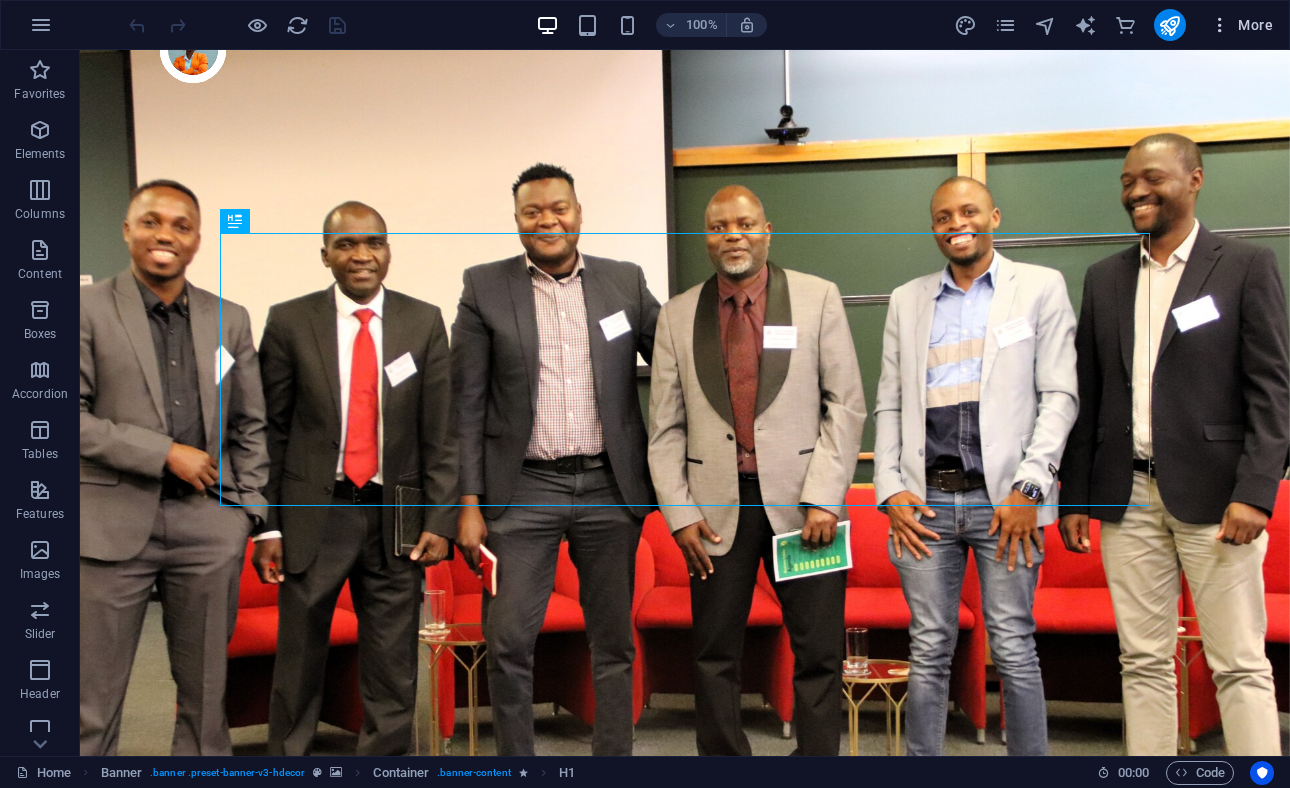 click at bounding box center (1220, 25) 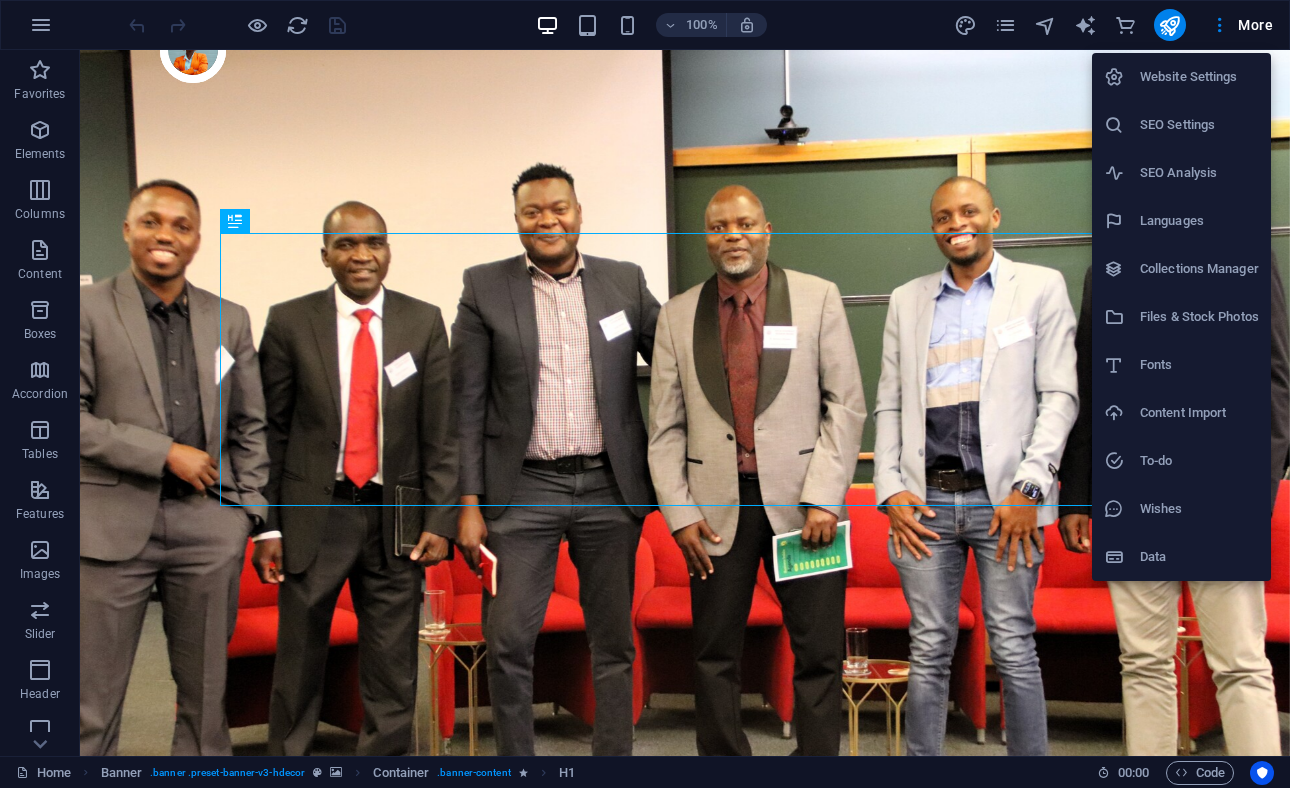 click on "SEO Settings" at bounding box center (1181, 125) 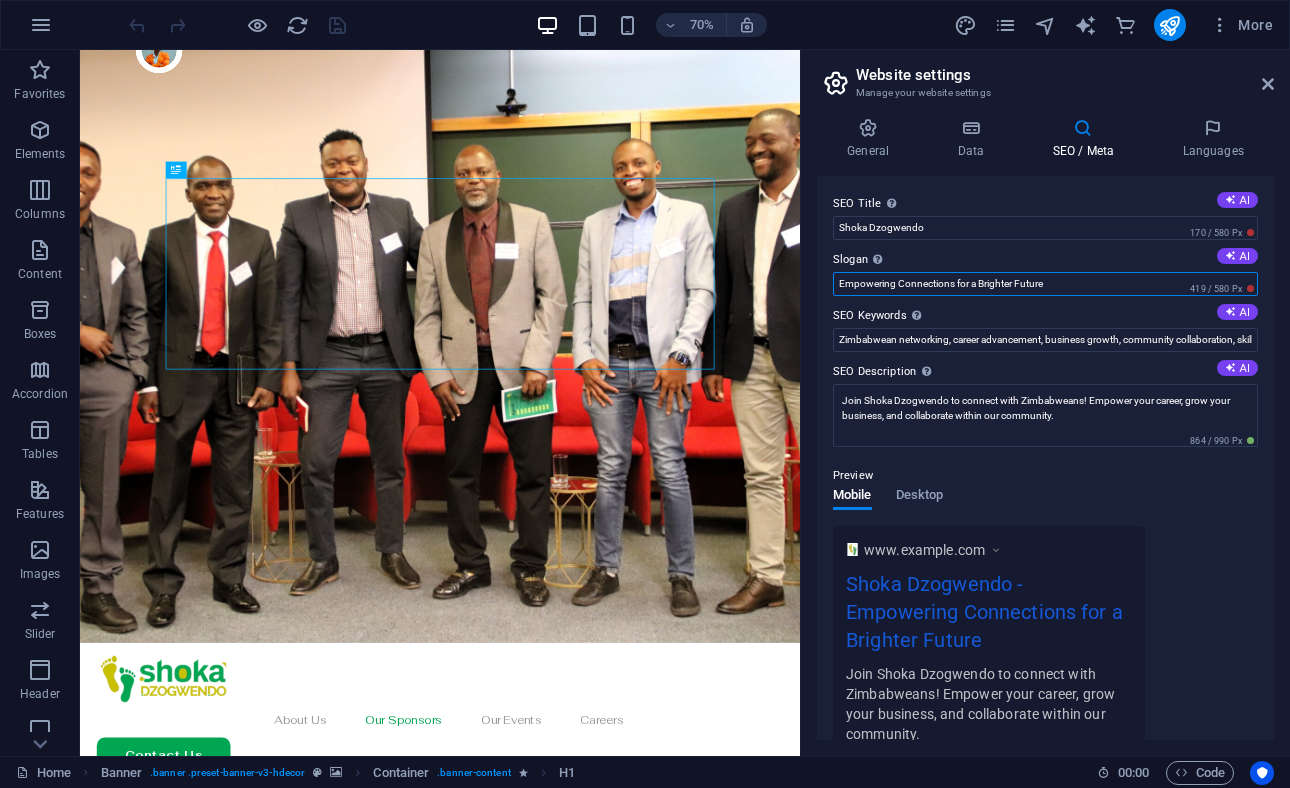 click on "Empowering Connections for a Brighter Future" at bounding box center (1045, 284) 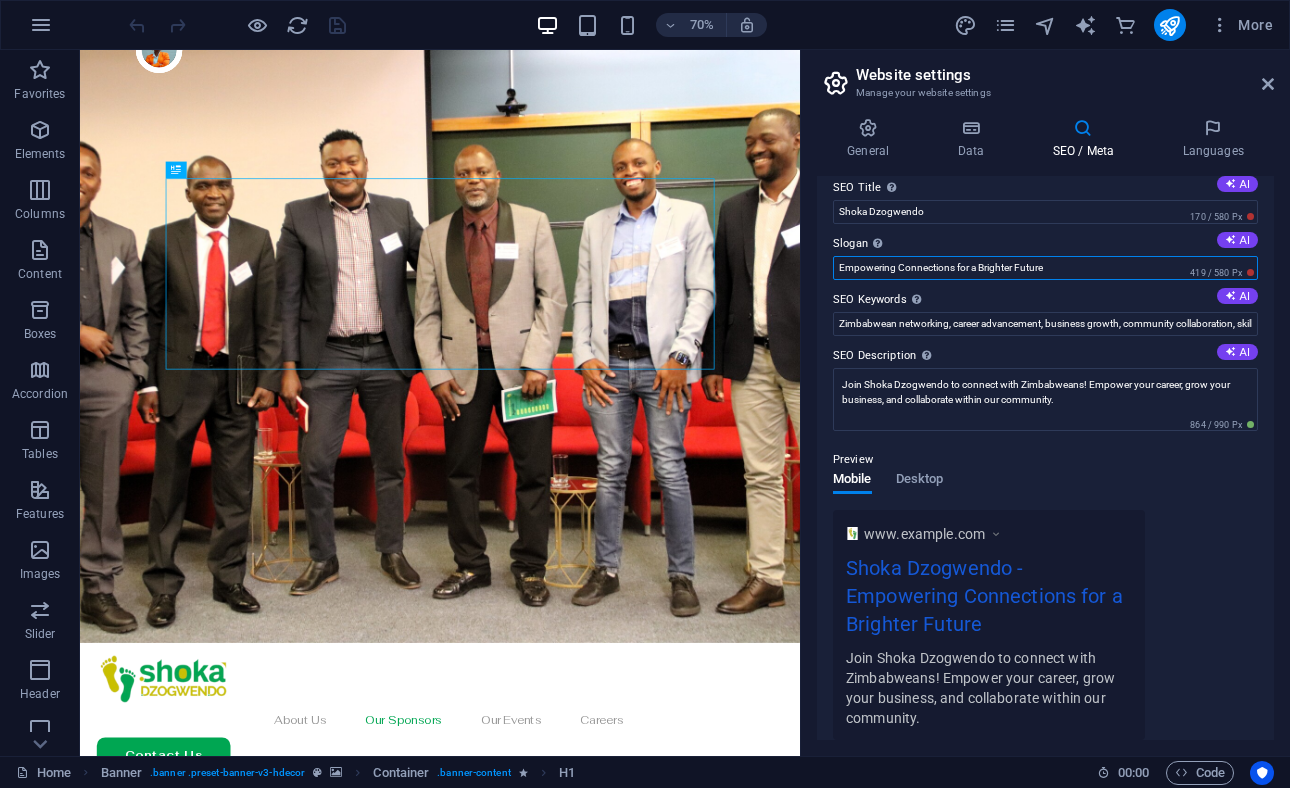 scroll, scrollTop: 0, scrollLeft: 0, axis: both 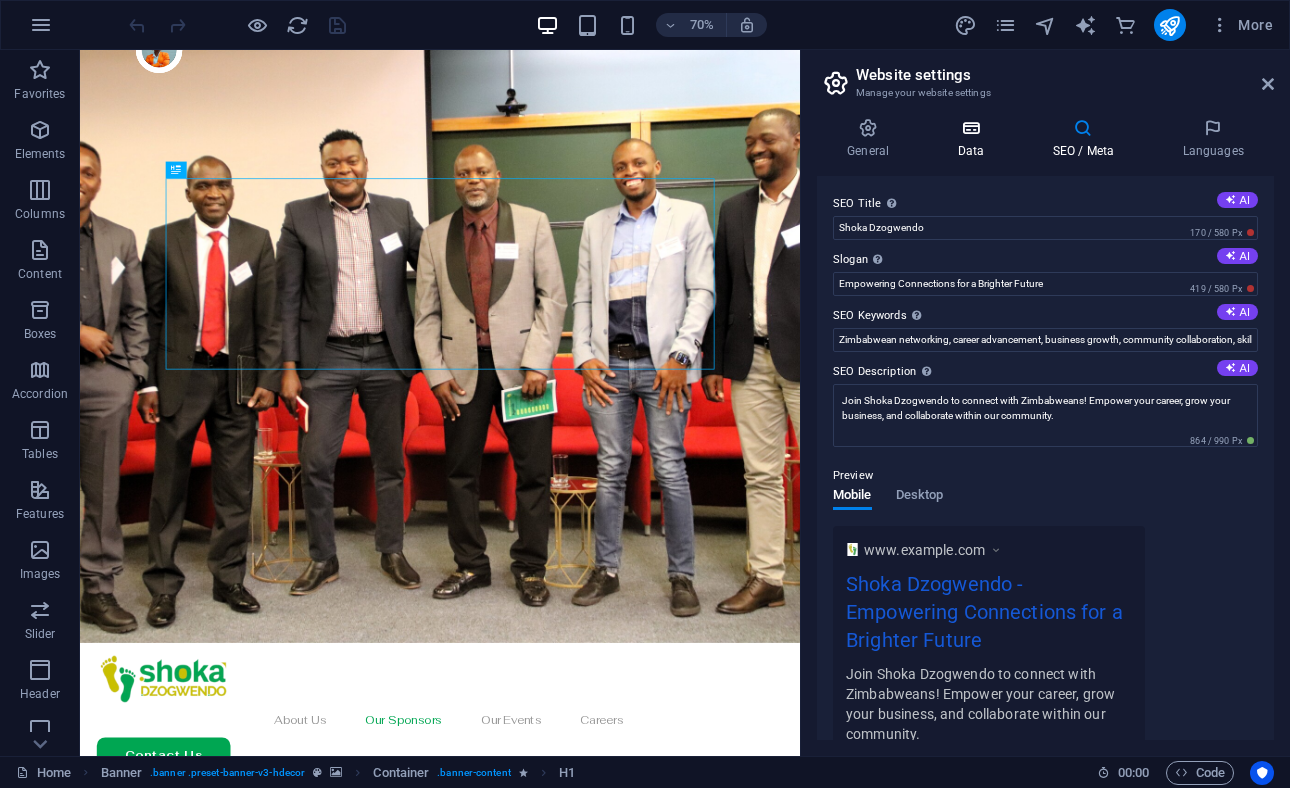 click on "Data" at bounding box center [974, 139] 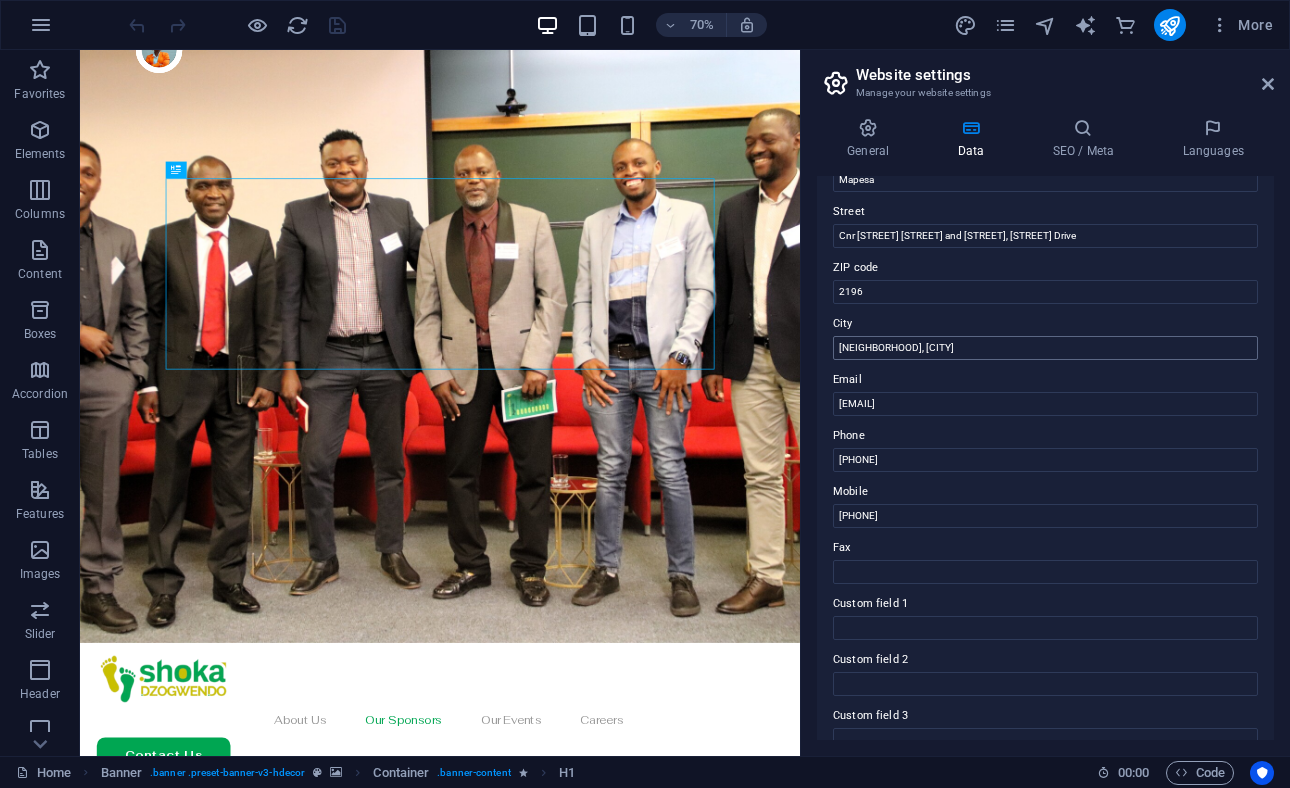 scroll, scrollTop: 0, scrollLeft: 0, axis: both 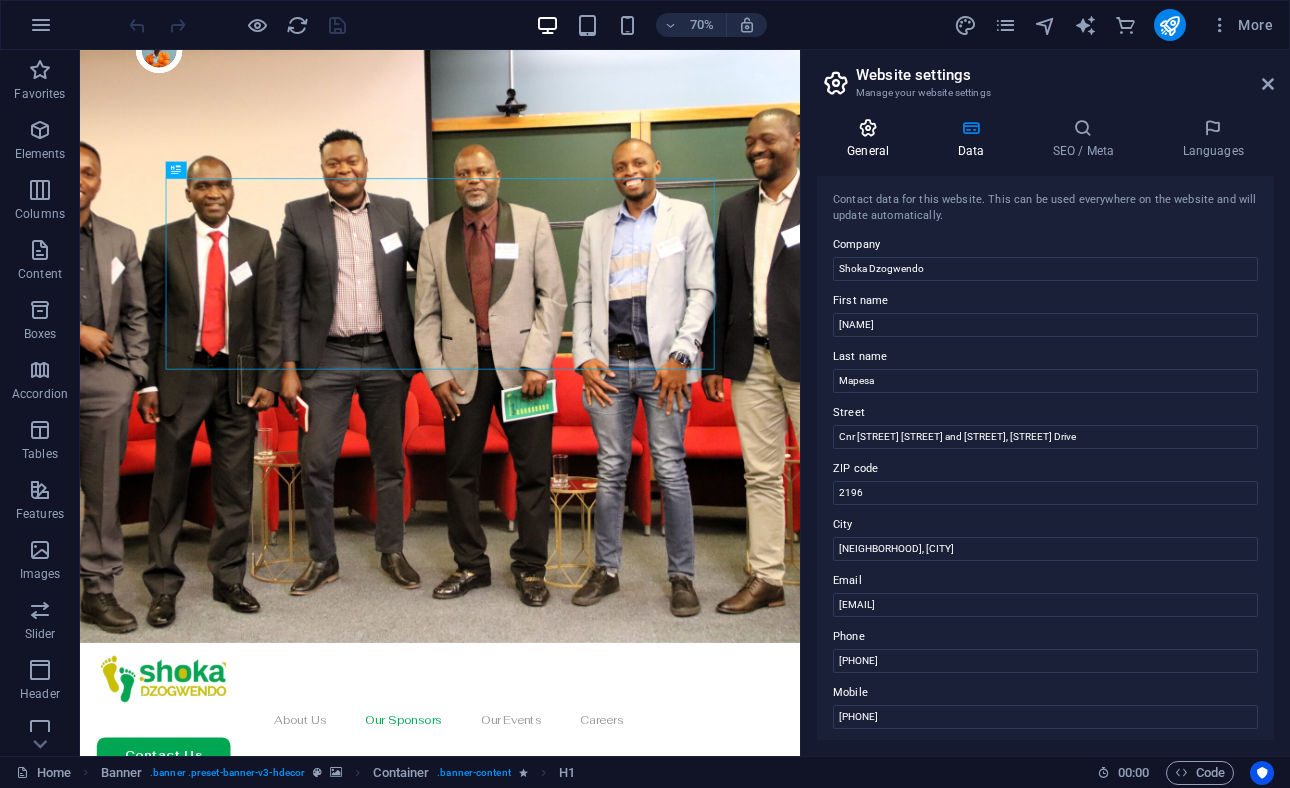click on "General" at bounding box center (872, 139) 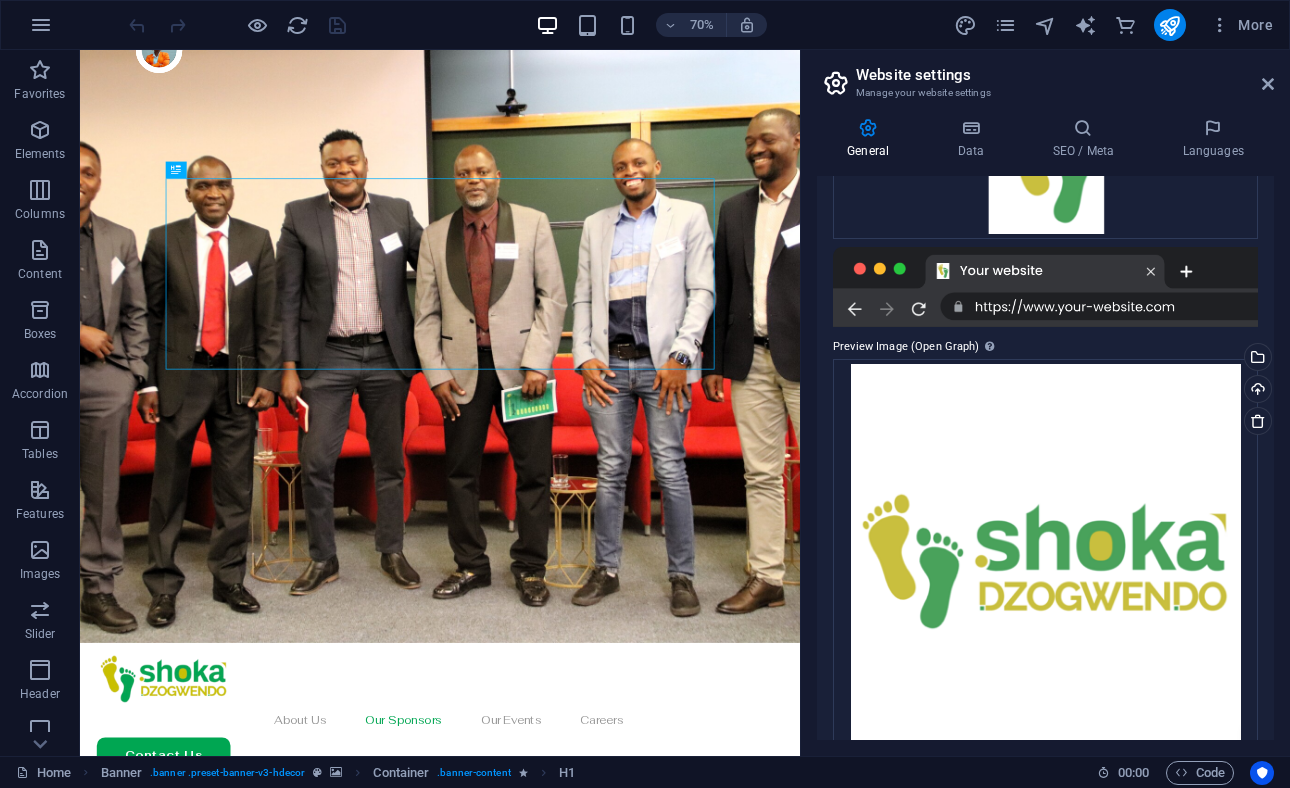 scroll, scrollTop: 419, scrollLeft: 0, axis: vertical 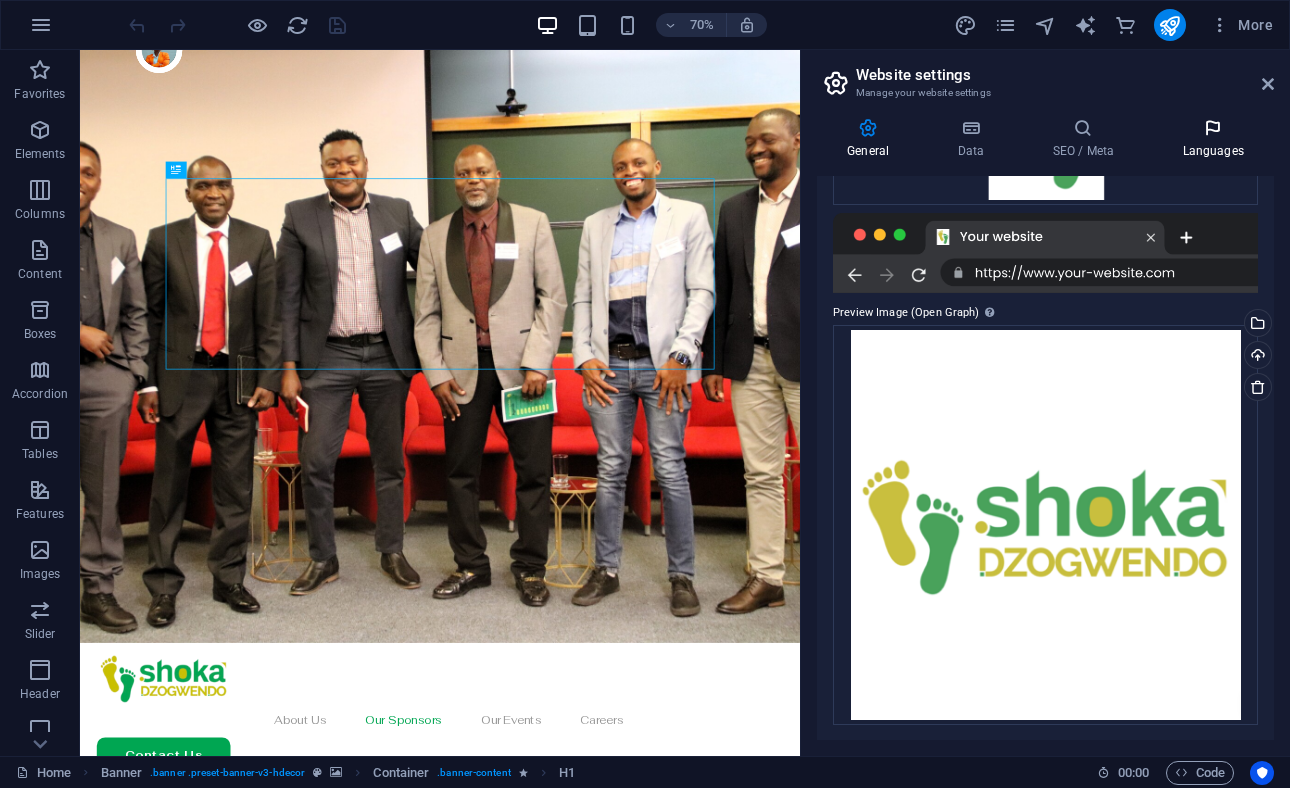 click on "Languages" at bounding box center (1213, 139) 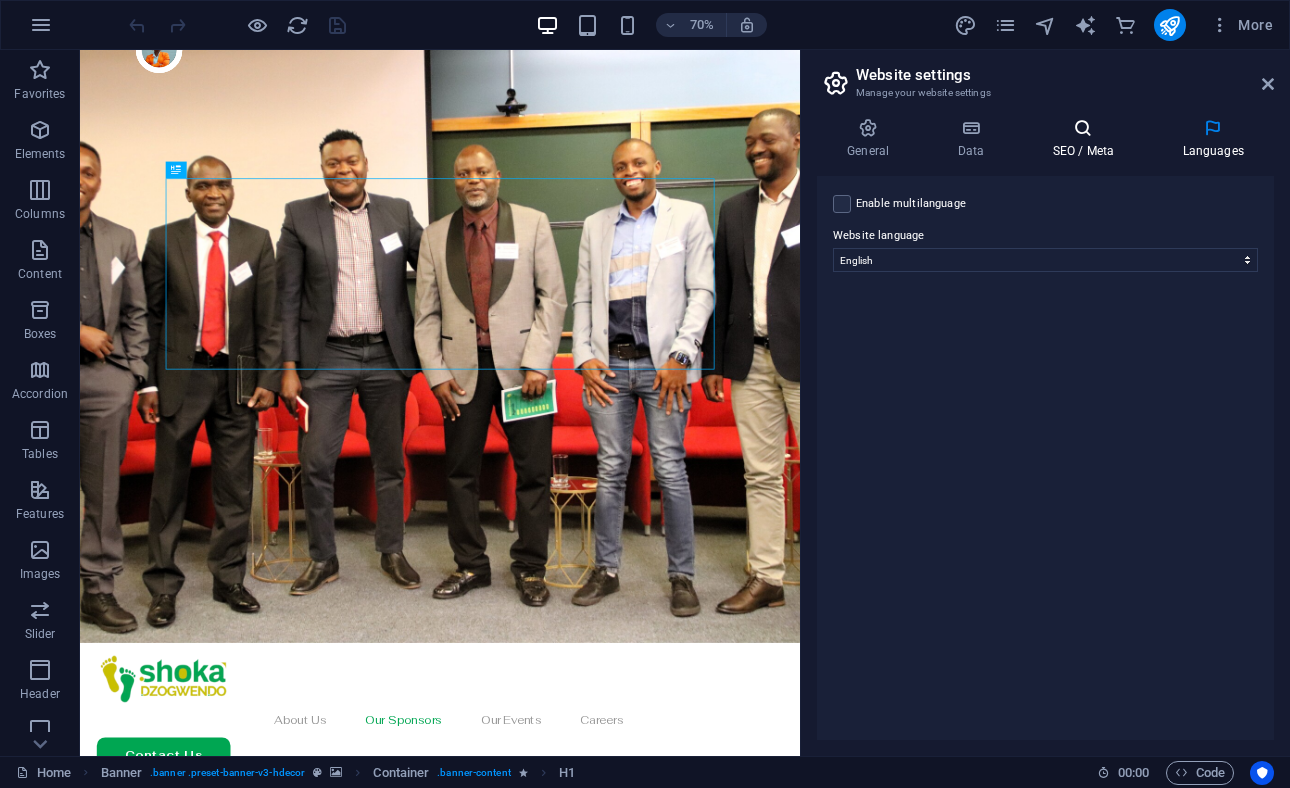 click on "SEO / Meta" at bounding box center [1087, 139] 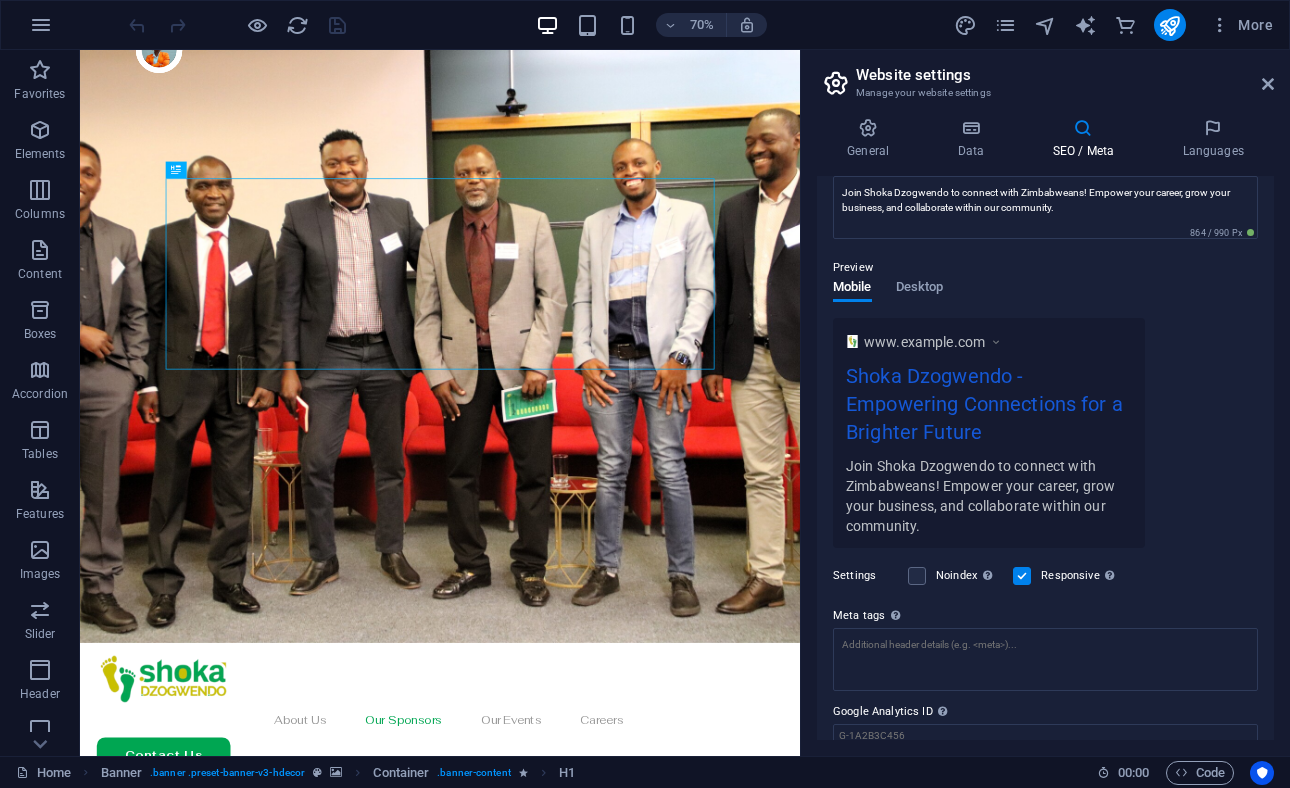 scroll, scrollTop: 220, scrollLeft: 0, axis: vertical 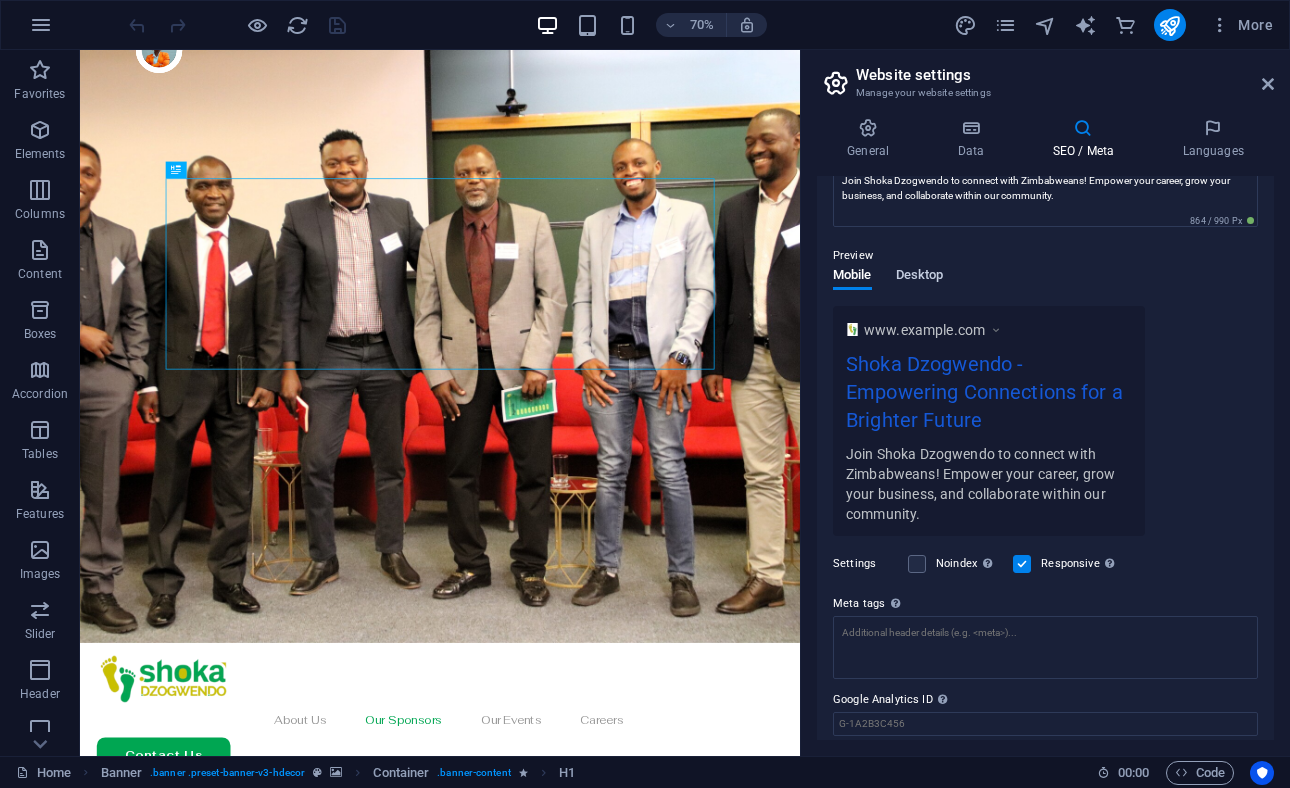 click on "Desktop" at bounding box center [920, 277] 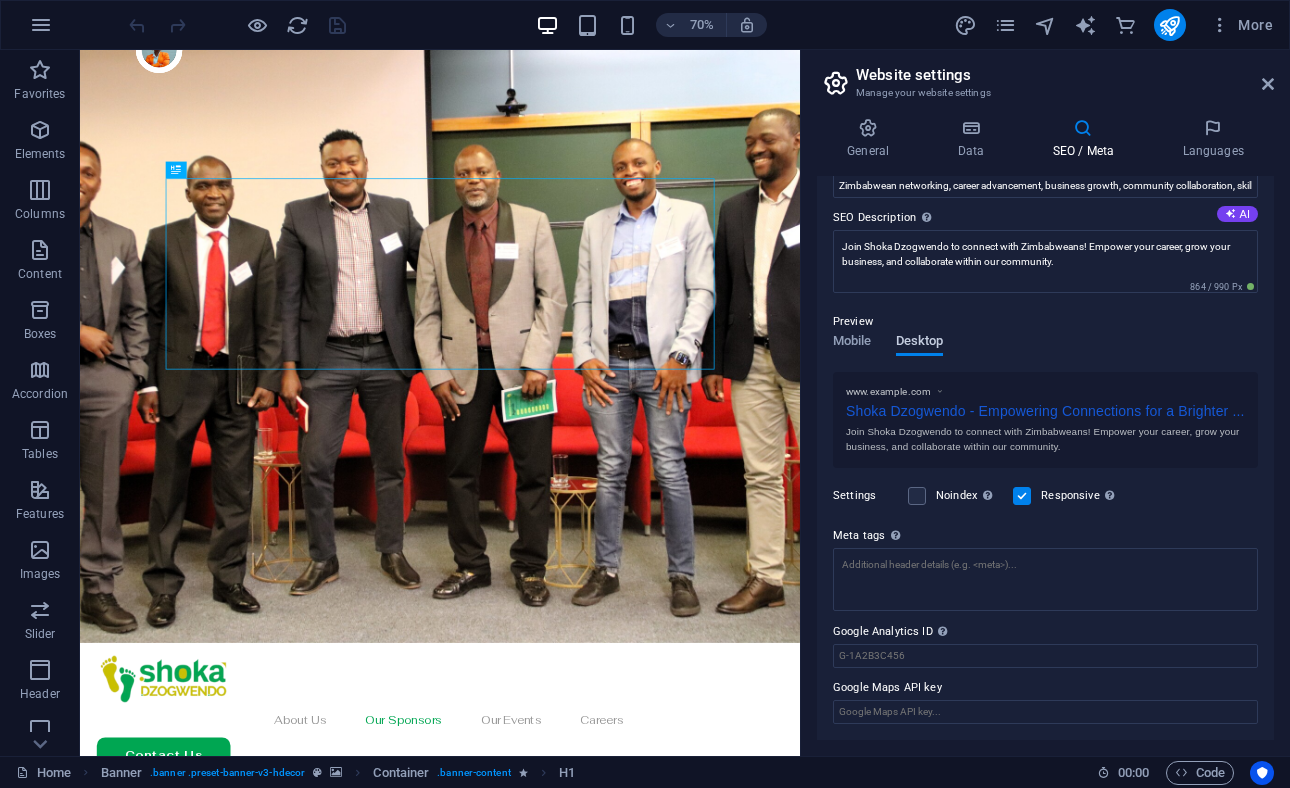 scroll, scrollTop: 149, scrollLeft: 0, axis: vertical 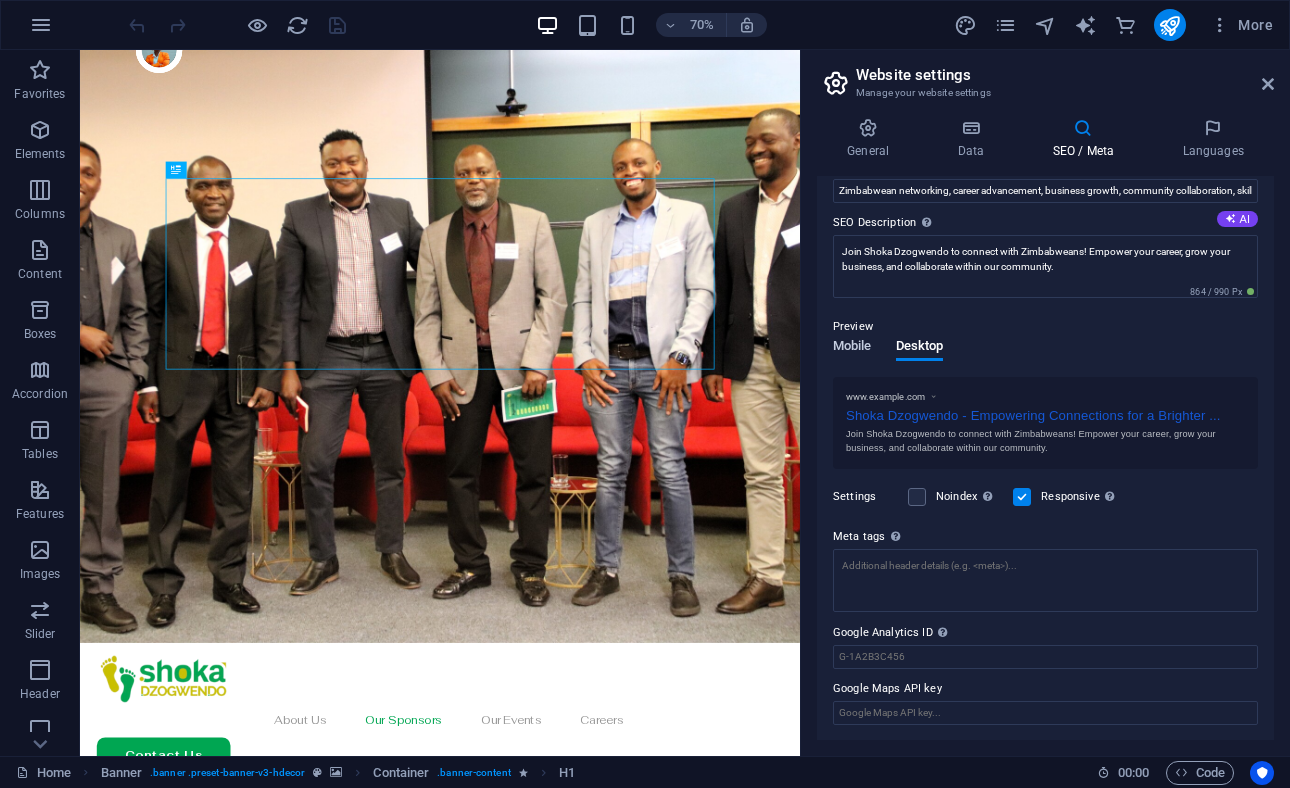 click on "Mobile" at bounding box center [852, 348] 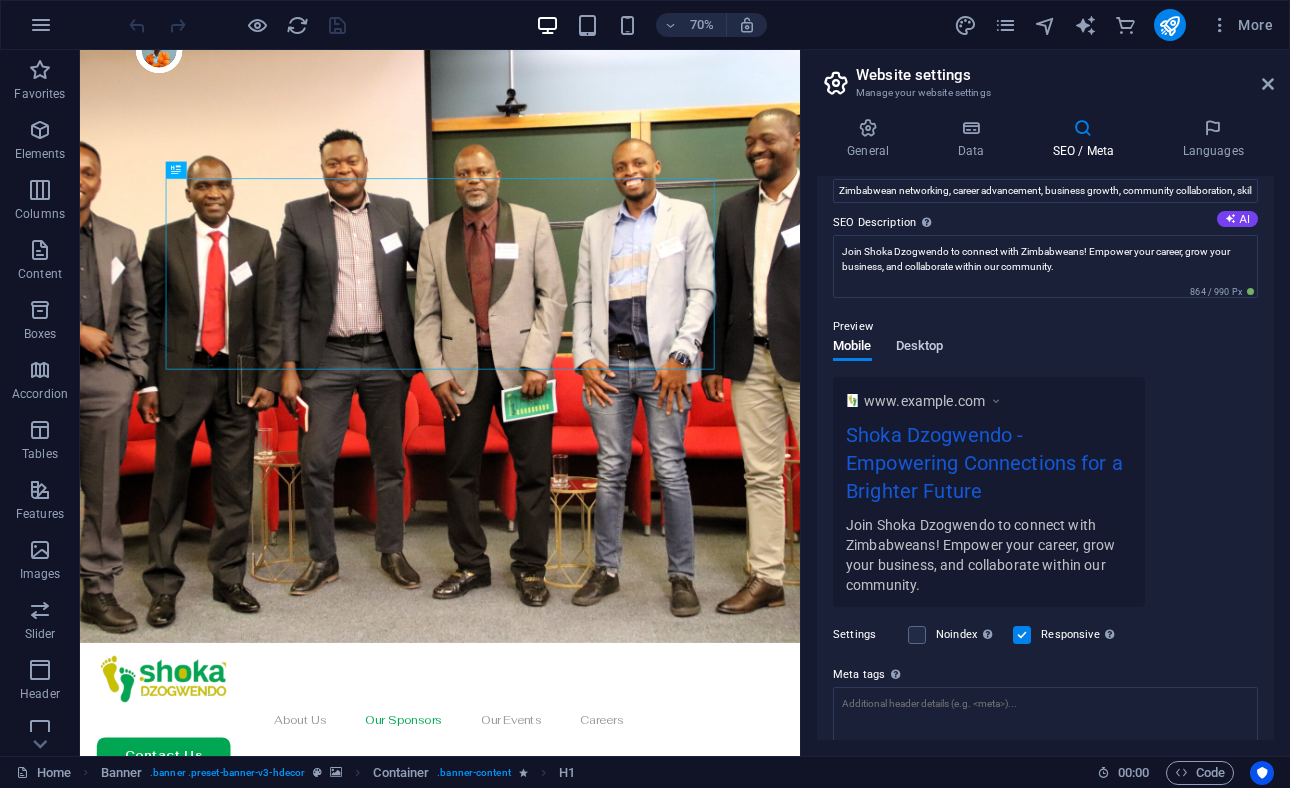 click on "Desktop" at bounding box center [920, 348] 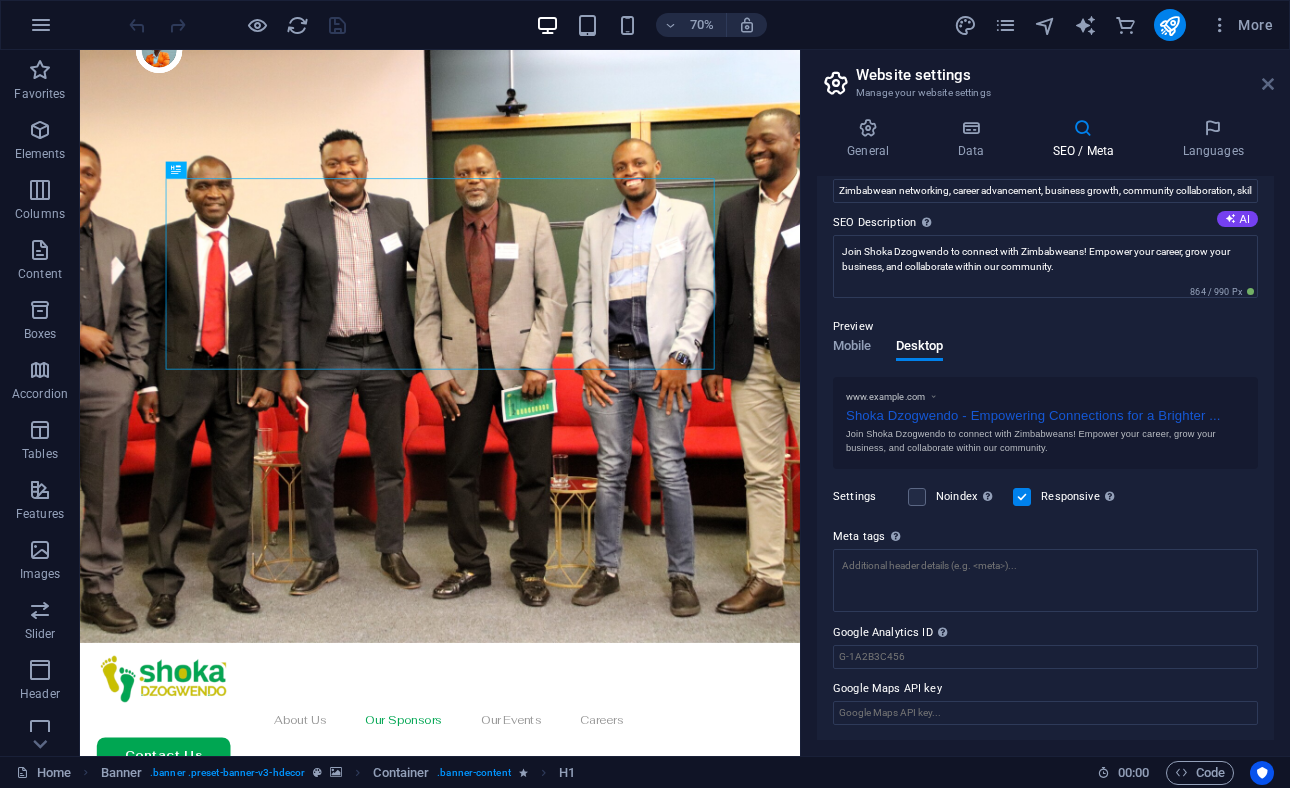 click at bounding box center [1268, 84] 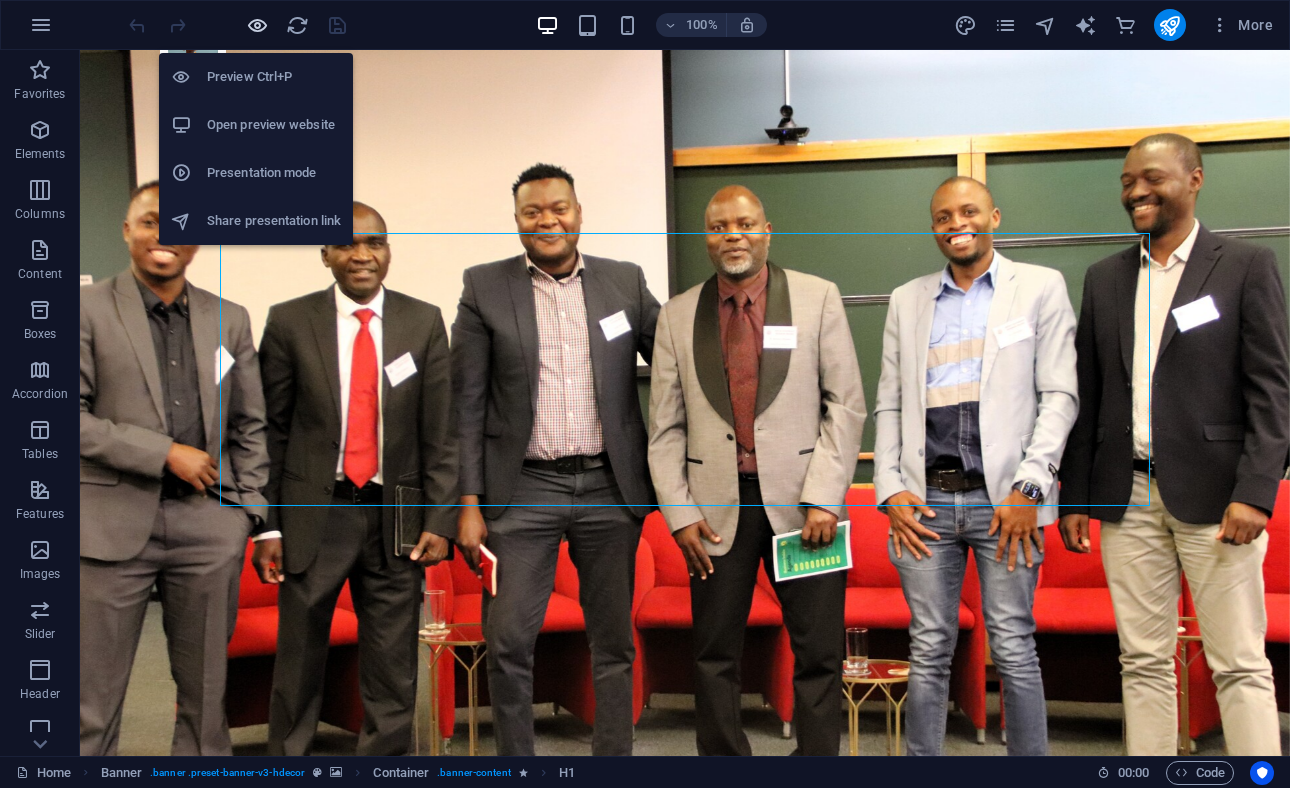 click at bounding box center [257, 25] 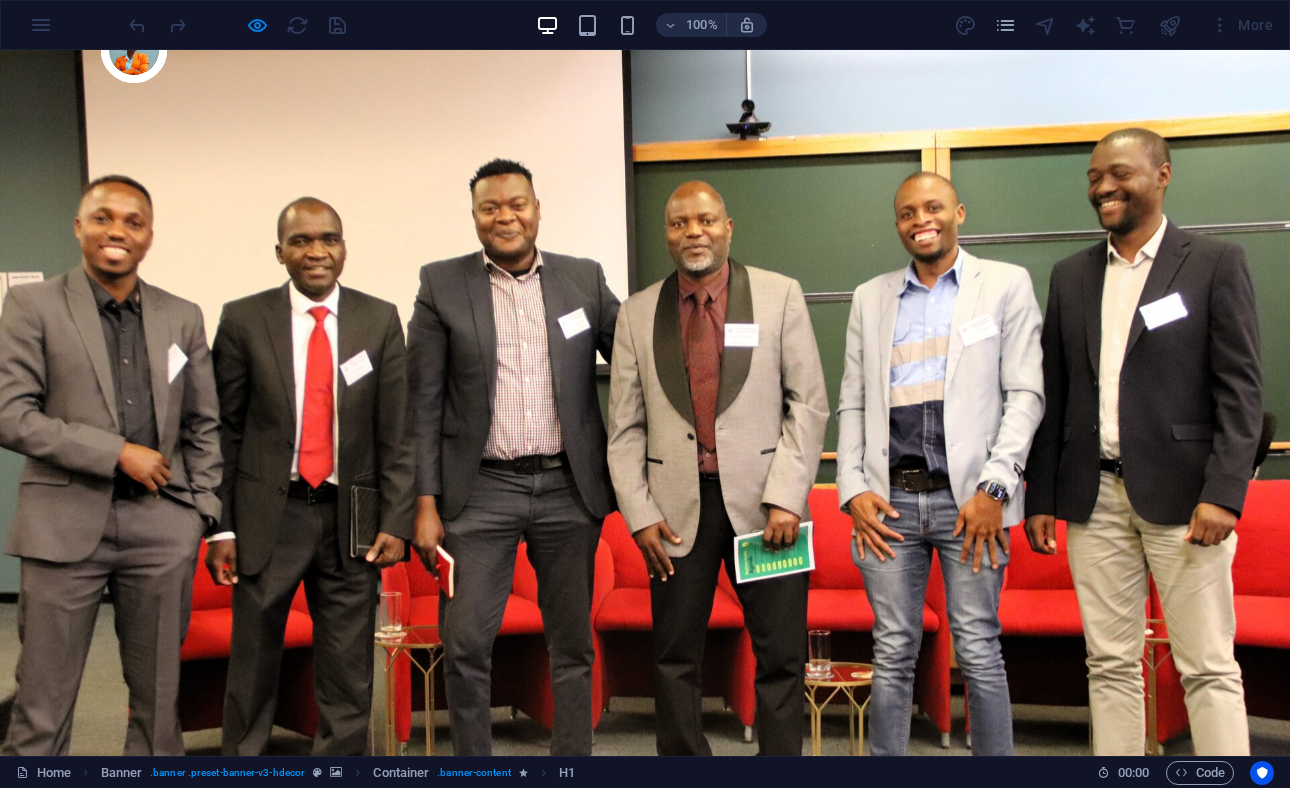 click on "About Us Our Sponsors Our Events Careers Contact Us" at bounding box center [645, 998] 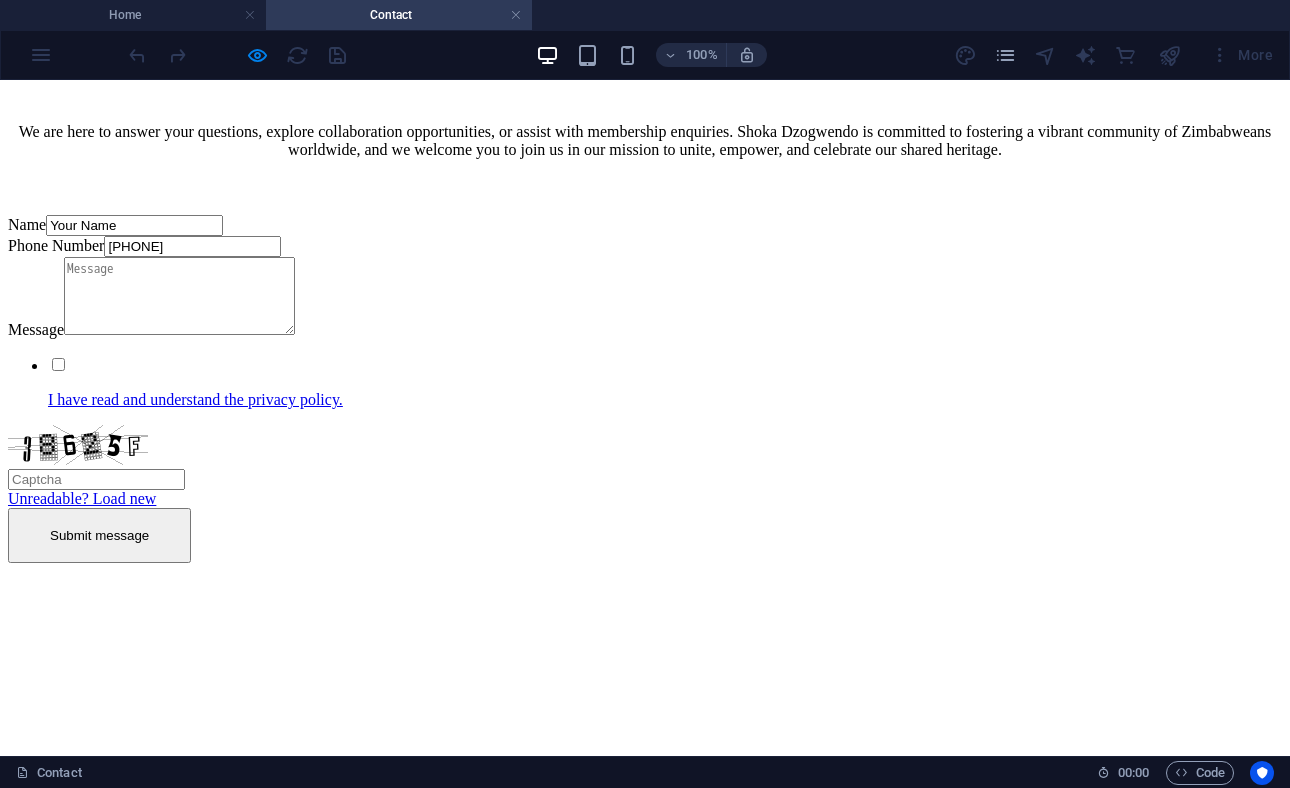 scroll, scrollTop: 226, scrollLeft: 0, axis: vertical 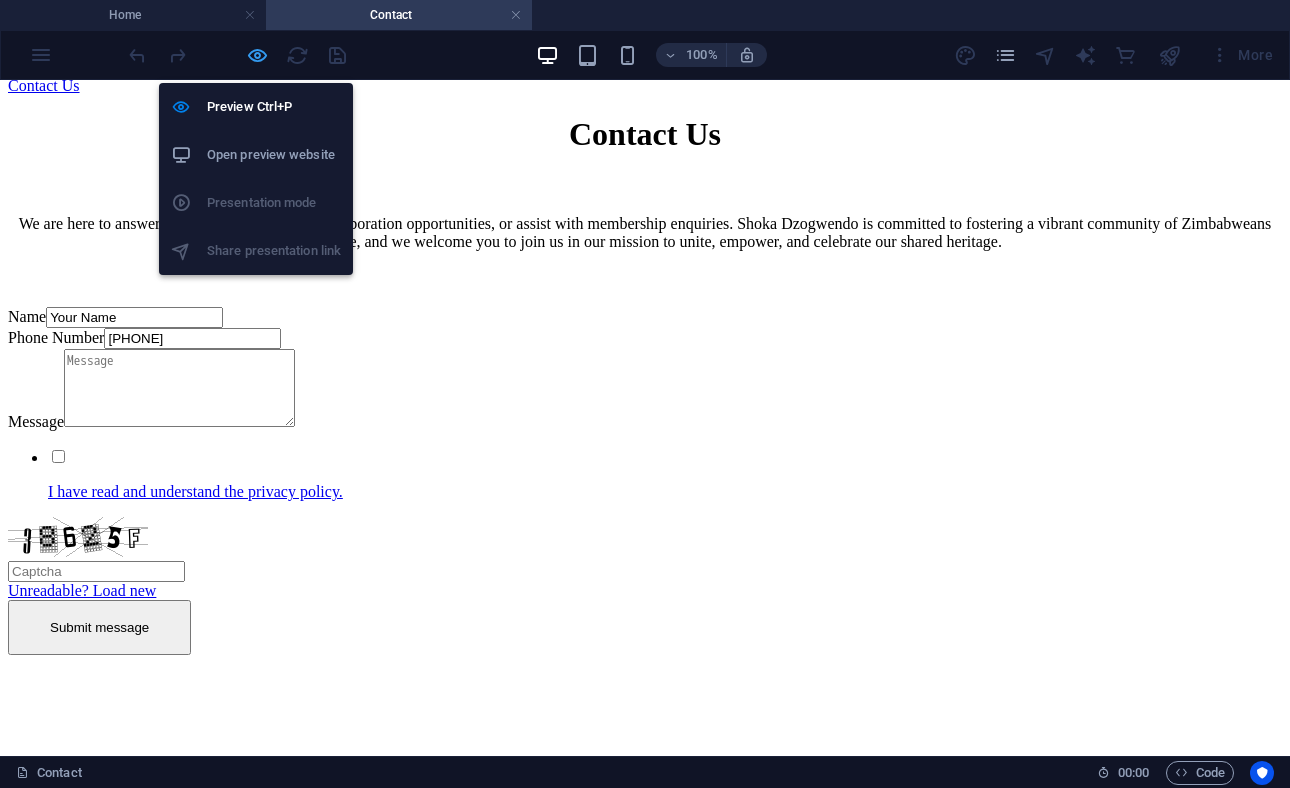 click at bounding box center (257, 55) 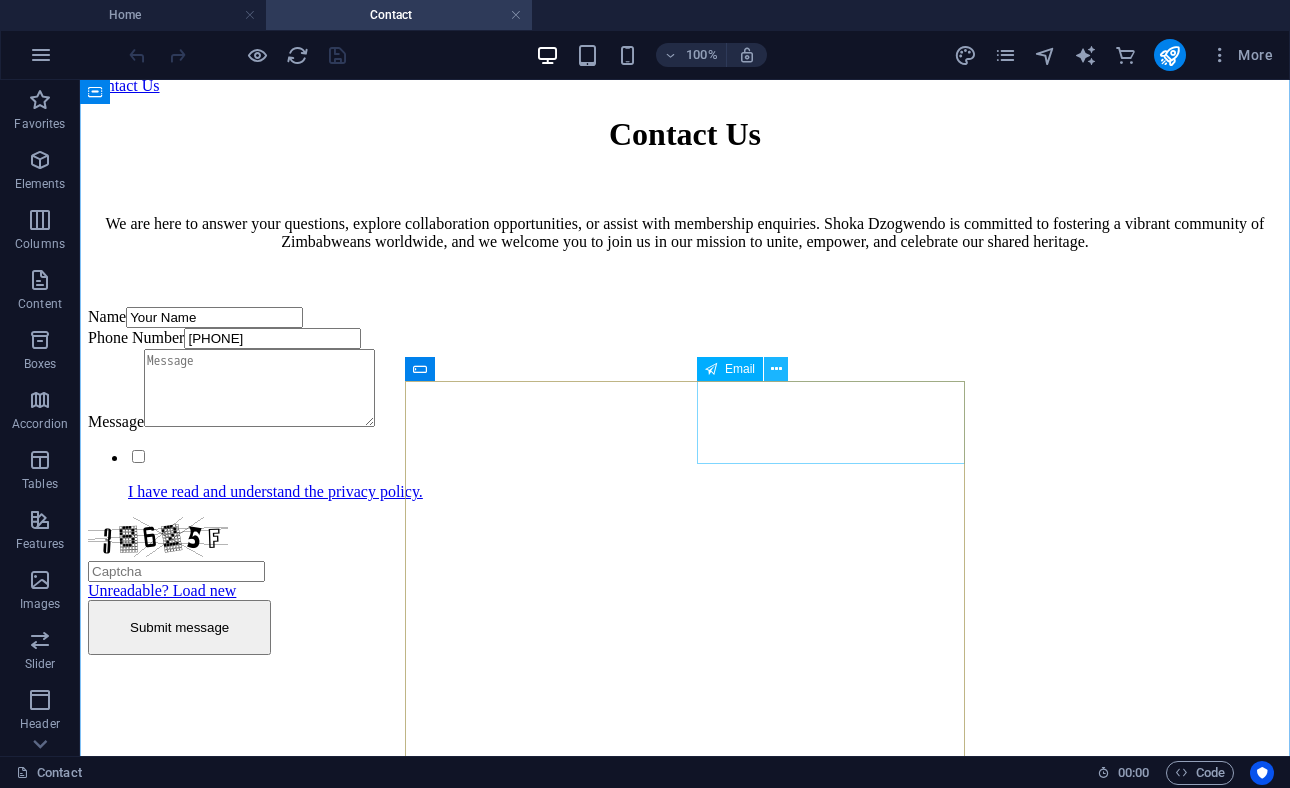 click at bounding box center (776, 369) 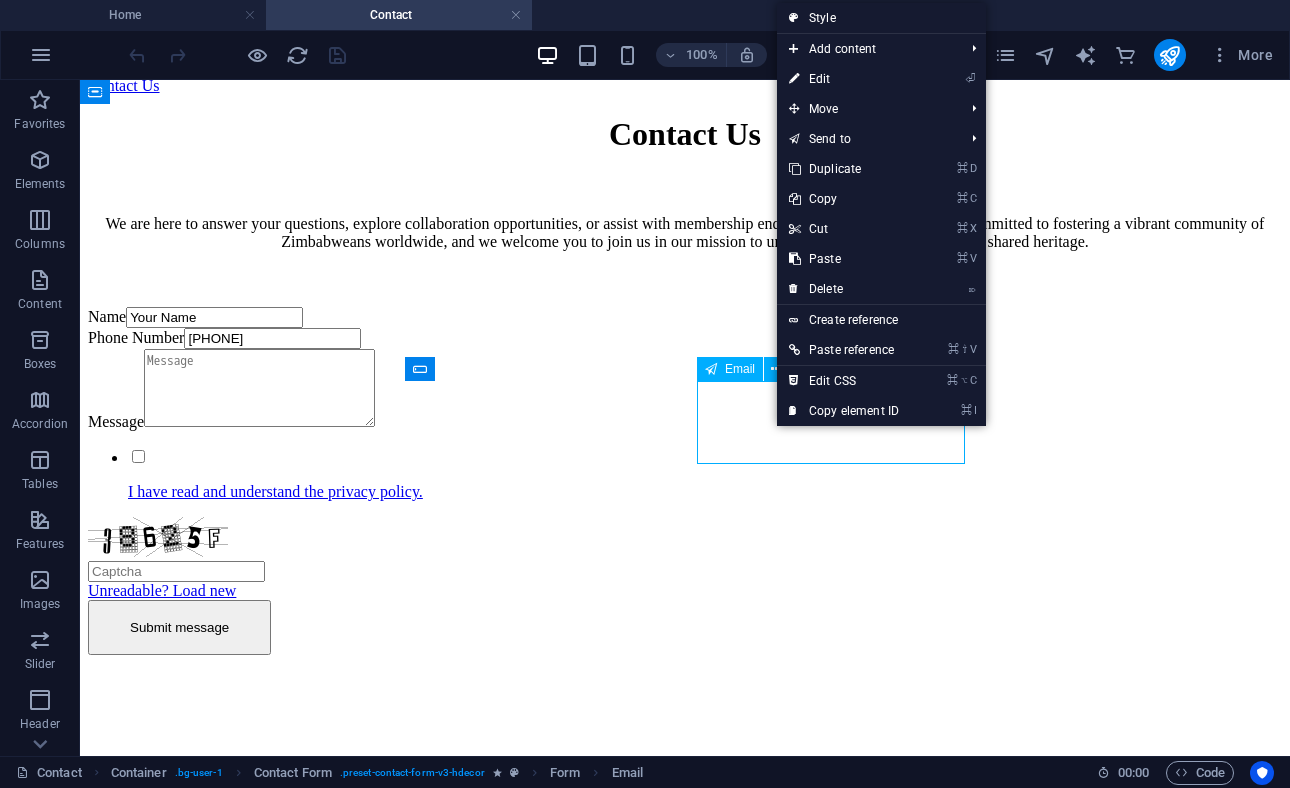 click on "Email" at bounding box center [740, 369] 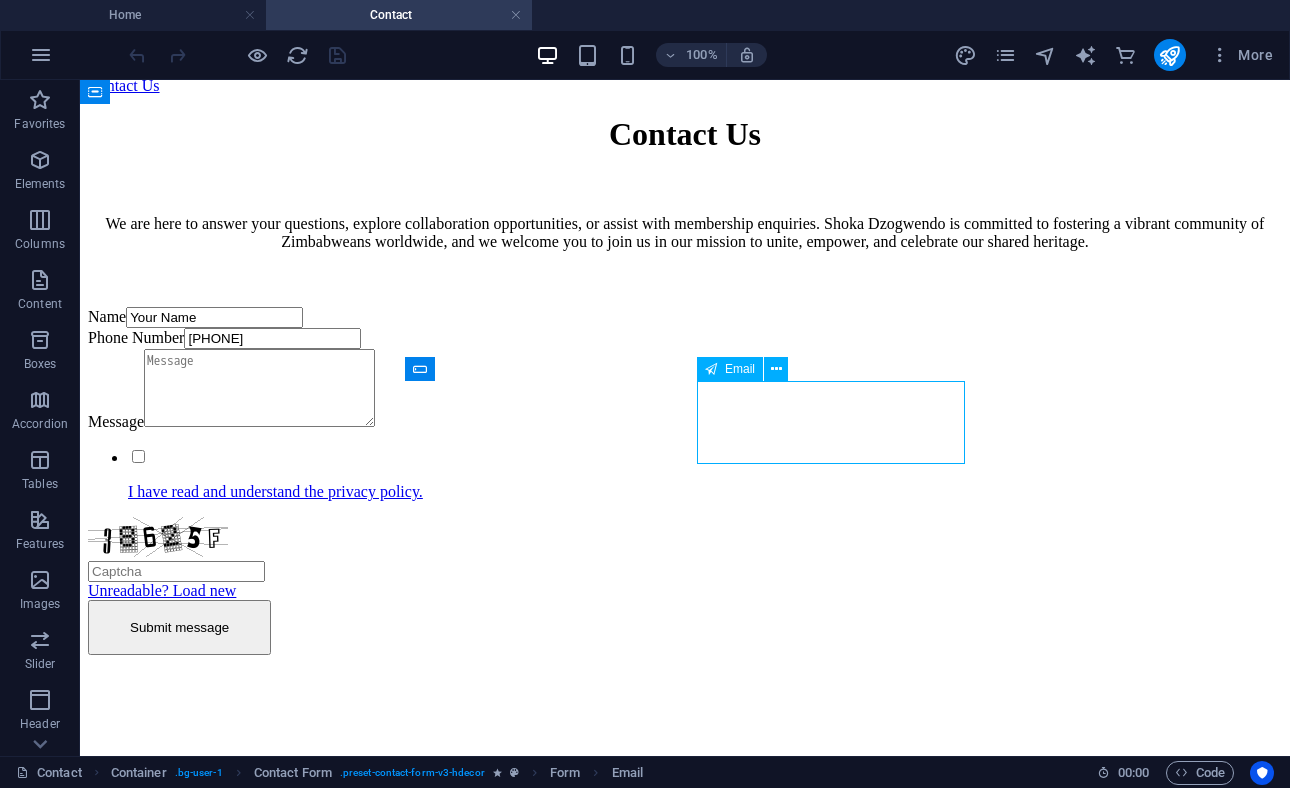 click on "Email" at bounding box center (740, 369) 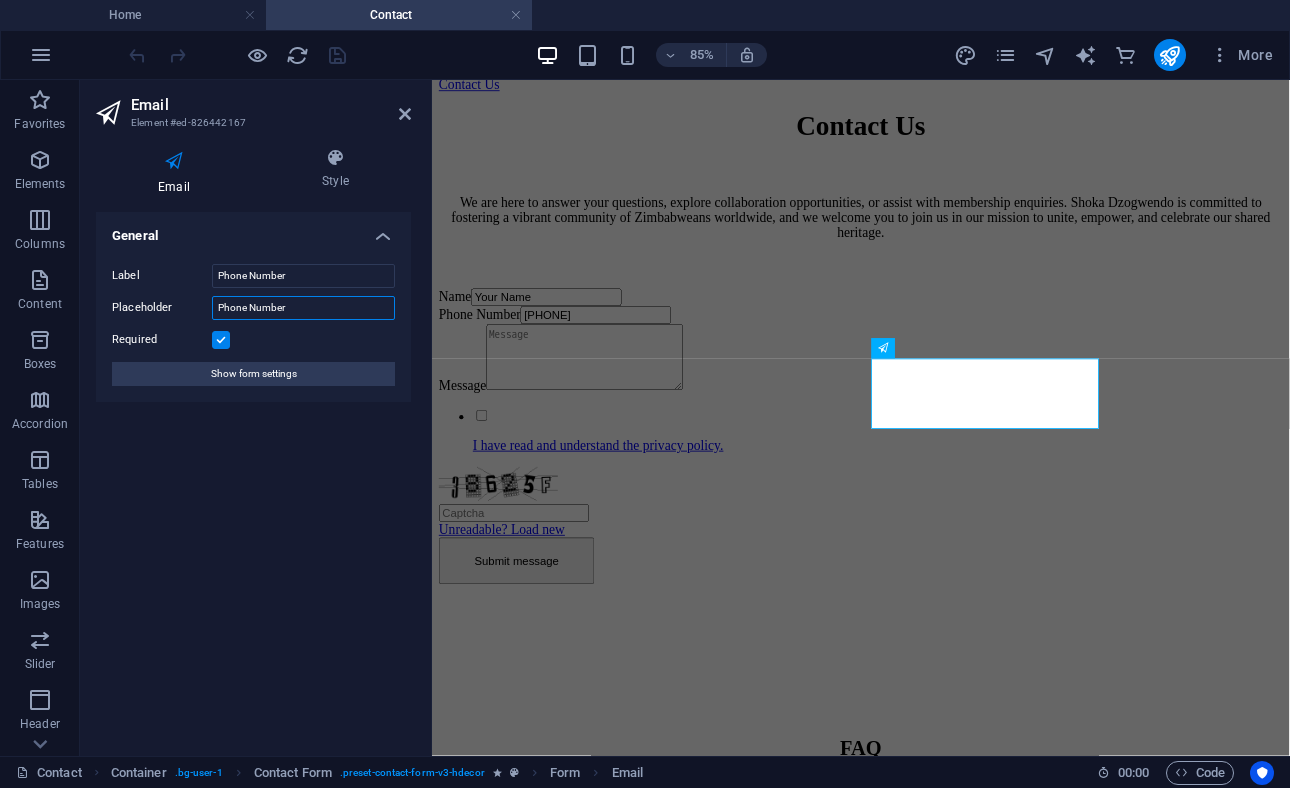 click on "Phone Number" at bounding box center (303, 308) 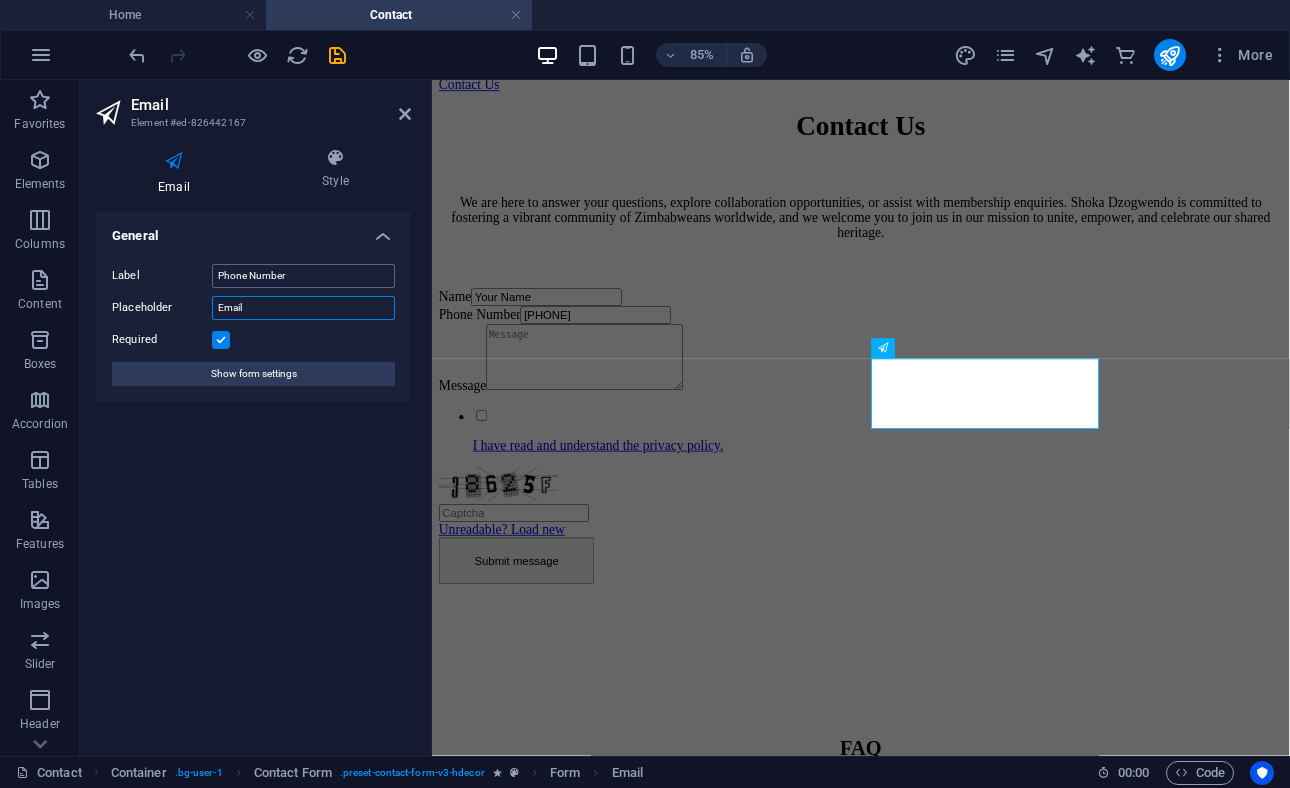 type on "Email" 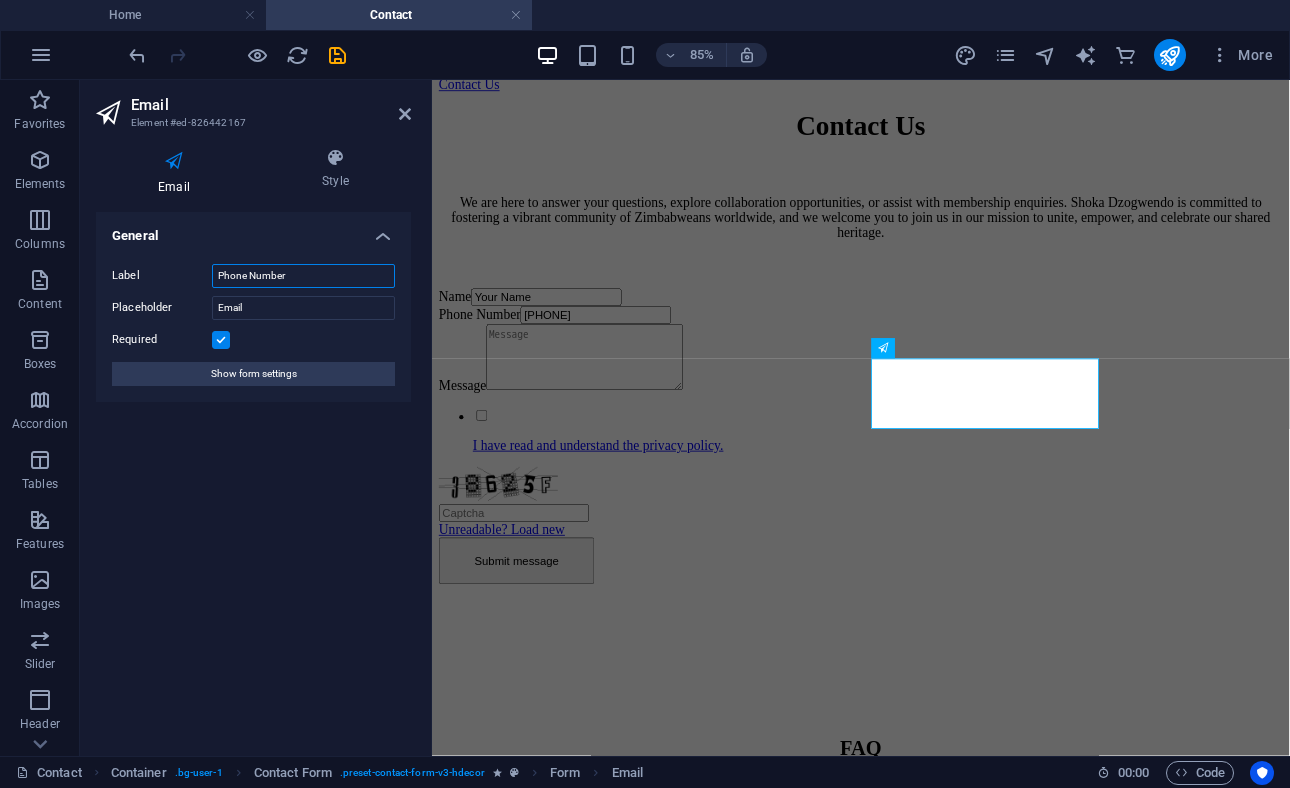 click on "Phone Number" at bounding box center [303, 276] 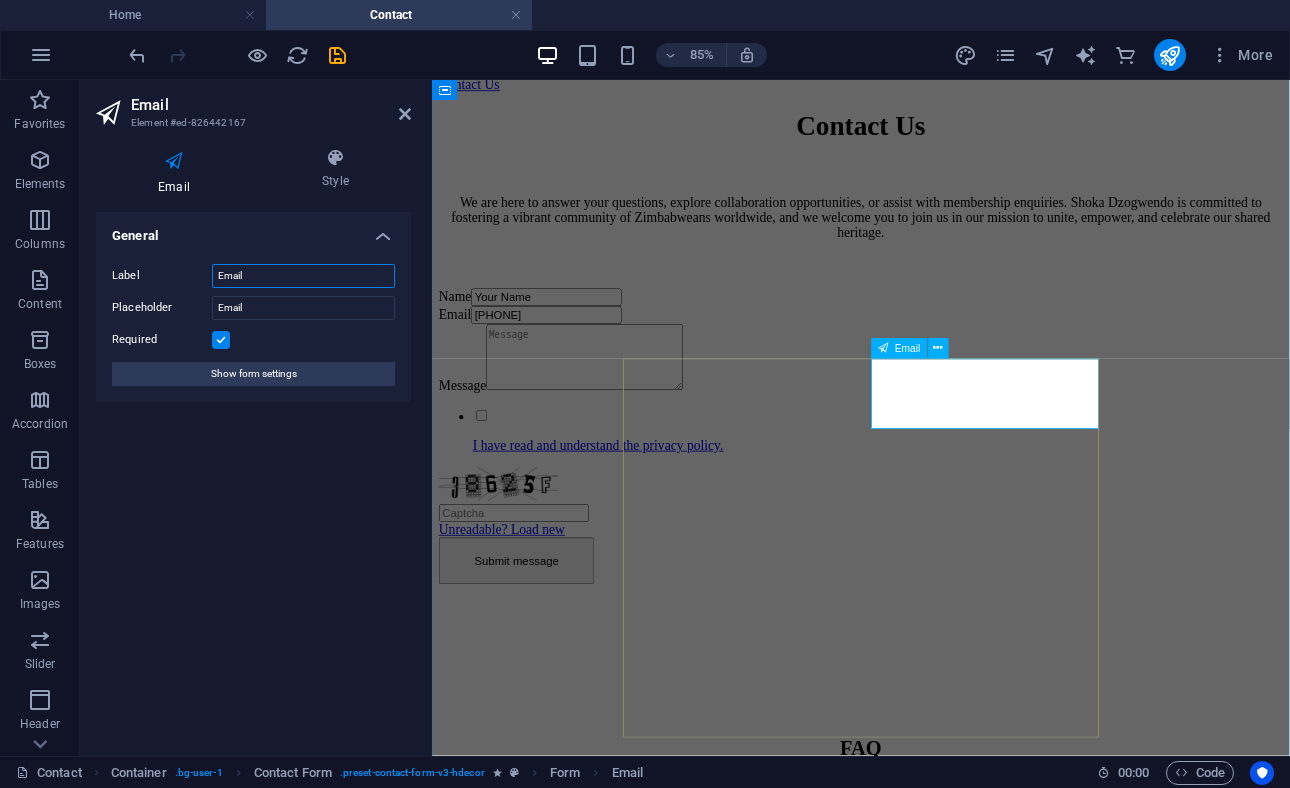 type on "Email" 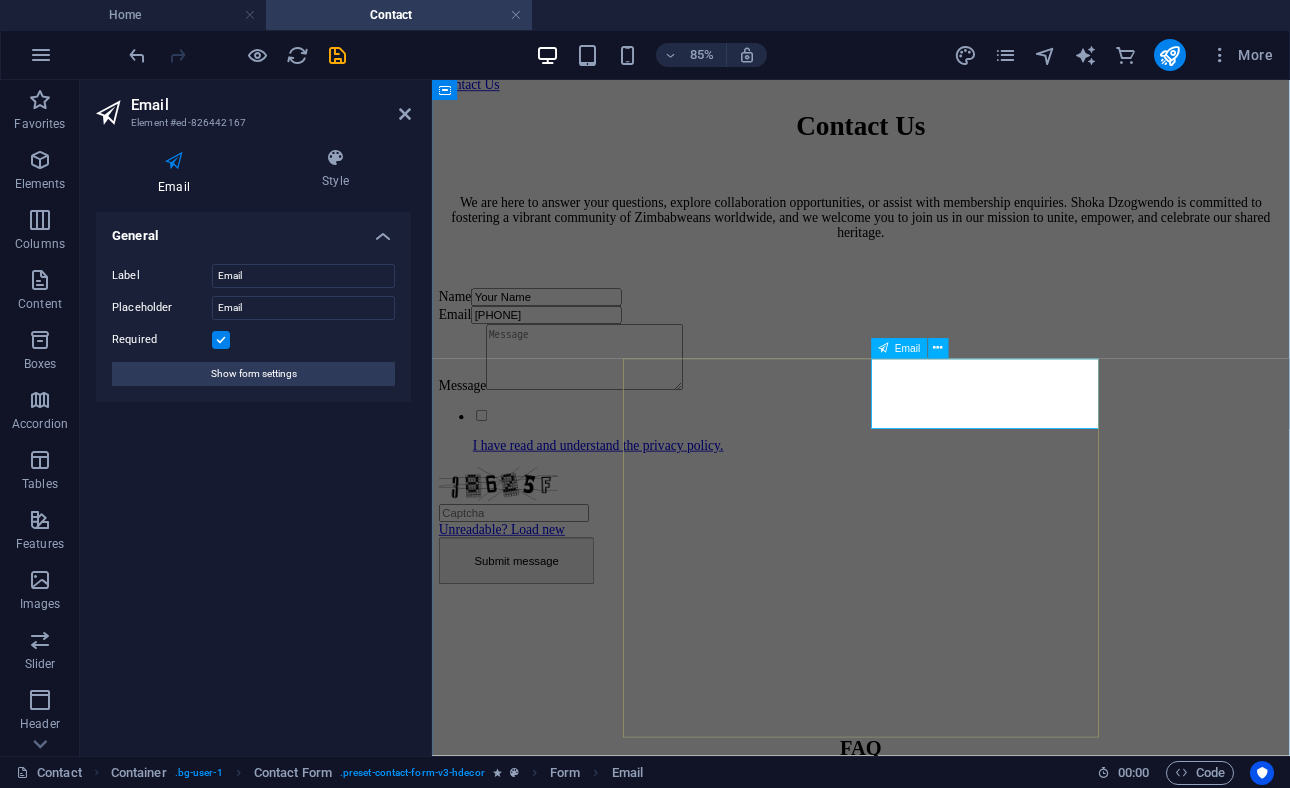 click on "+27 84 377 0000" at bounding box center (566, 356) 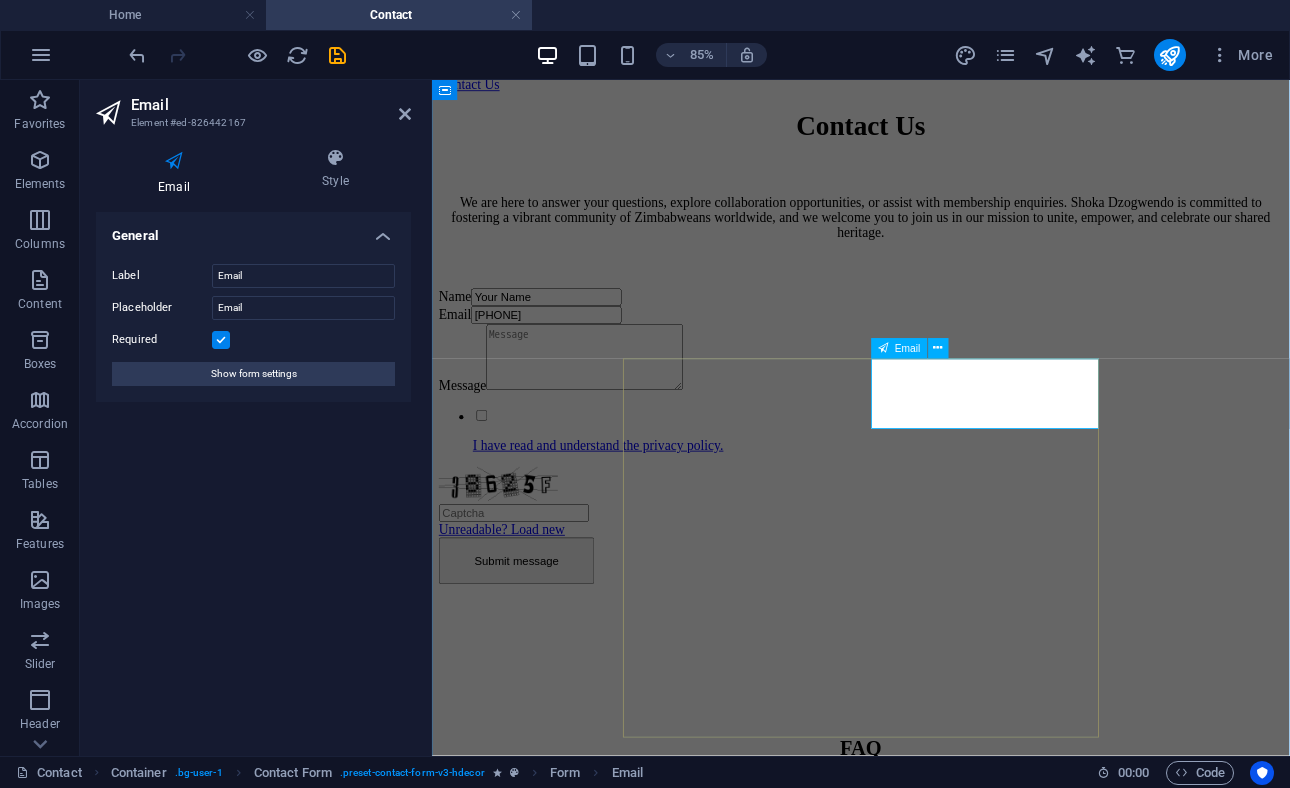 click on "+27 84 377 0000" at bounding box center [566, 356] 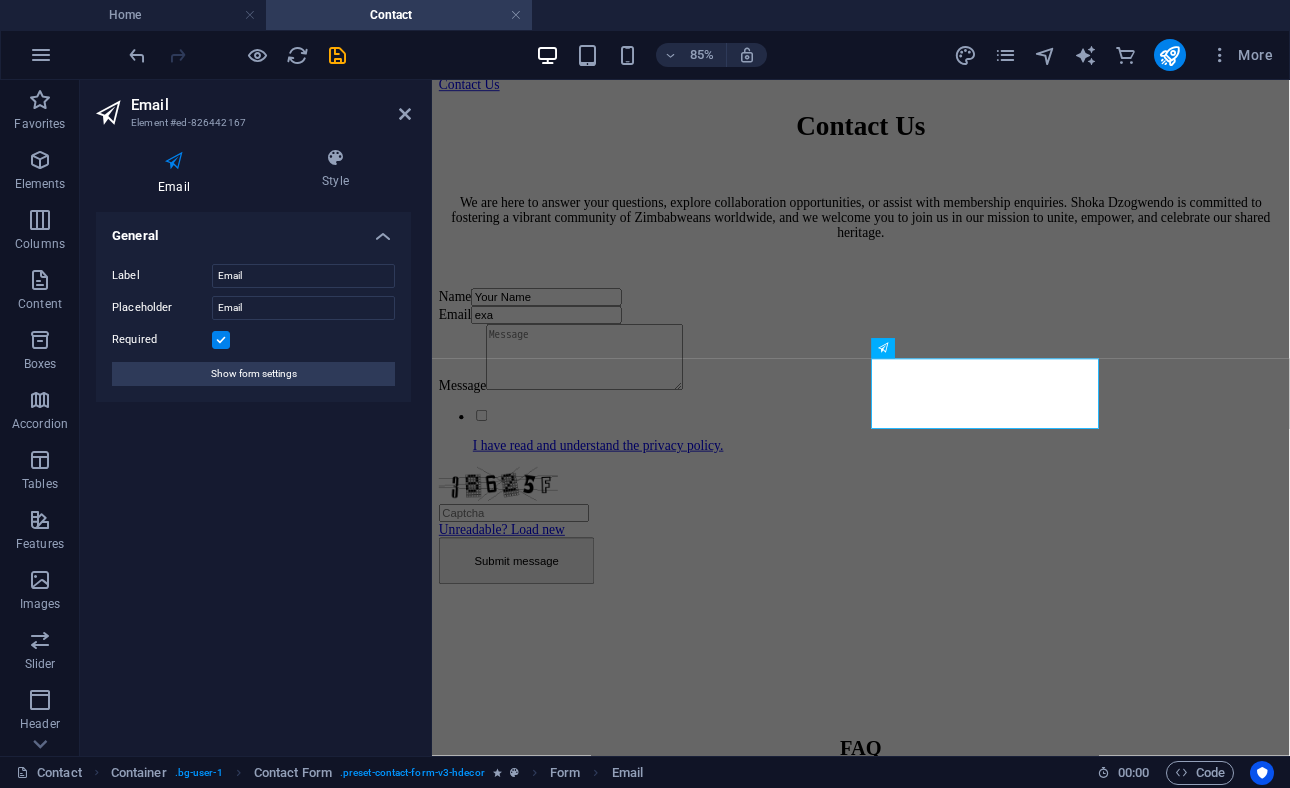 type on "example@email.com" 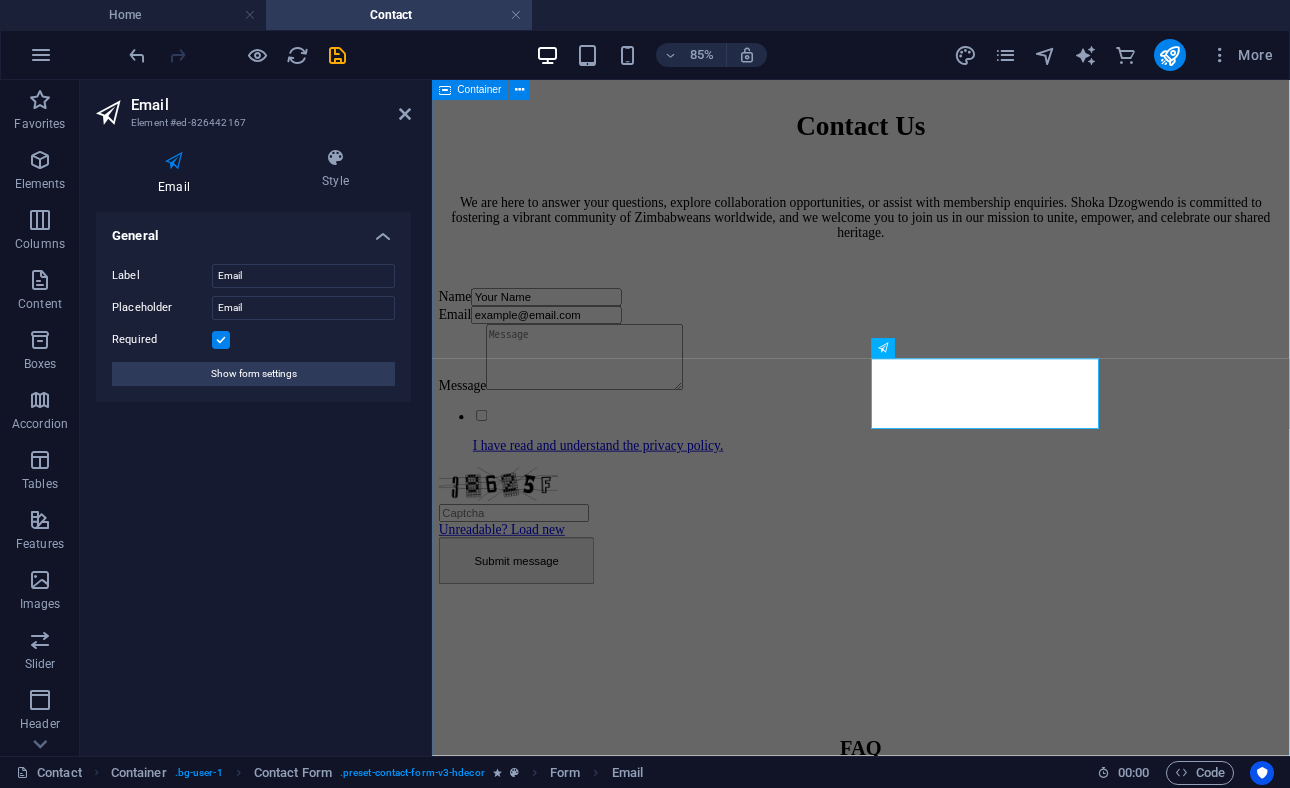click on "Contact Us We are here to answer your questions, explore collaboration opportunities, or assist with membership enquiries. Shoka Dzogwendo is committed to fostering a vibrant community of Zimbabweans worldwide, and we welcome you to join us in our mission to unite, empower, and celebrate our shared heritage. Name Your Name Email example@email.com Message   I have read and understand the privacy policy. Unreadable? Load new Submit message" at bounding box center [936, 394] 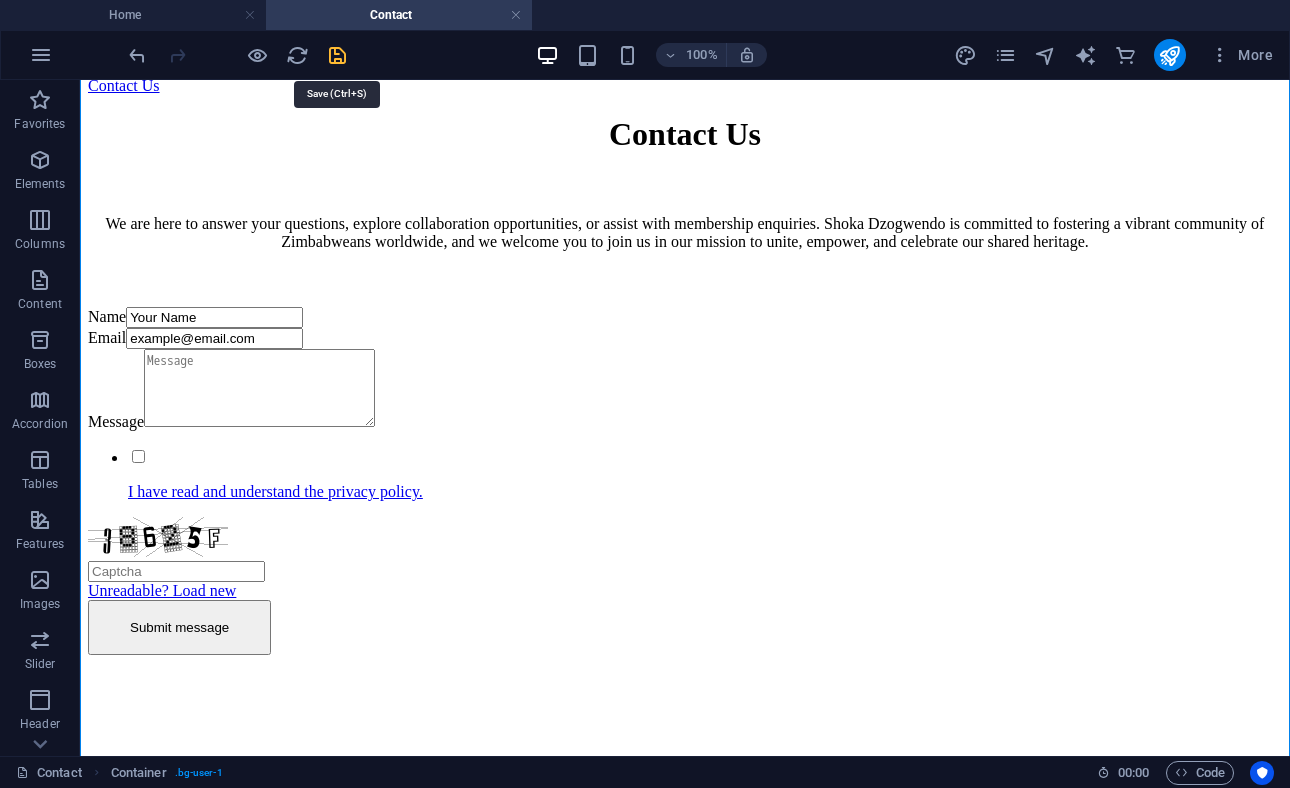 click at bounding box center [337, 55] 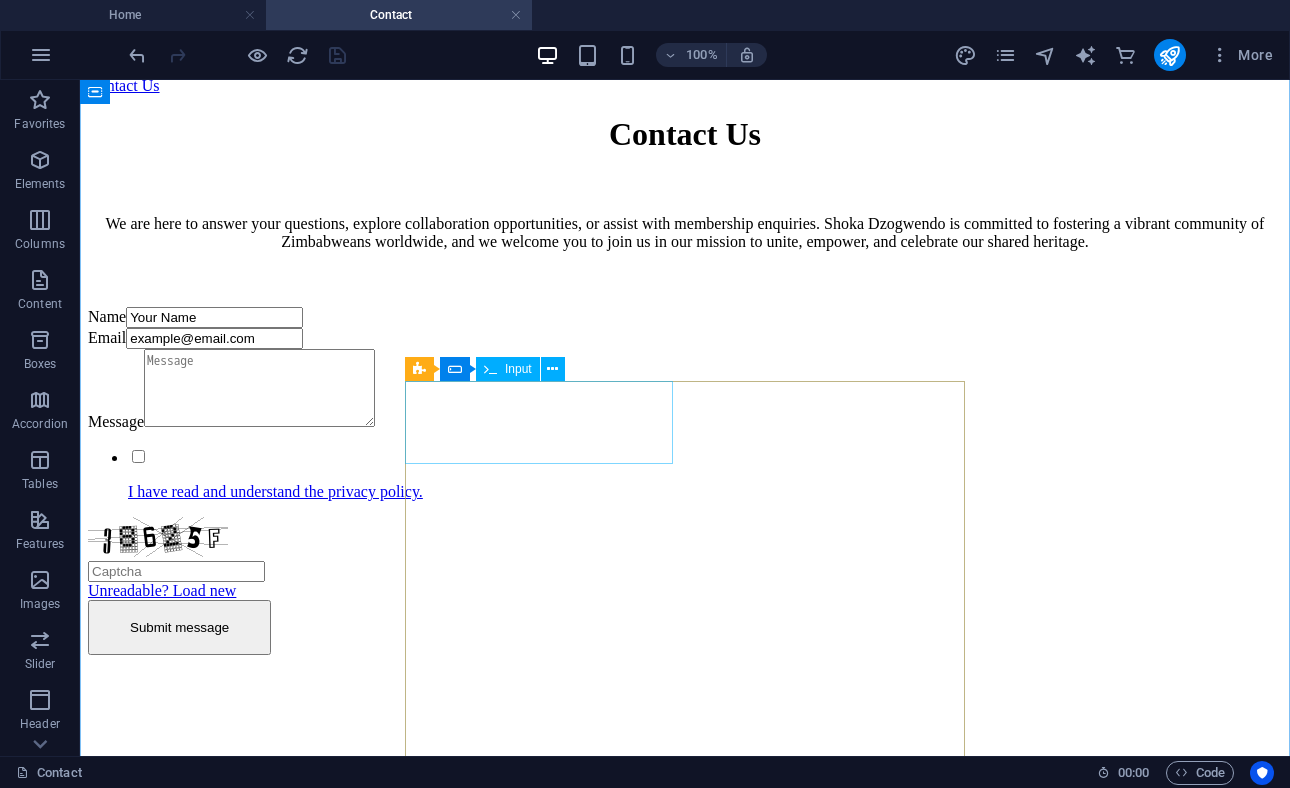 click on "Name Your Name" at bounding box center [368, 317] 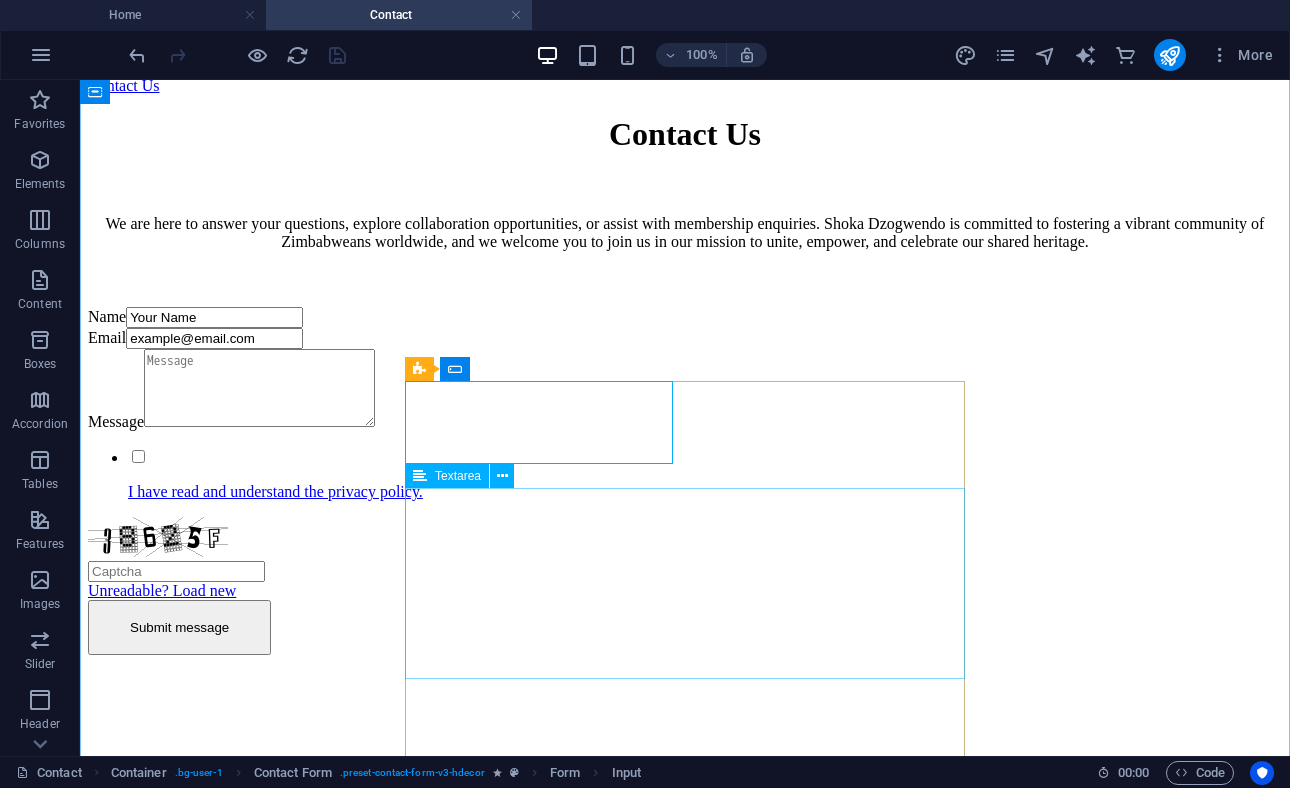 click on "Message" at bounding box center [368, 390] 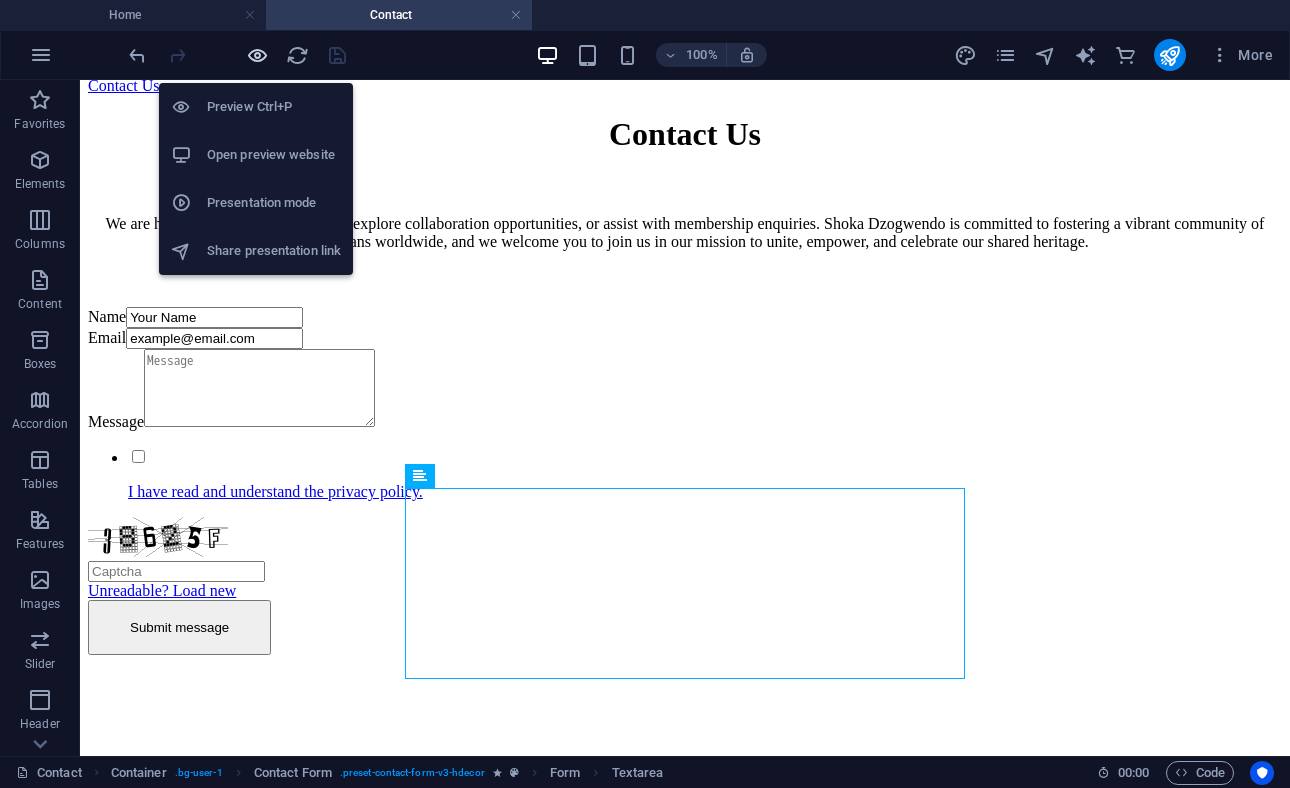 click at bounding box center [257, 55] 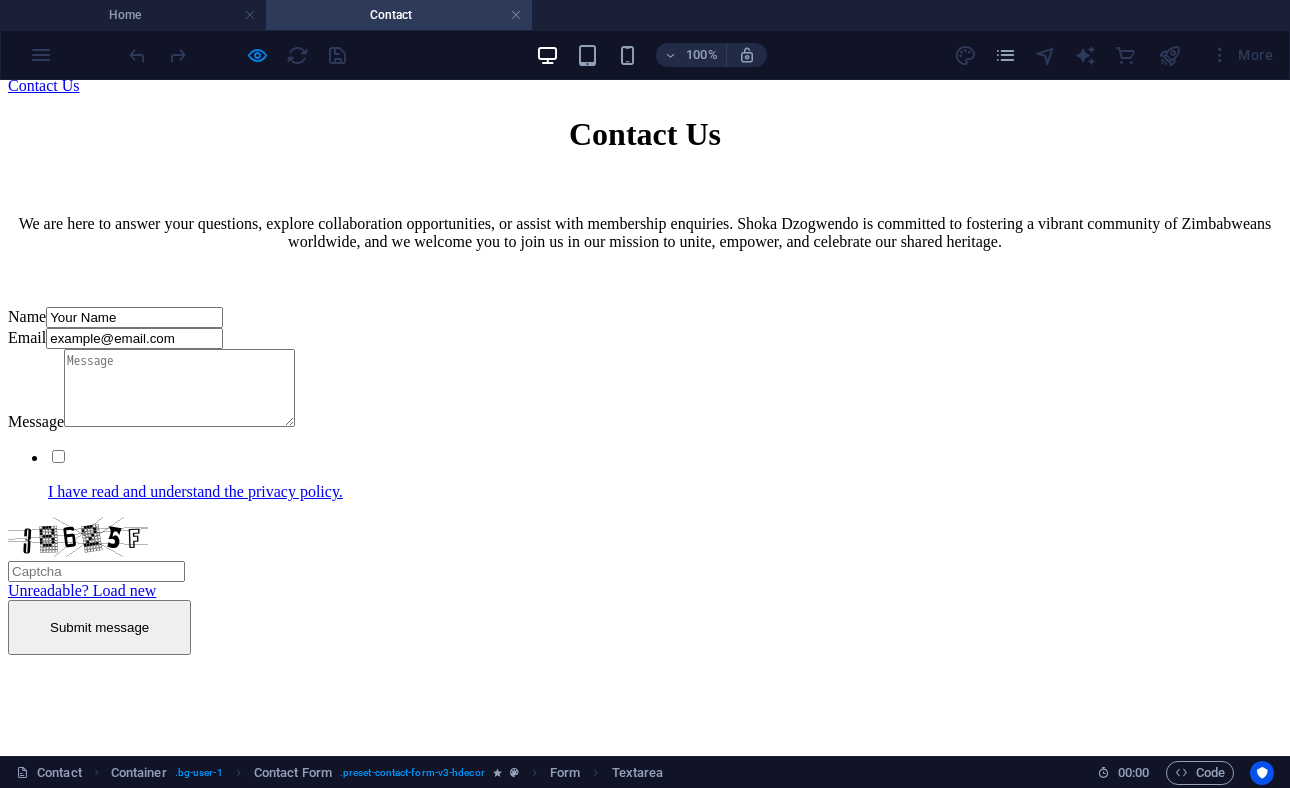click on "Your Name" at bounding box center (134, 317) 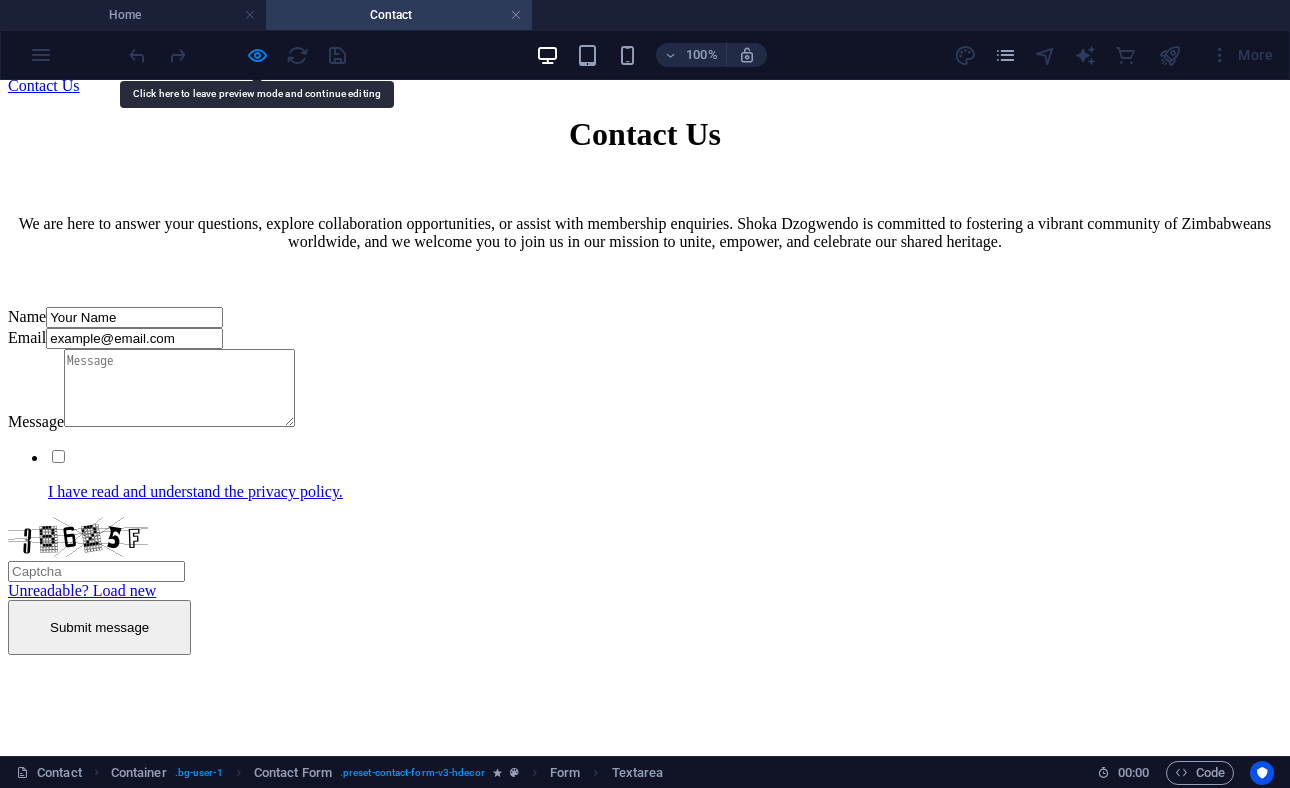 click on "example@email.com" at bounding box center [134, 338] 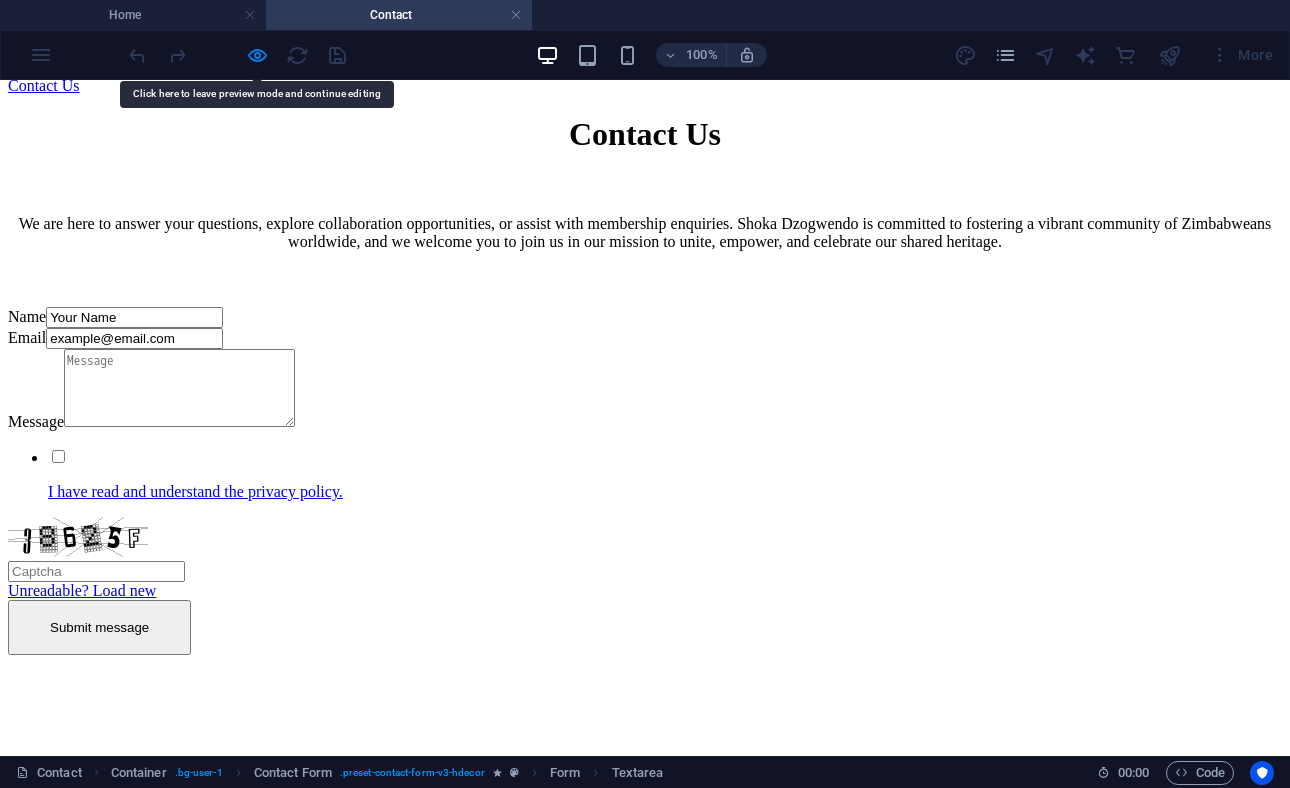 click on "Your Name" at bounding box center (134, 317) 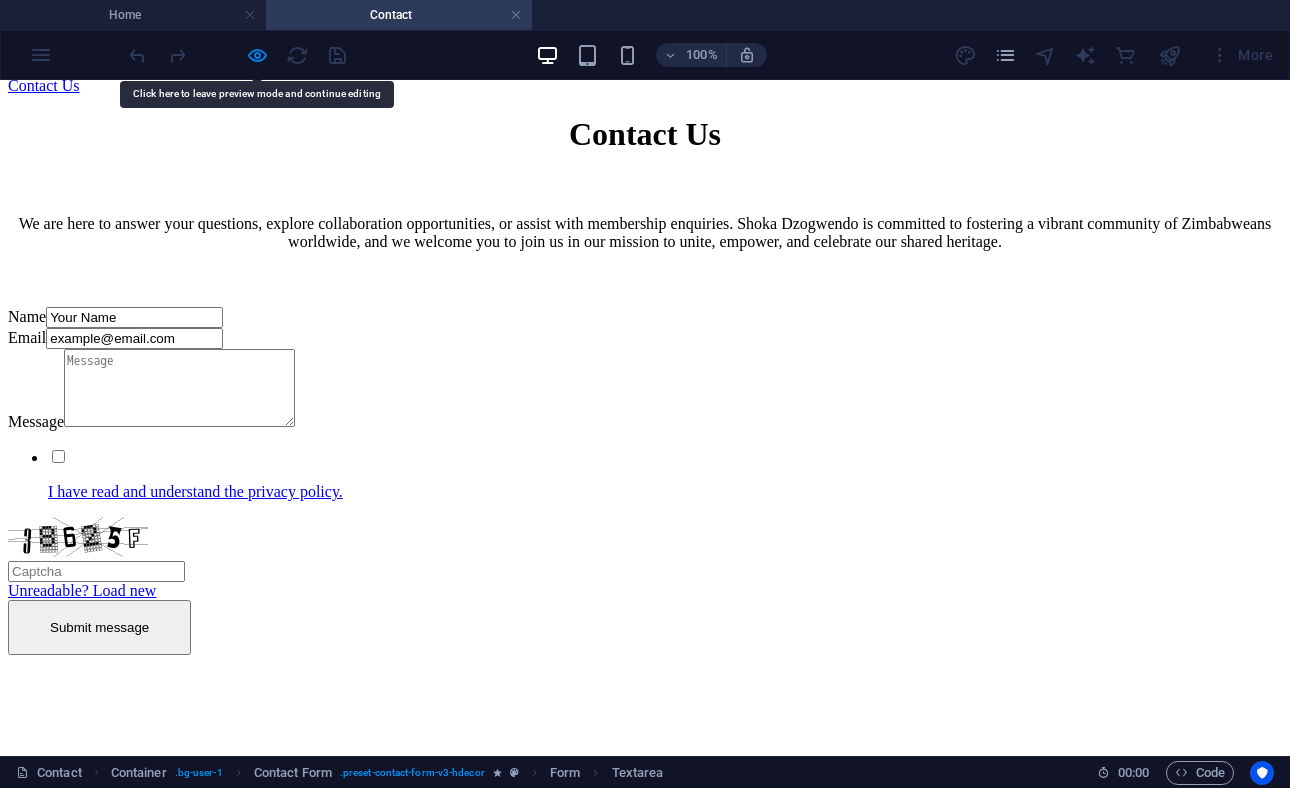 click on "example@email.com" at bounding box center (134, 338) 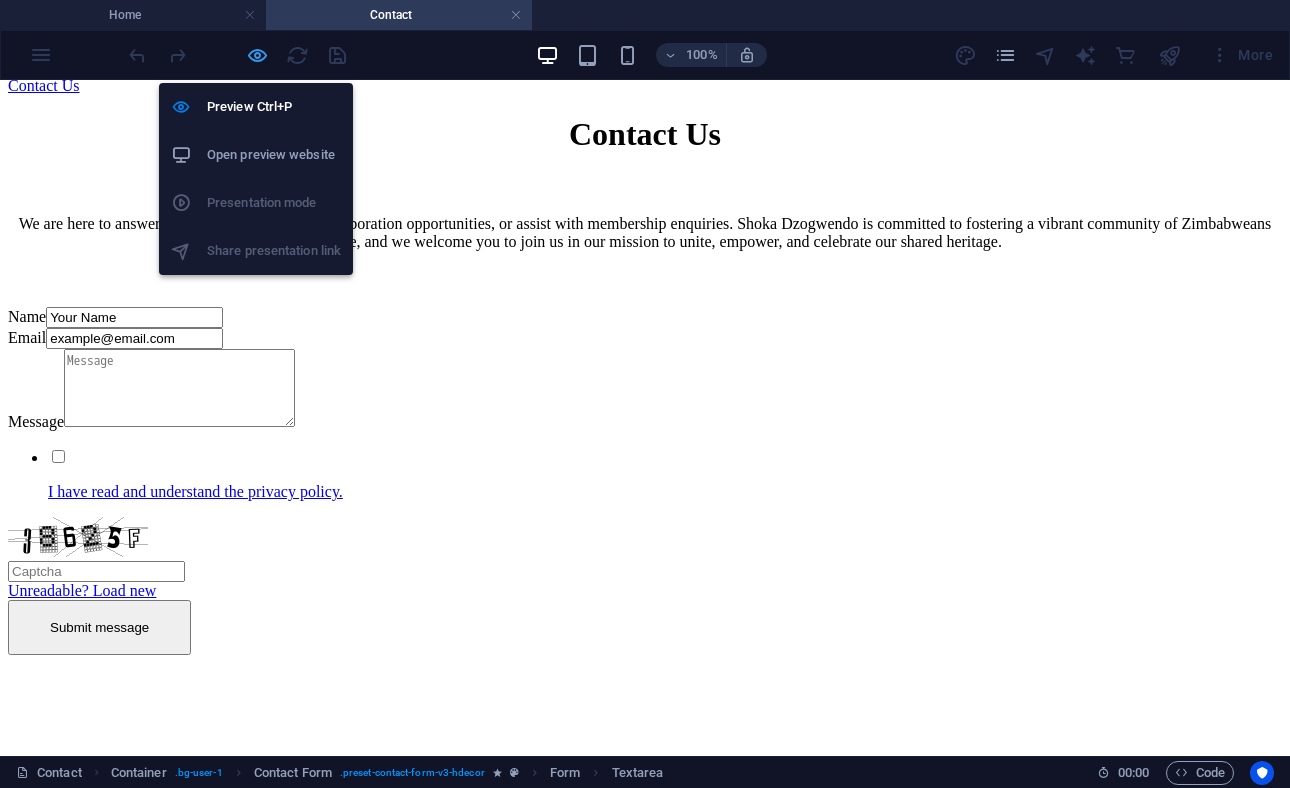 click at bounding box center (257, 55) 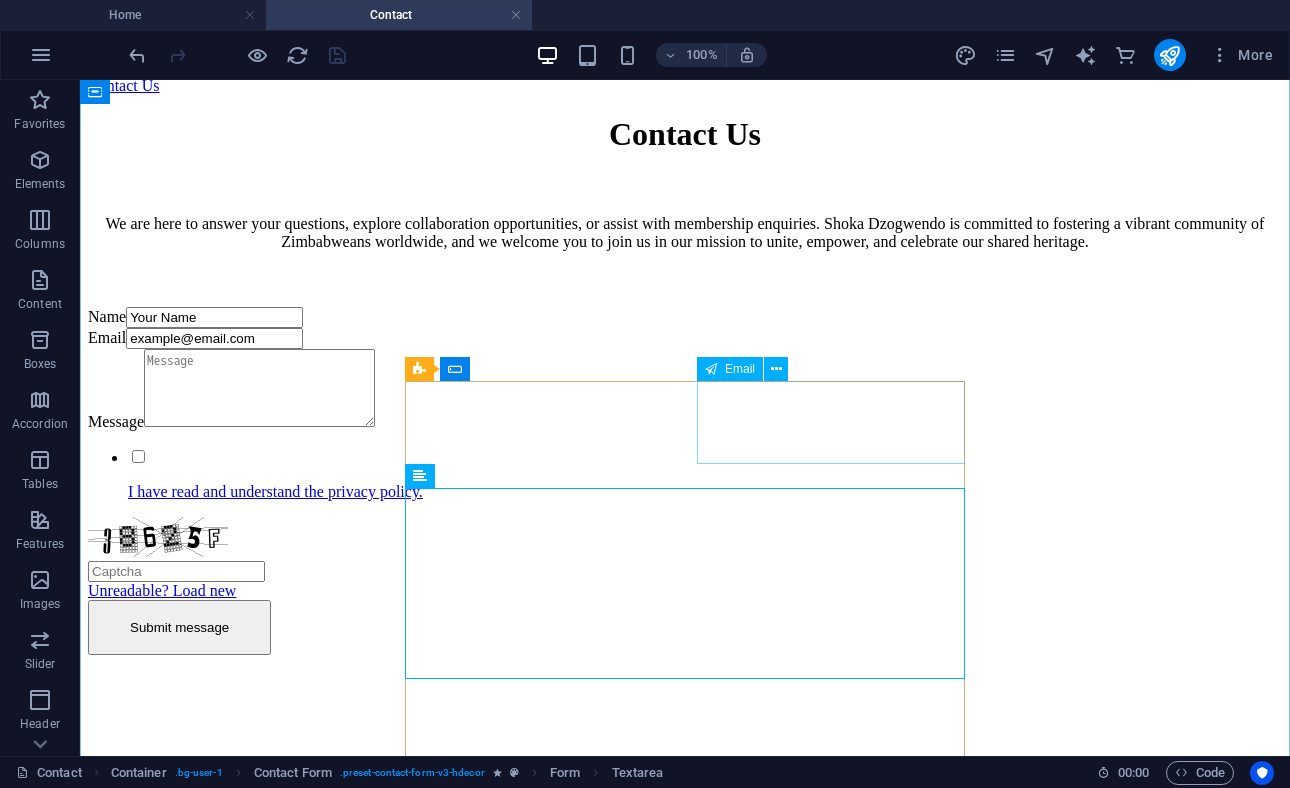 click on "Email example@email.com" at bounding box center [368, 338] 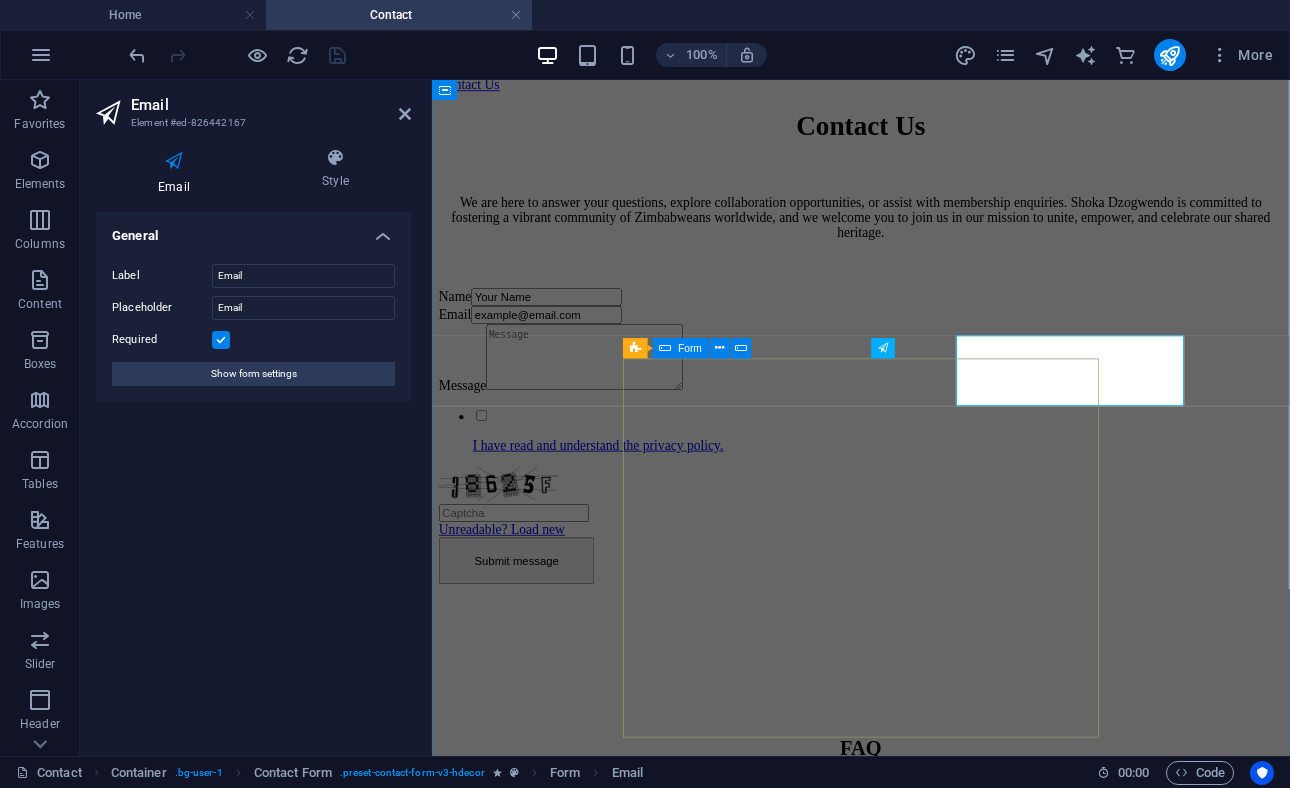 click on "Name Your Name Email example@email.com Message   I have read and understand the privacy policy. Unreadable? Load new Submit message" at bounding box center (720, 499) 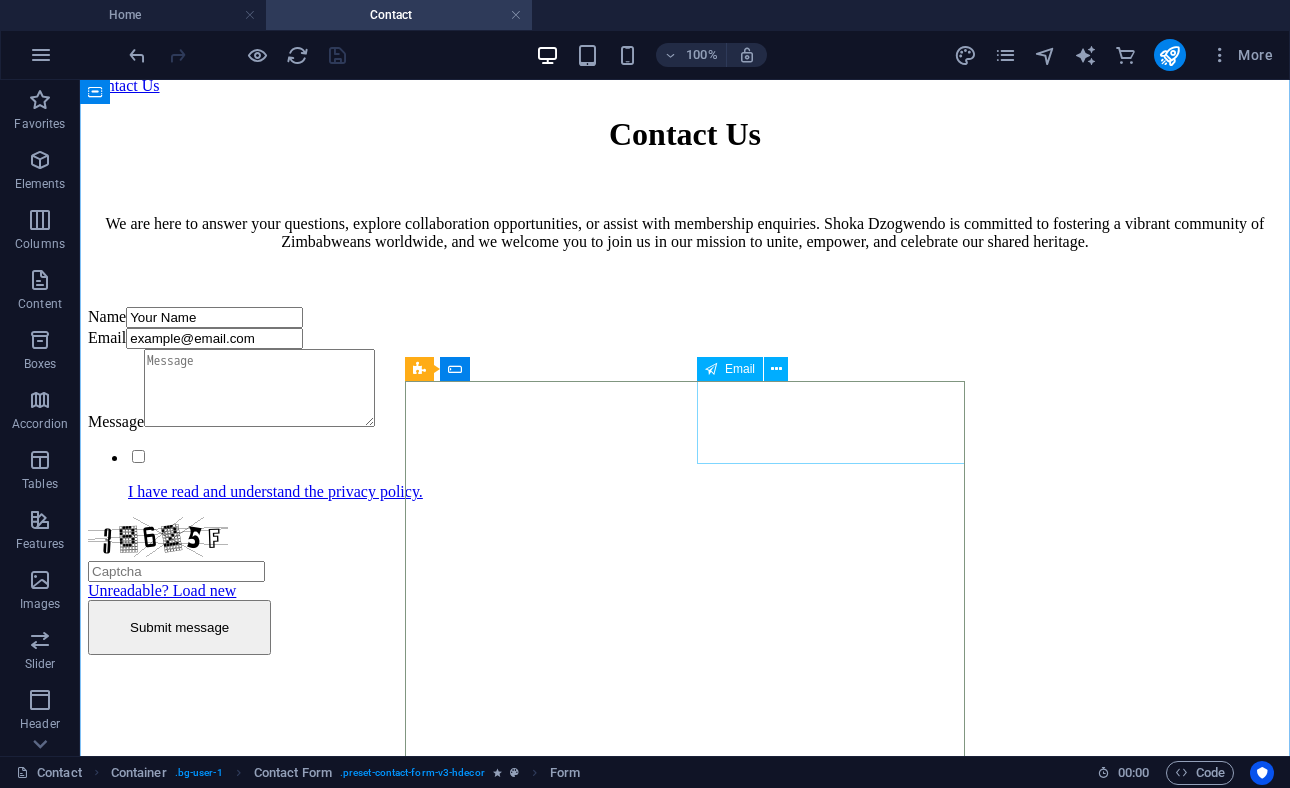 click on "Email example@email.com" at bounding box center [368, 338] 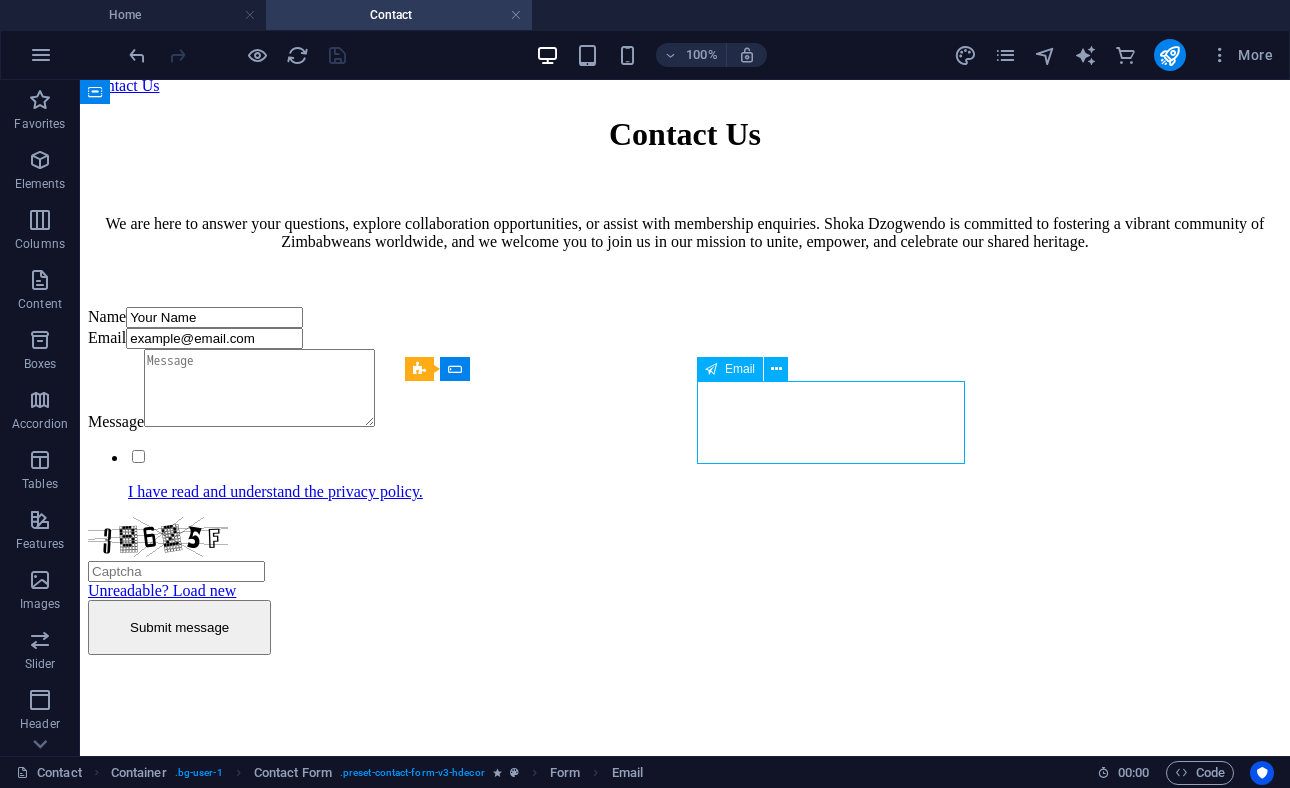 click on "Email example@email.com" at bounding box center [368, 338] 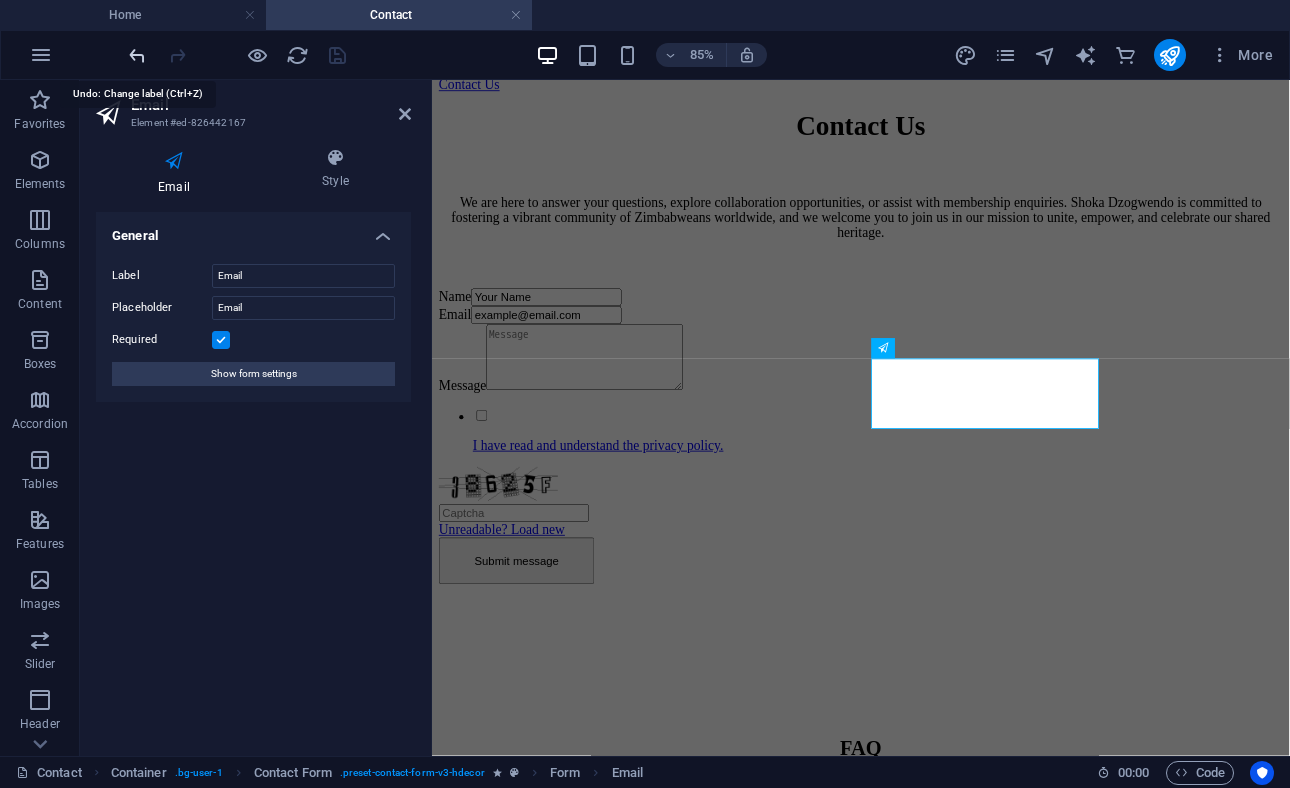 click at bounding box center (137, 55) 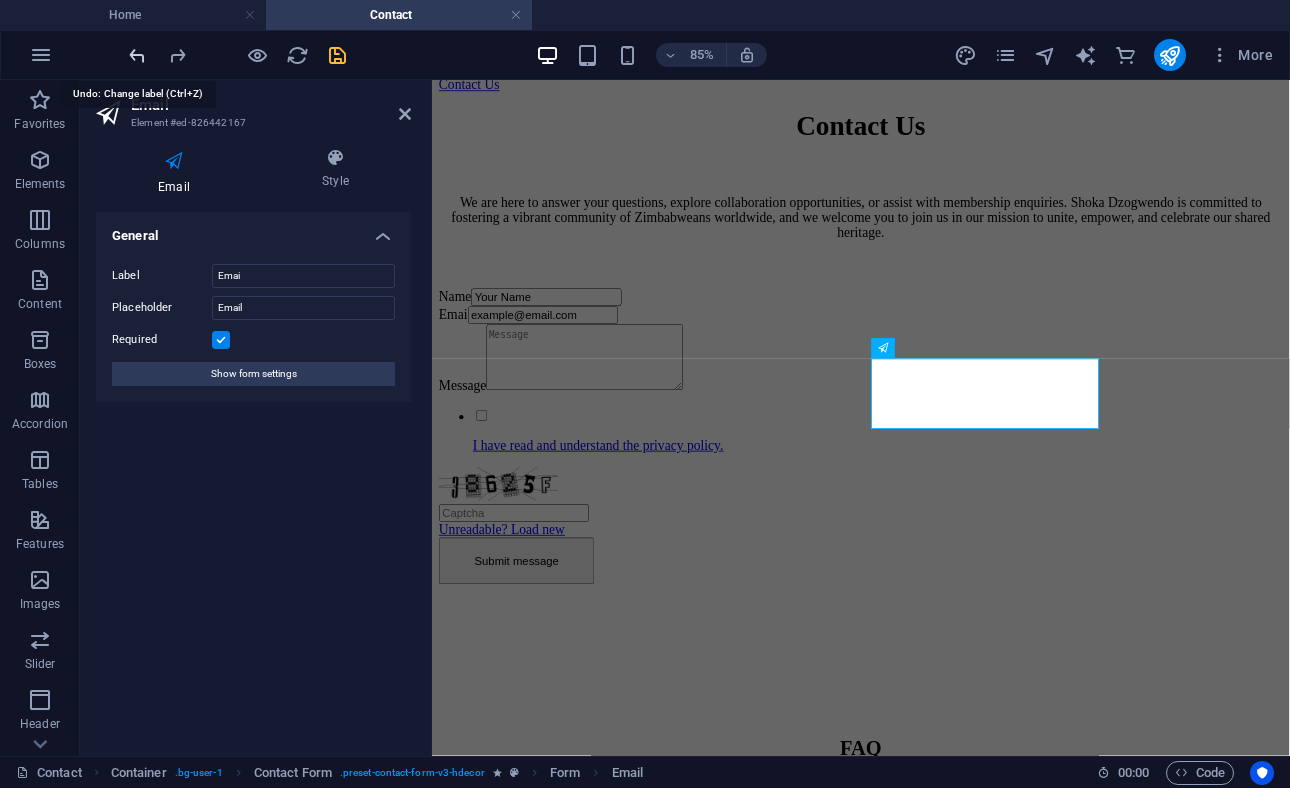 click at bounding box center (137, 55) 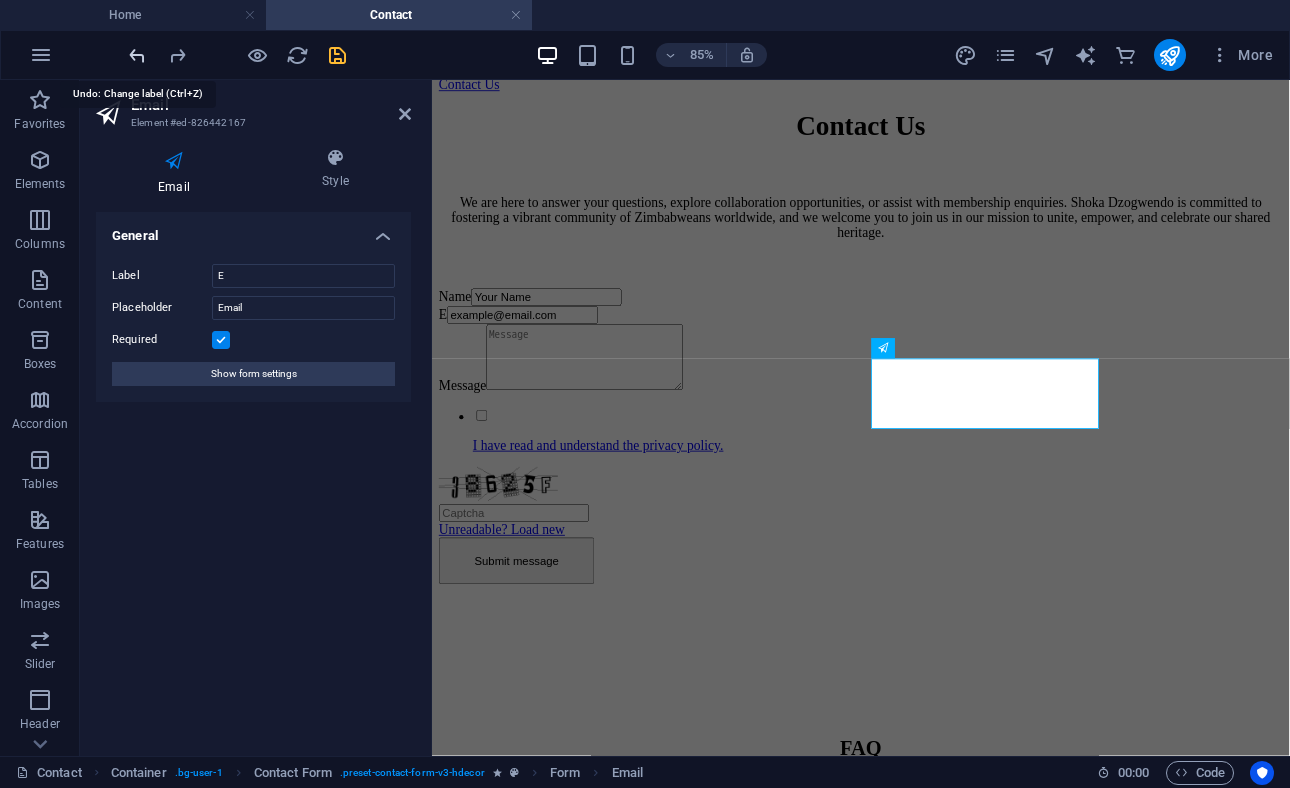 click at bounding box center [137, 55] 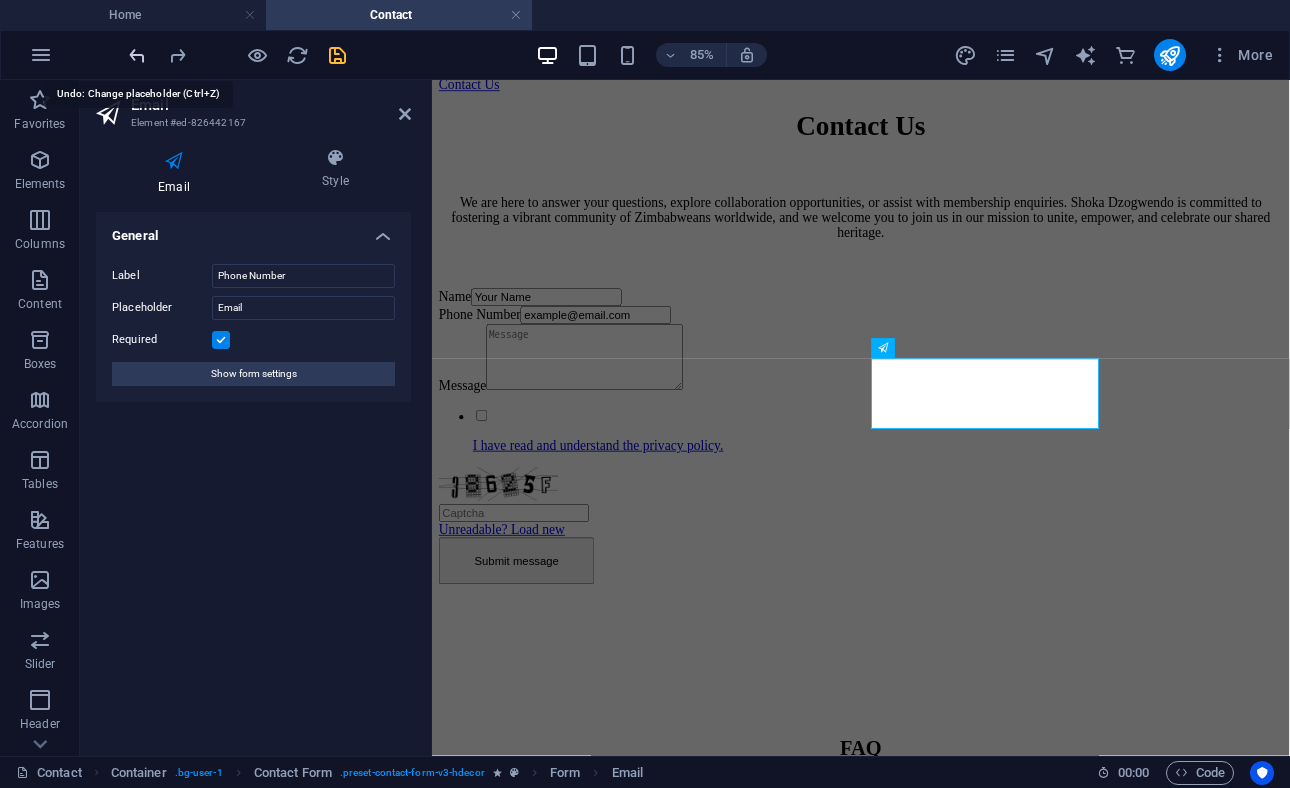 click at bounding box center (137, 55) 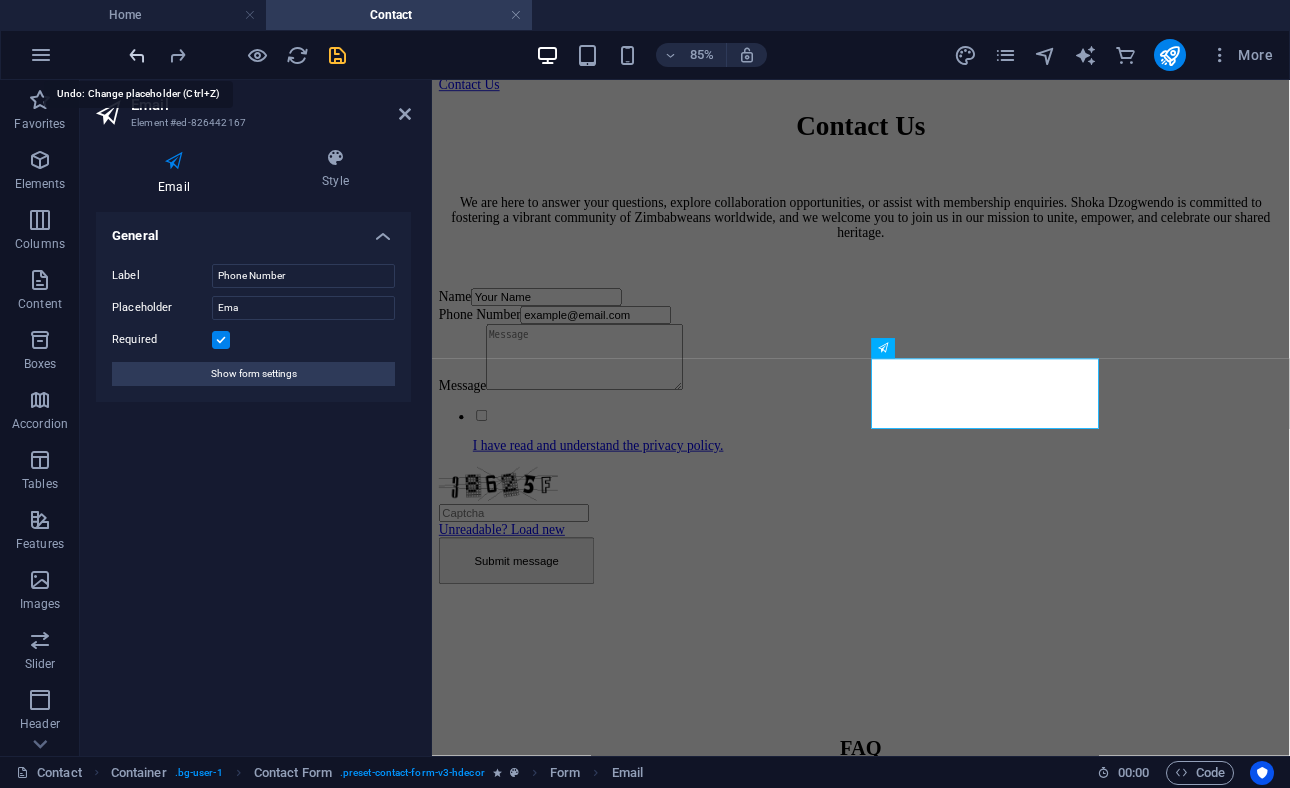 click at bounding box center [137, 55] 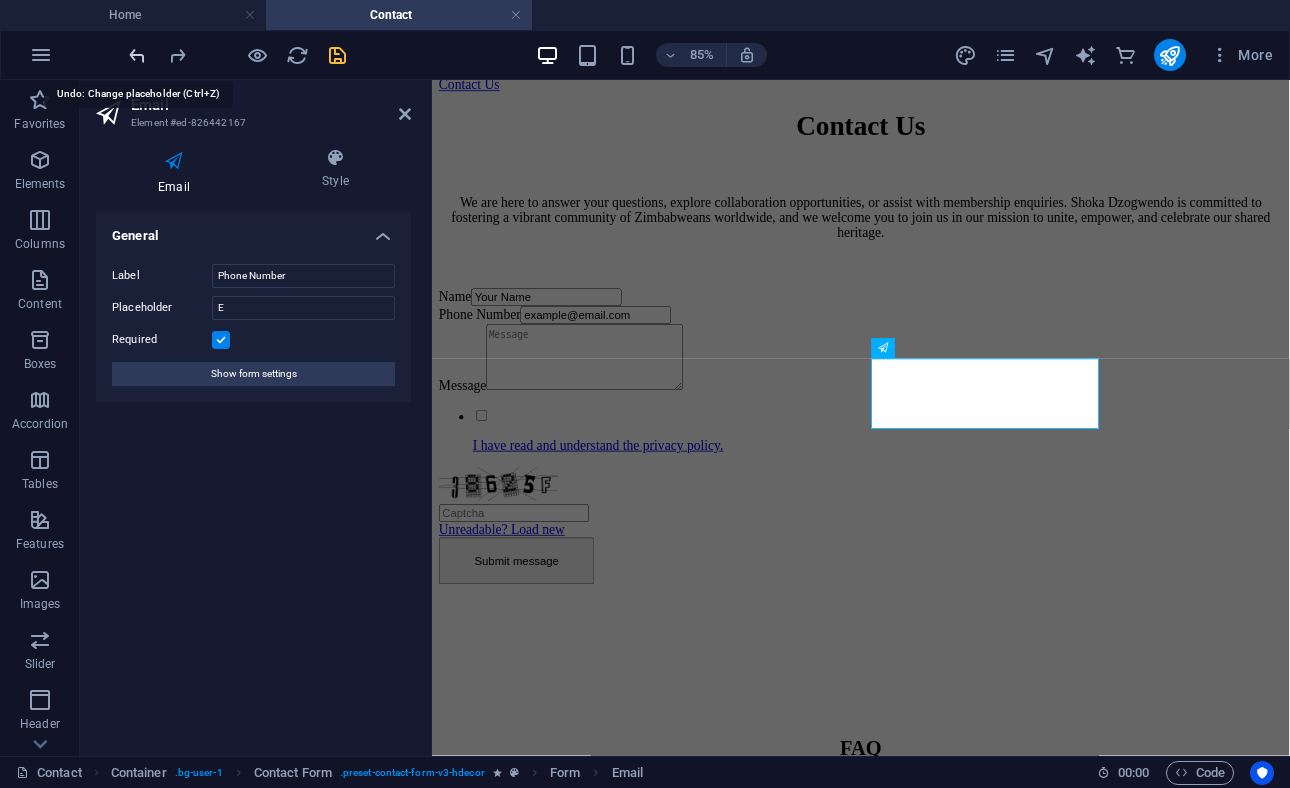 click at bounding box center [137, 55] 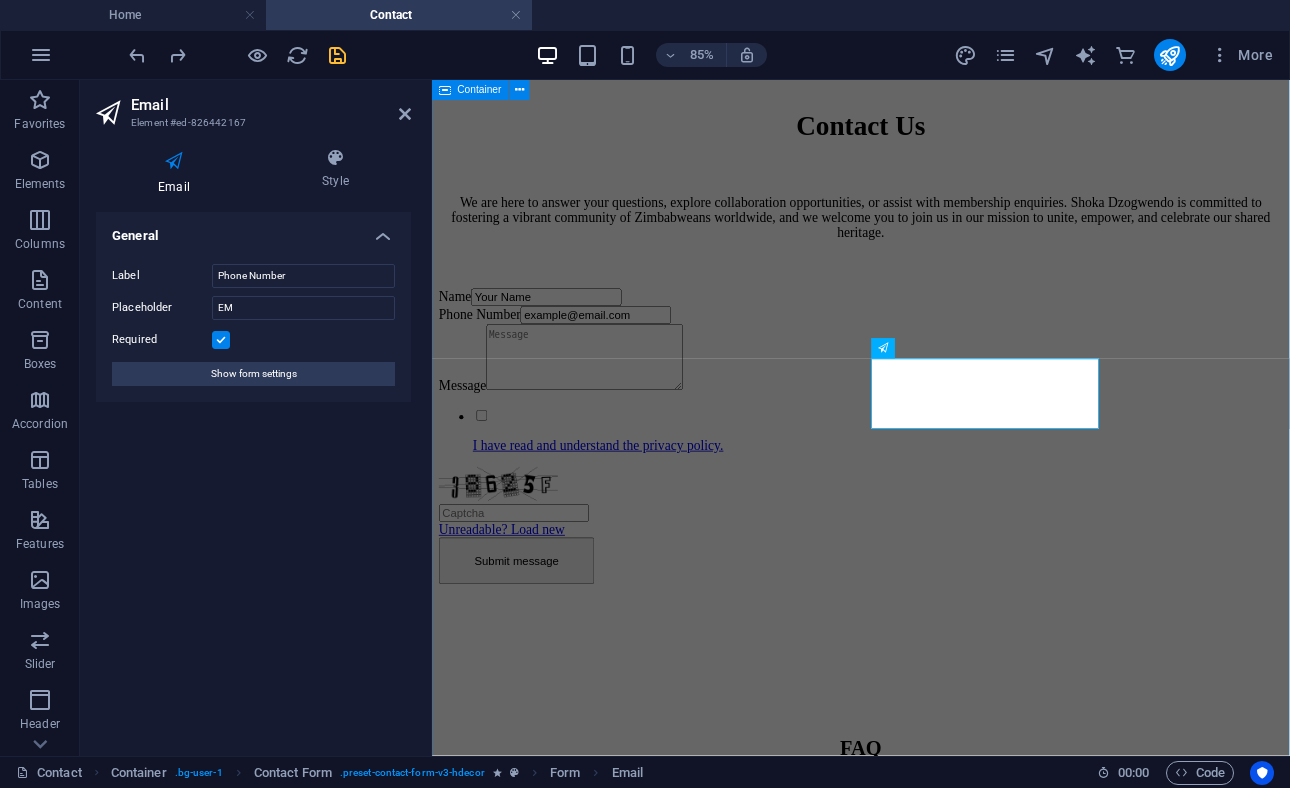 click on "Contact Us We are here to answer your questions, explore collaboration opportunities, or assist with membership enquiries. Shoka Dzogwendo is committed to fostering a vibrant community of Zimbabweans worldwide, and we welcome you to join us in our mission to unite, empower, and celebrate our shared heritage. Name Your Name Phone Number example@email.com Message   I have read and understand the privacy policy. Unreadable? Load new Submit message" at bounding box center (936, 394) 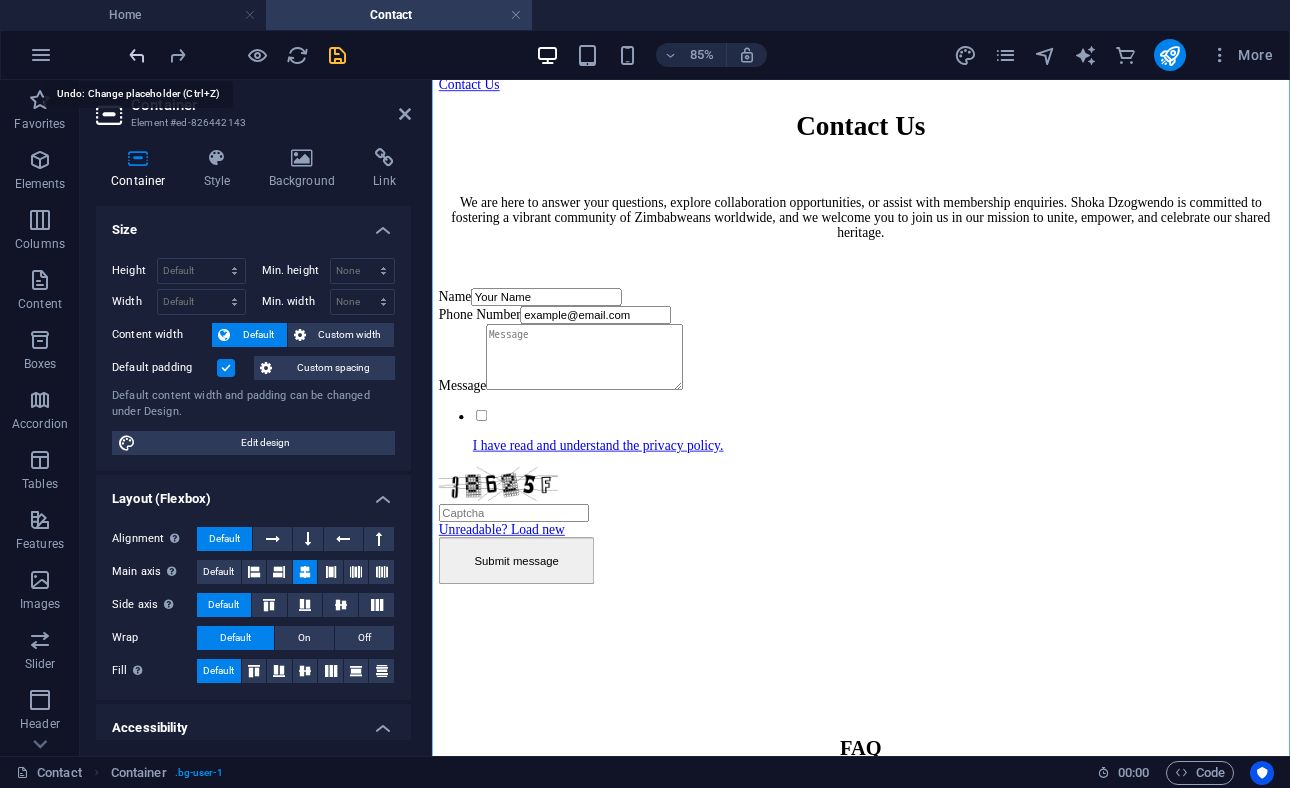 click at bounding box center (137, 55) 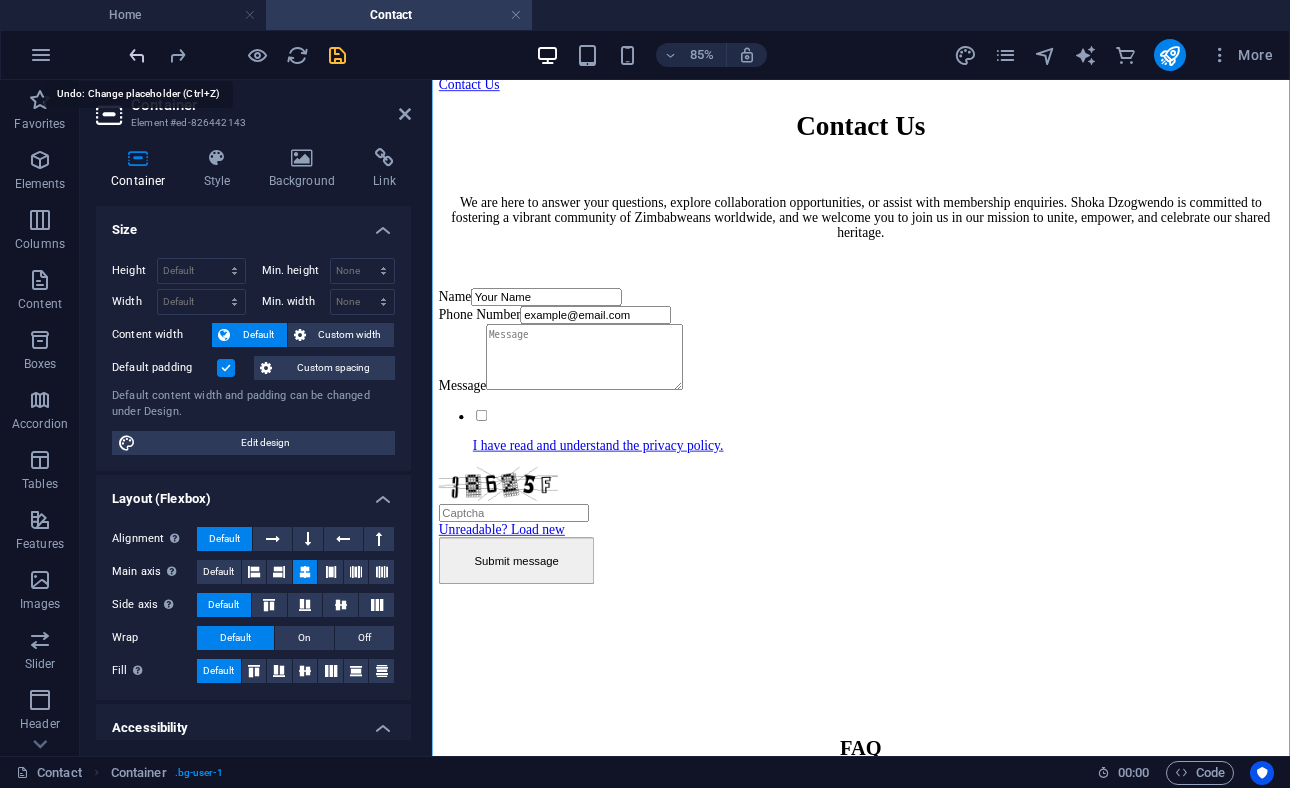 click at bounding box center (137, 55) 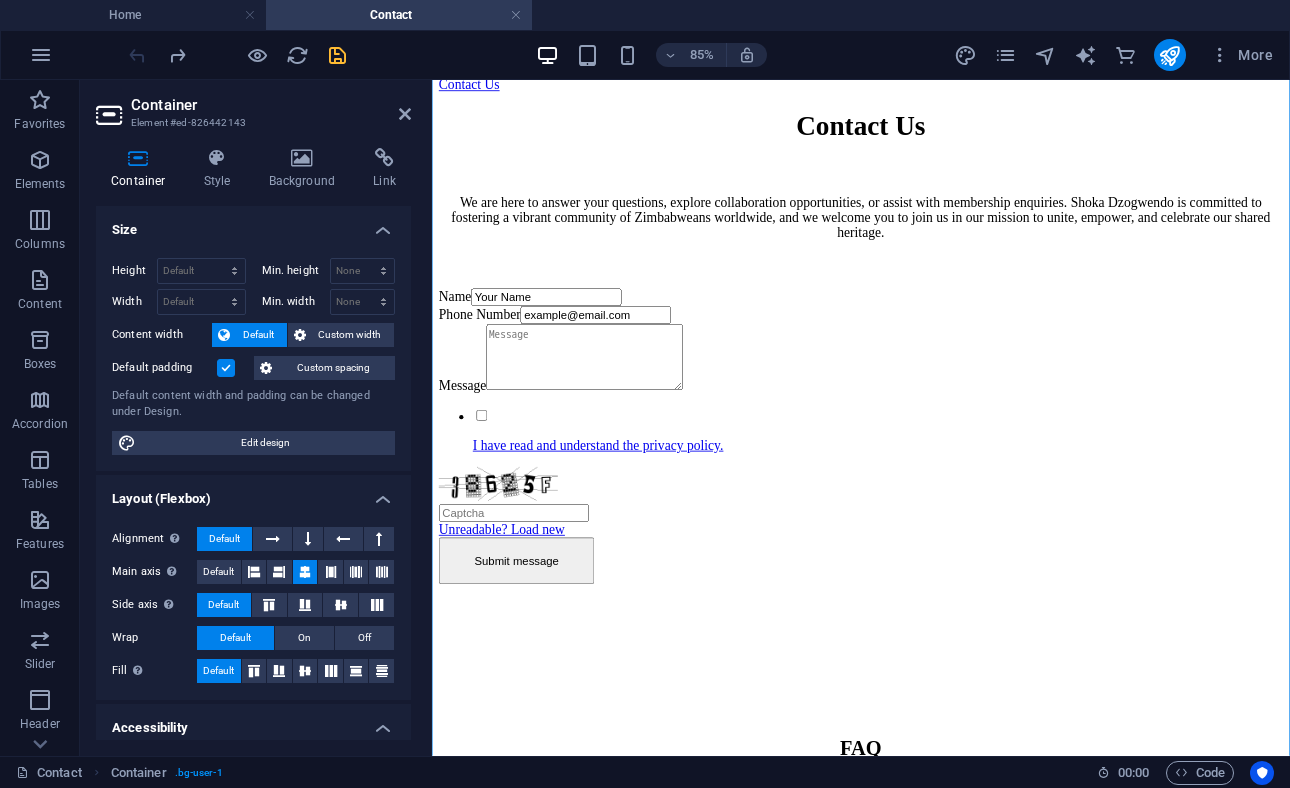 click at bounding box center (237, 55) 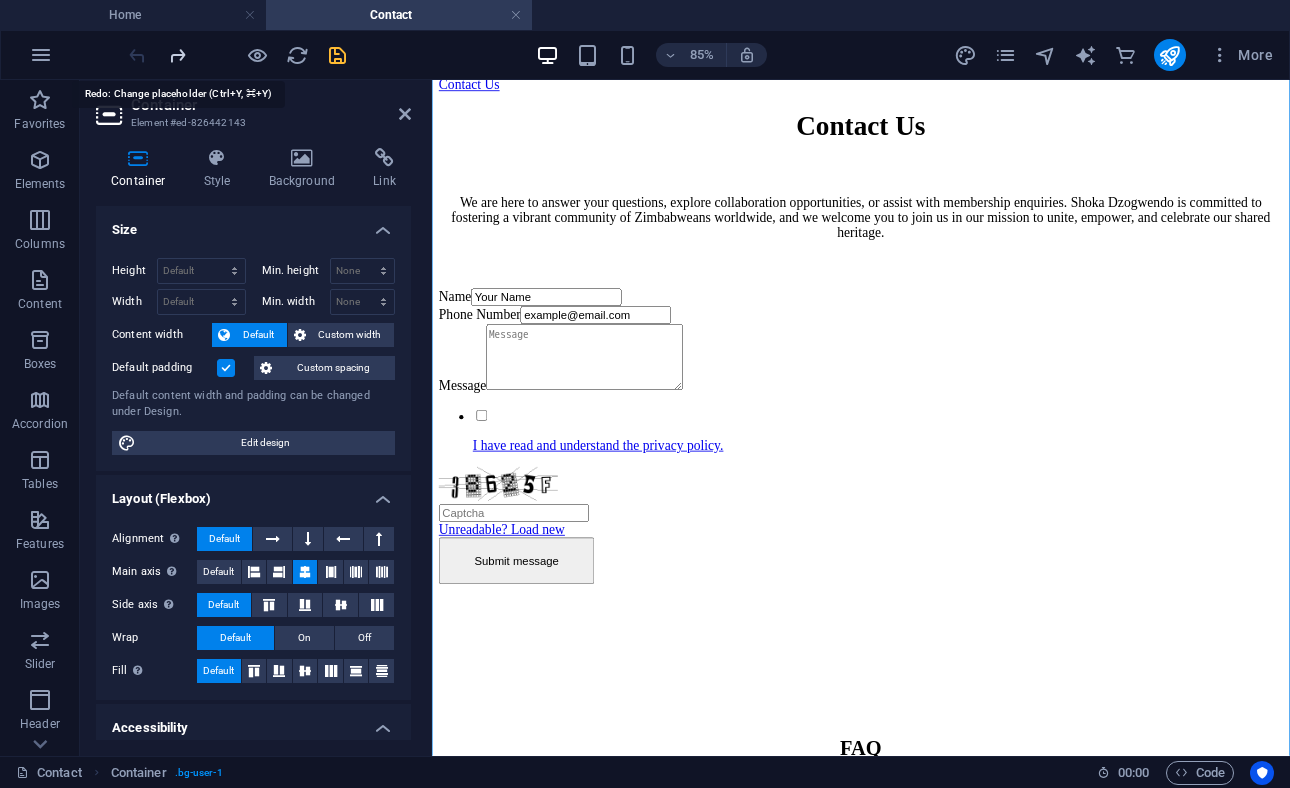 click at bounding box center [177, 55] 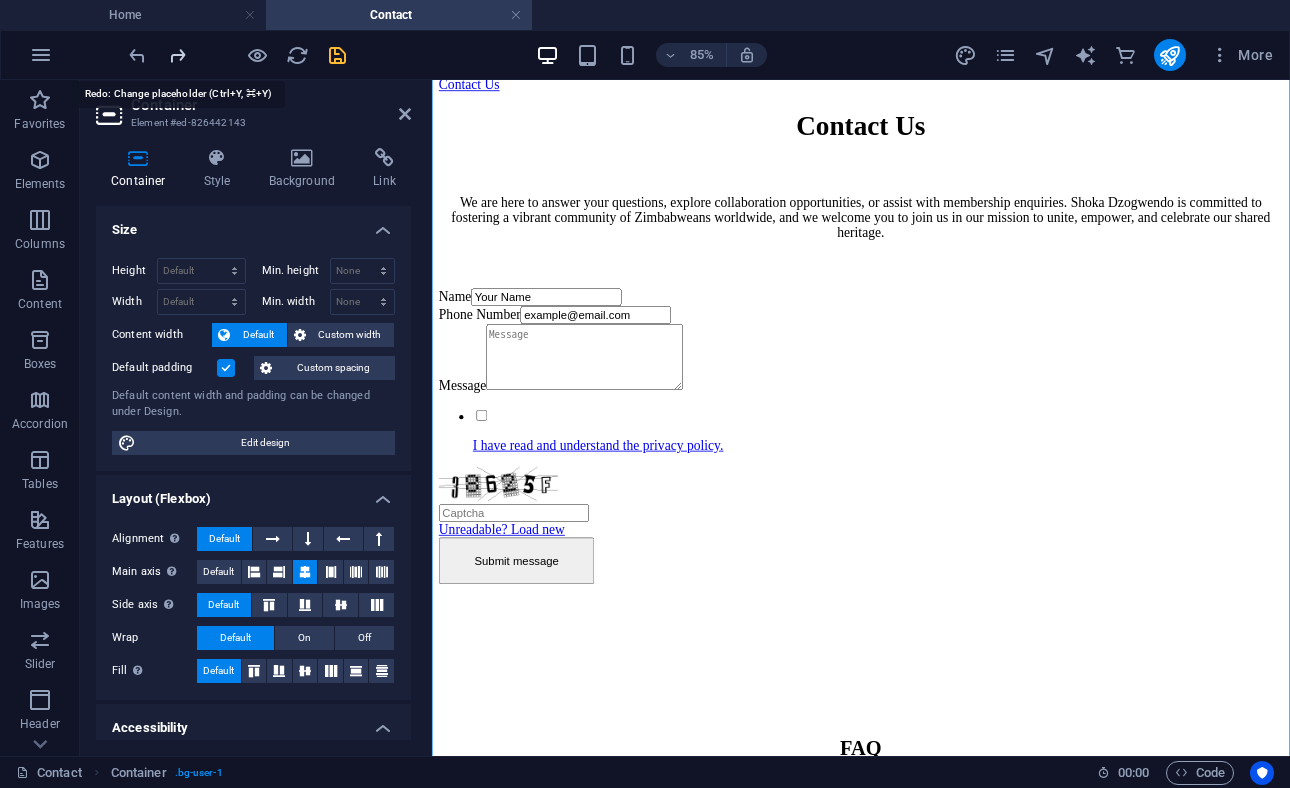 click at bounding box center [177, 55] 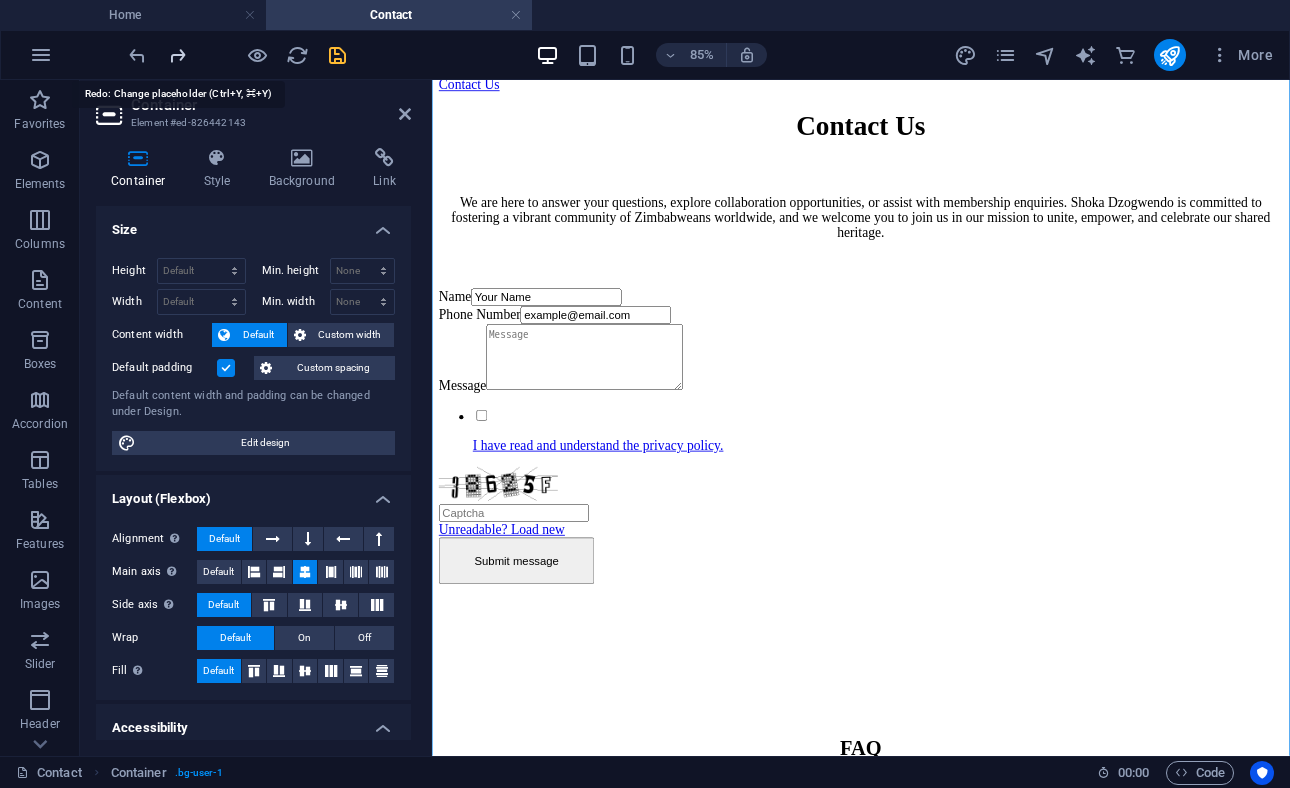 click at bounding box center [177, 55] 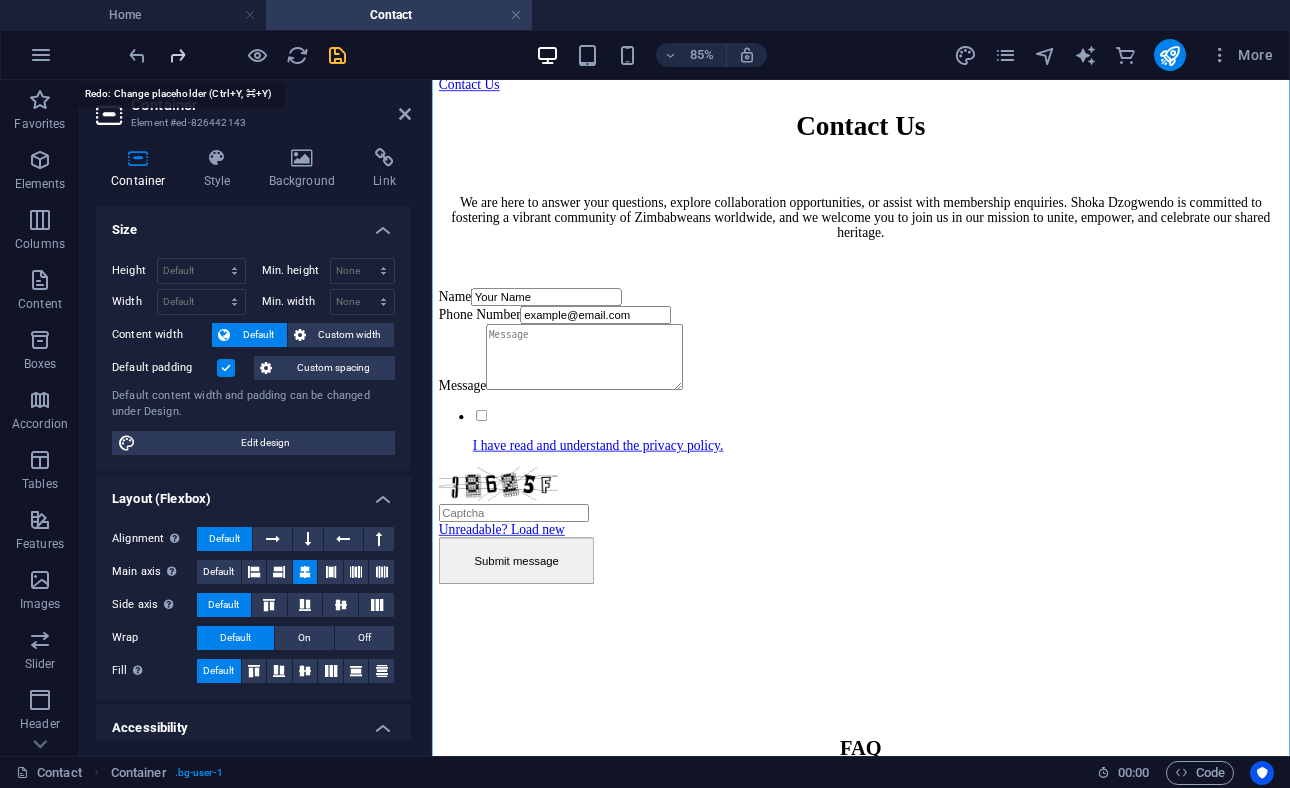 click at bounding box center [177, 55] 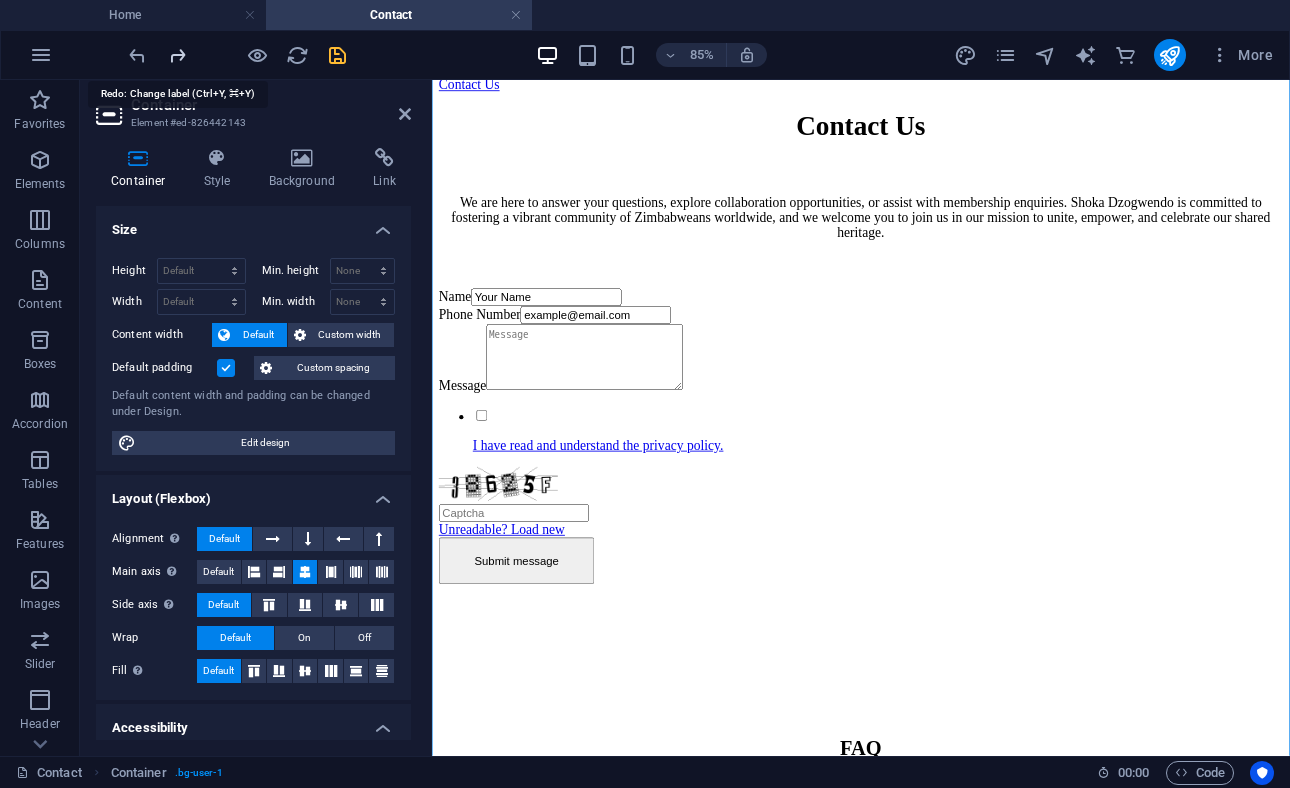 click at bounding box center [177, 55] 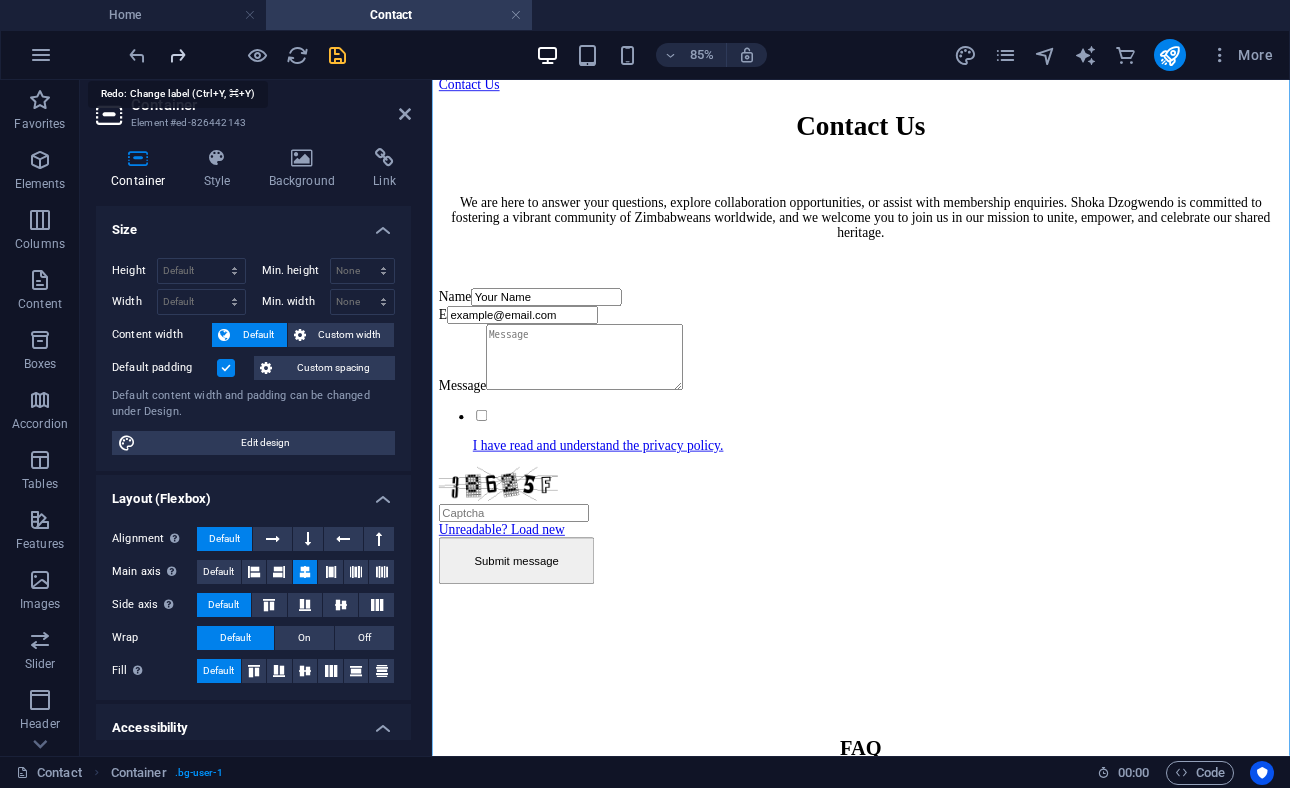 click at bounding box center [177, 55] 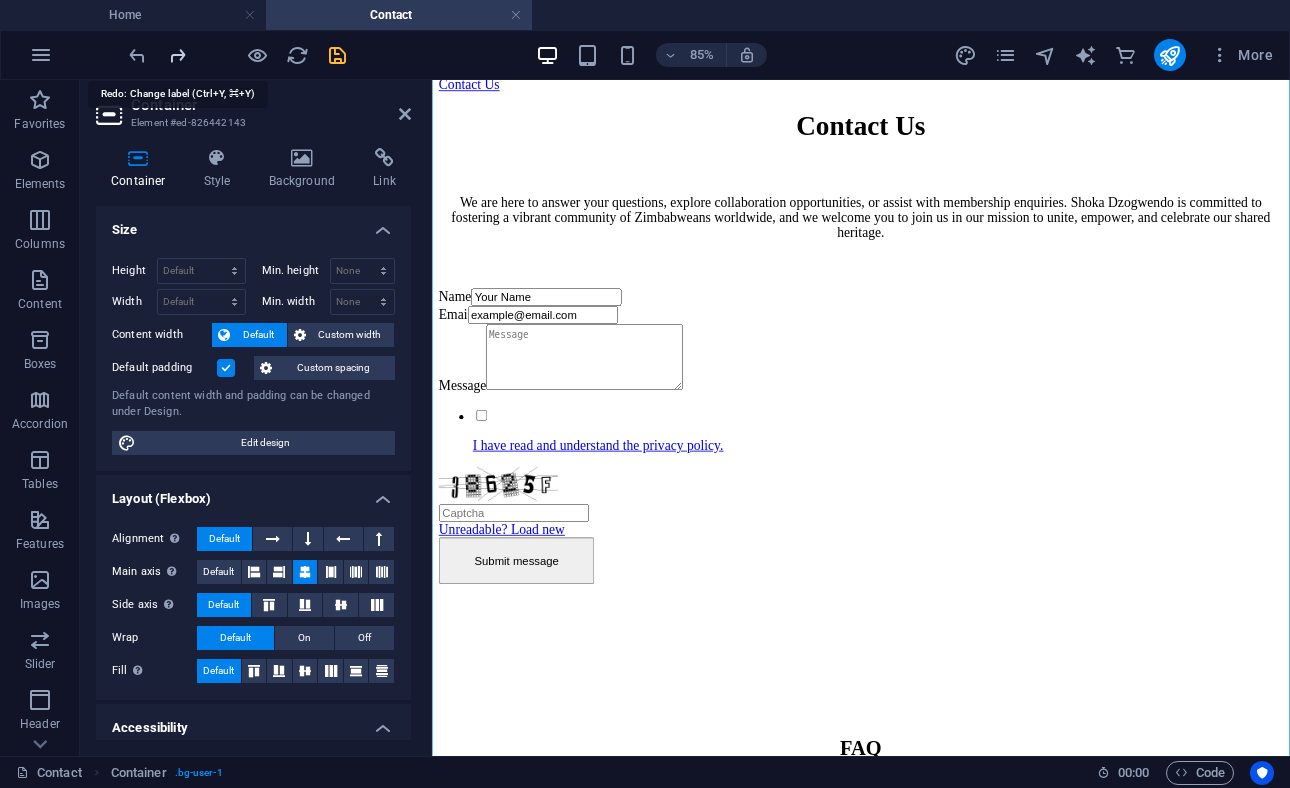 click at bounding box center (177, 55) 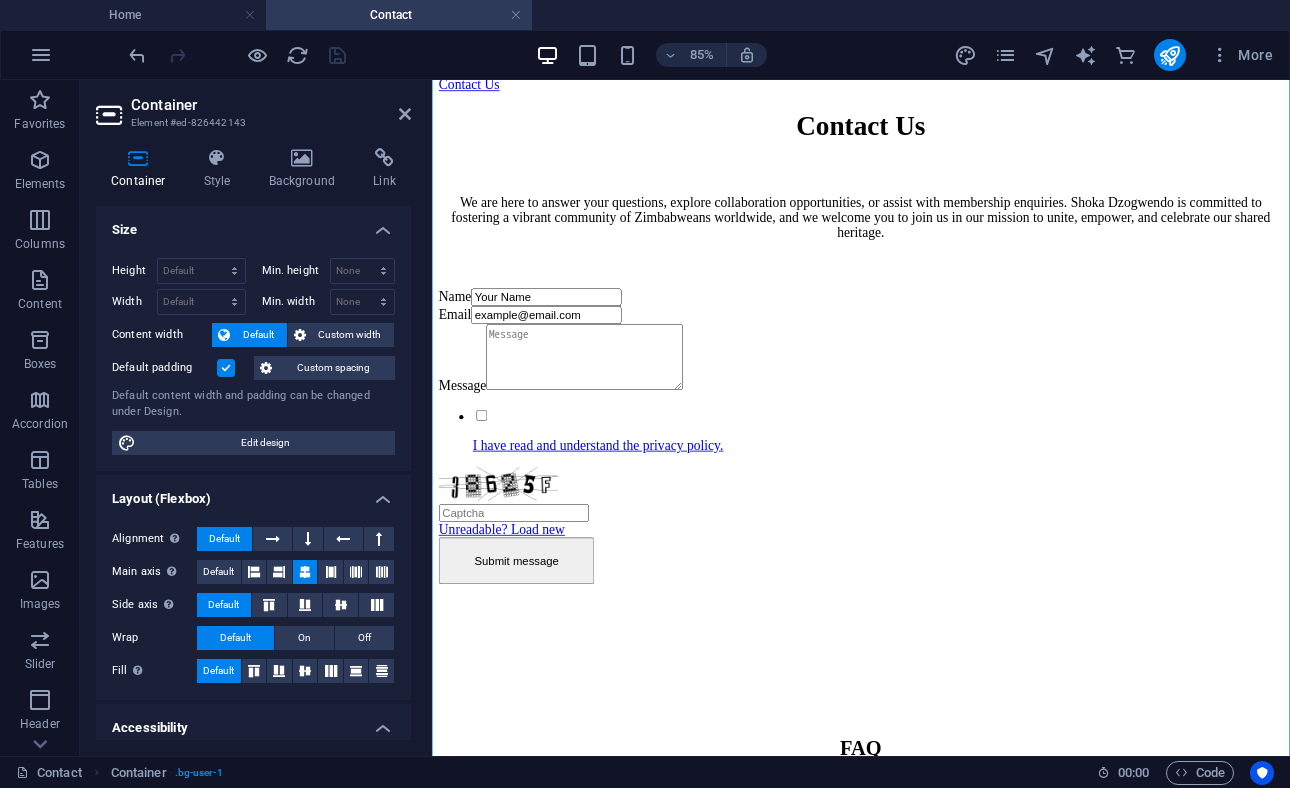 click at bounding box center [237, 55] 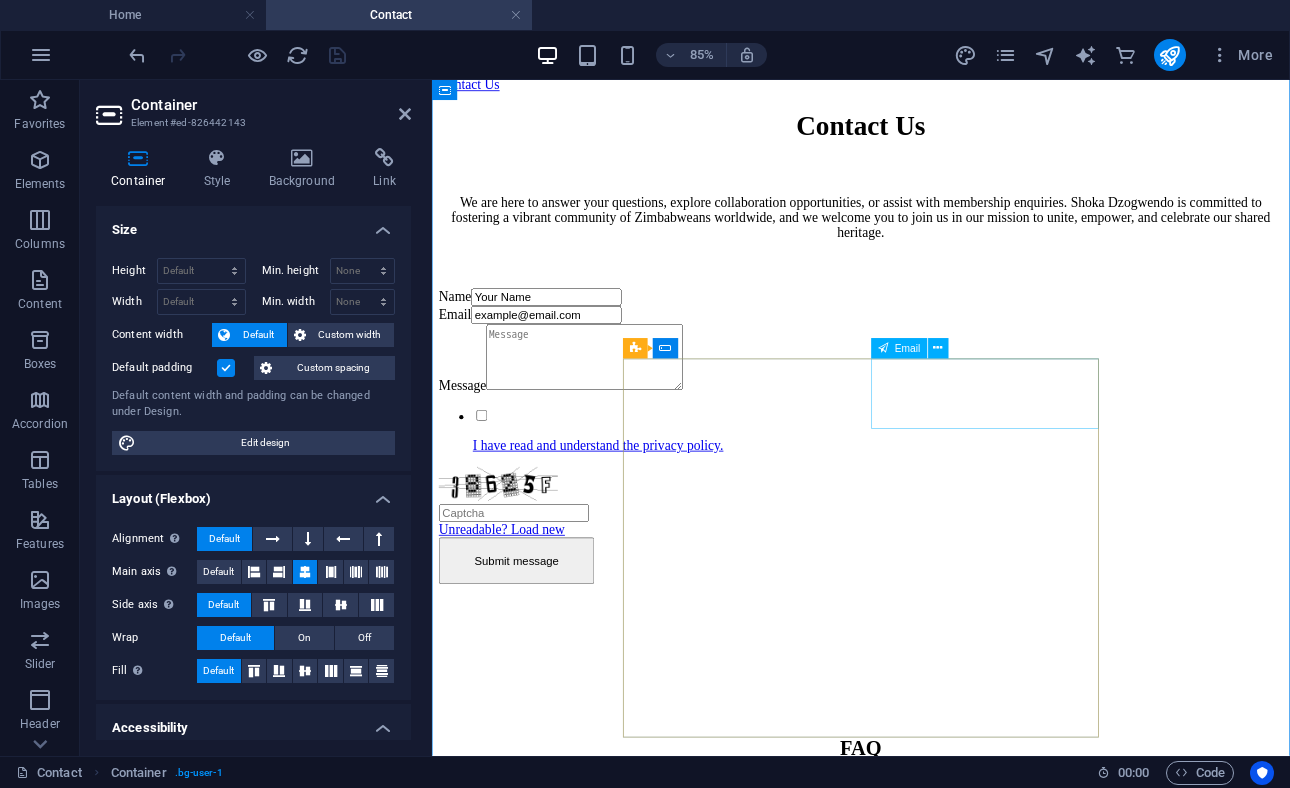 click on "example@email.com" at bounding box center [566, 356] 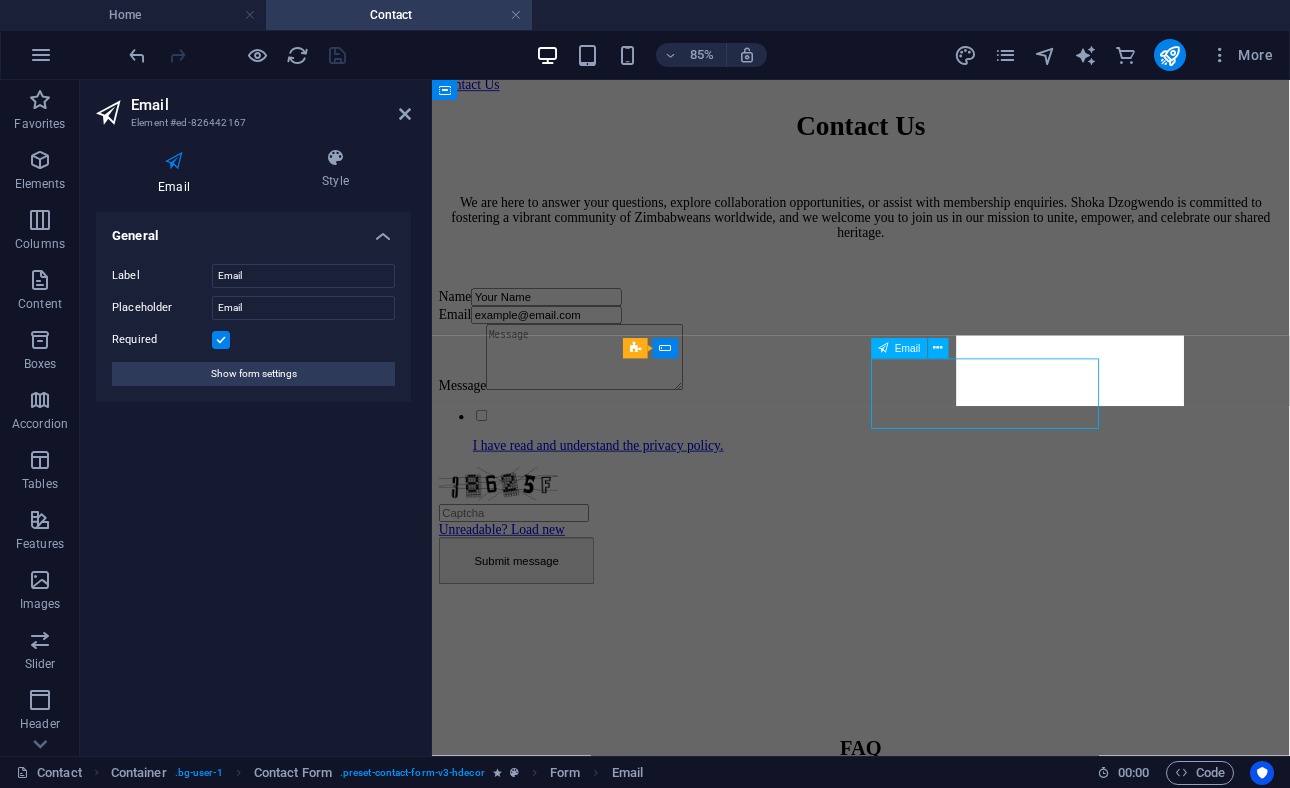 click on "example@email.com" at bounding box center (566, 356) 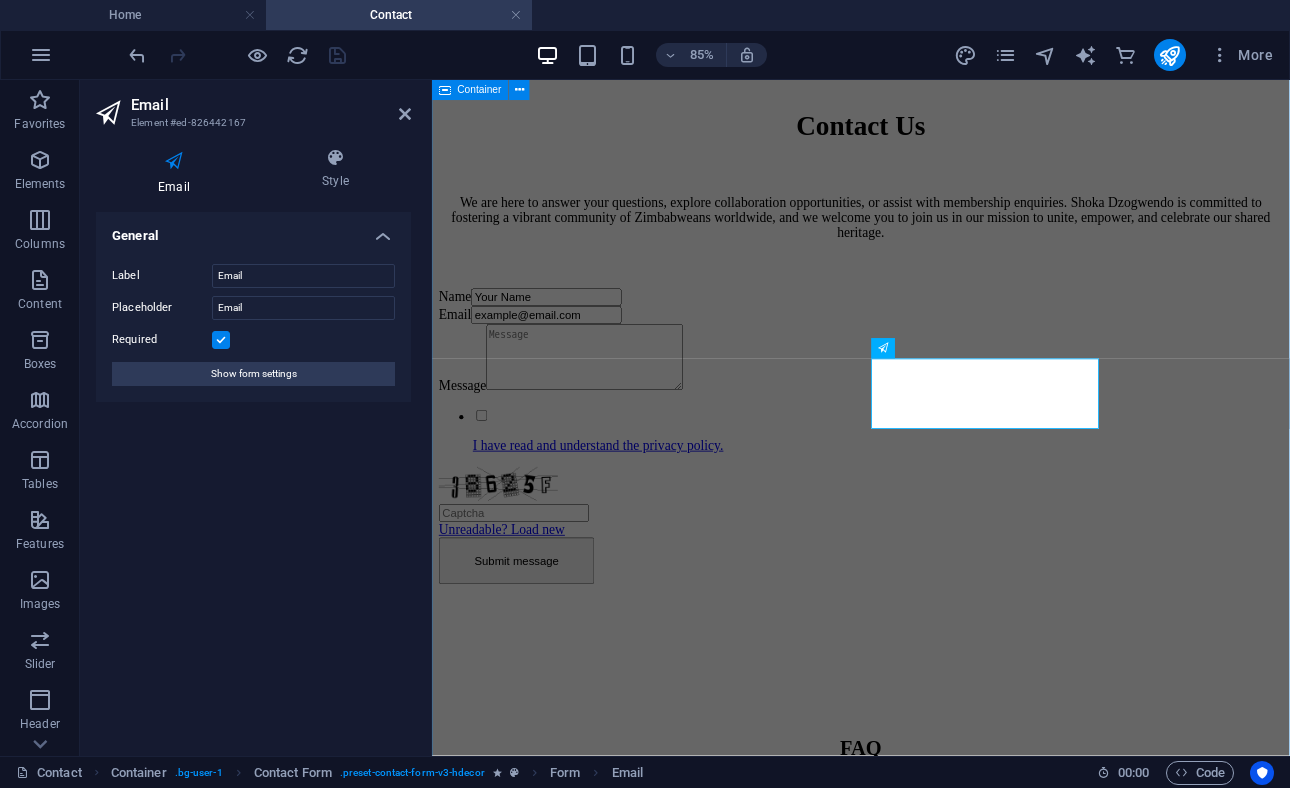 click on "Contact Us We are here to answer your questions, explore collaboration opportunities, or assist with membership enquiries. Shoka Dzogwendo is committed to fostering a vibrant community of Zimbabweans worldwide, and we welcome you to join us in our mission to unite, empower, and celebrate our shared heritage. Name Your Name Email example@email.com Message   I have read and understand the privacy policy. Unreadable? Load new Submit message" at bounding box center [936, 394] 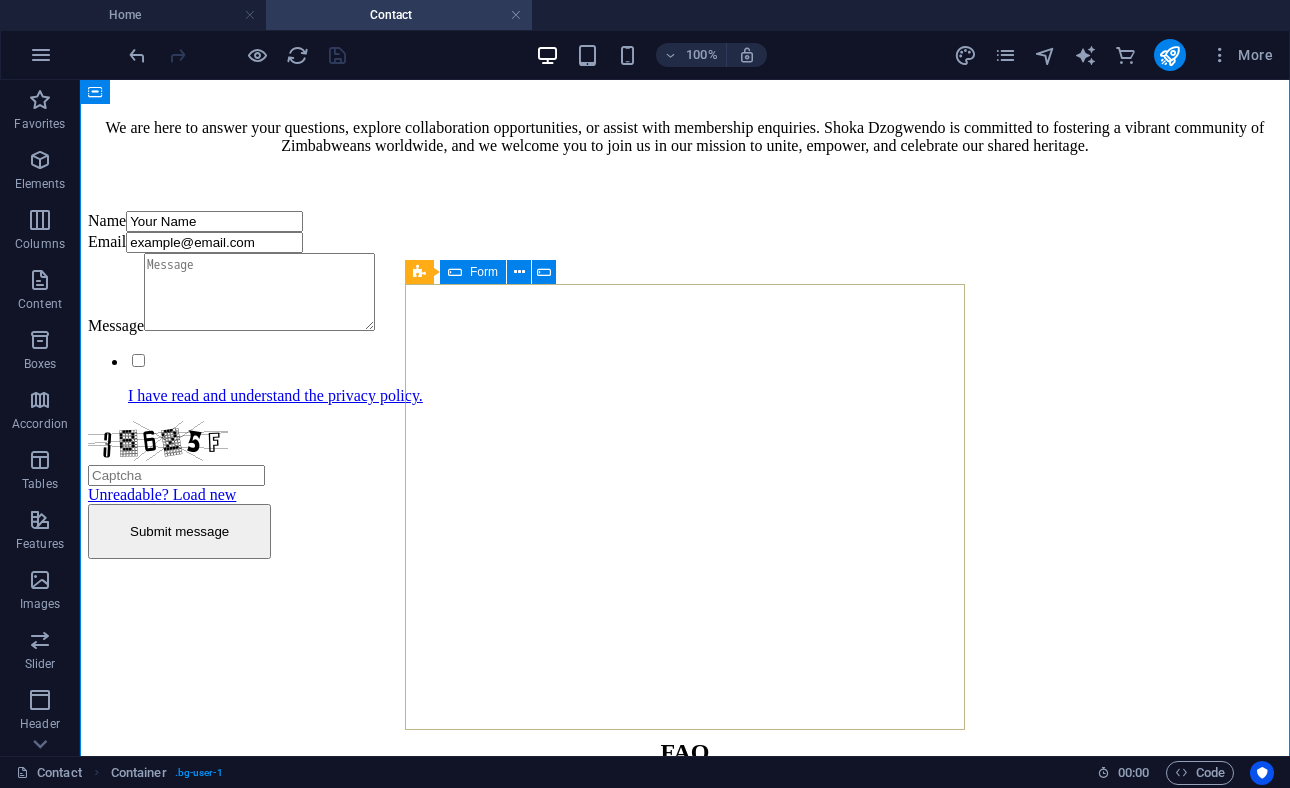 scroll, scrollTop: 323, scrollLeft: 0, axis: vertical 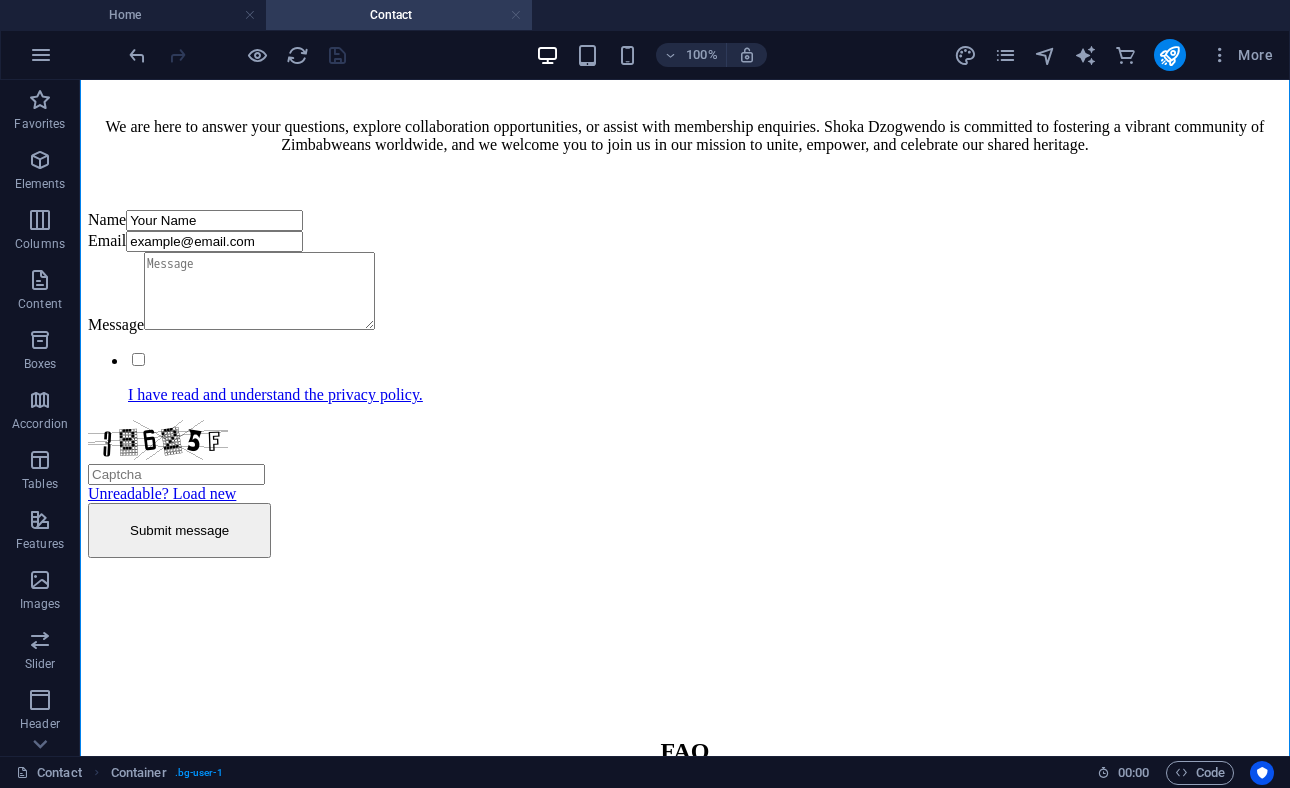click at bounding box center (516, 15) 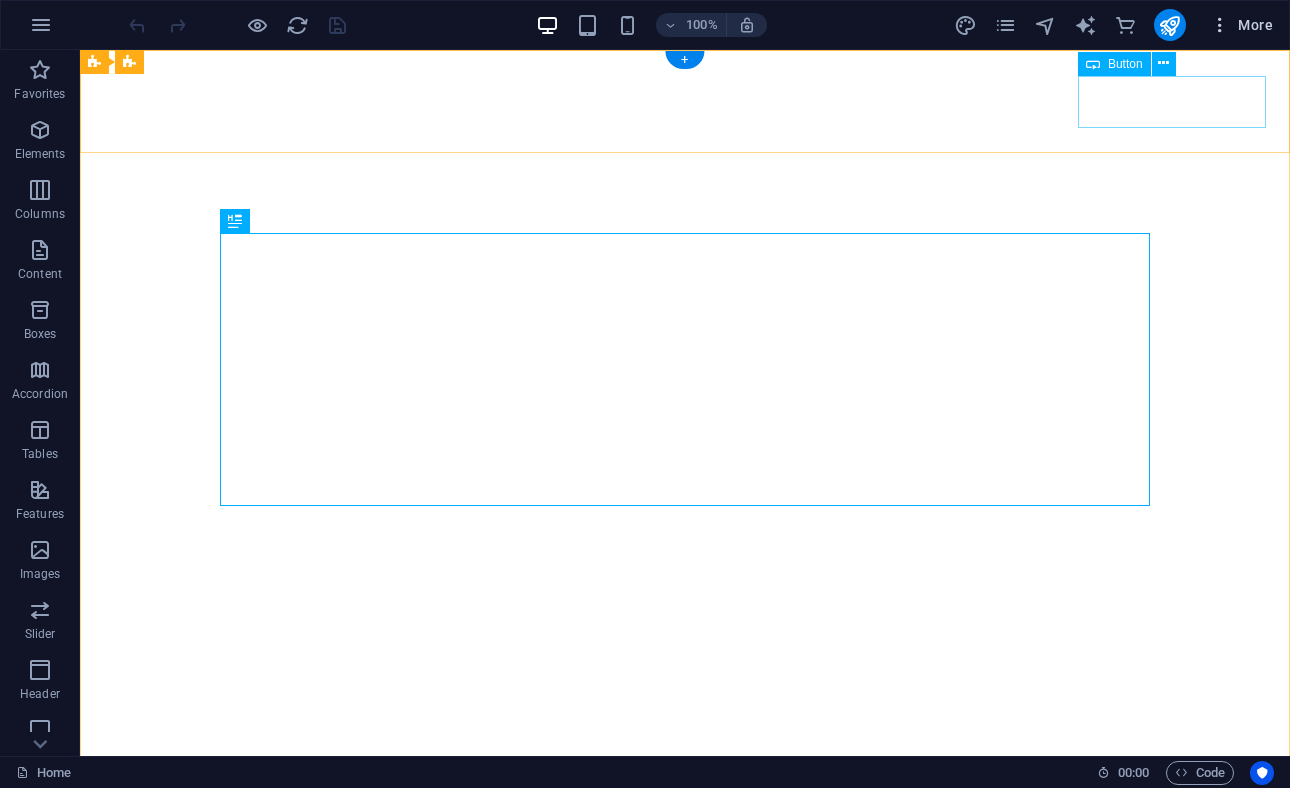scroll, scrollTop: 0, scrollLeft: 0, axis: both 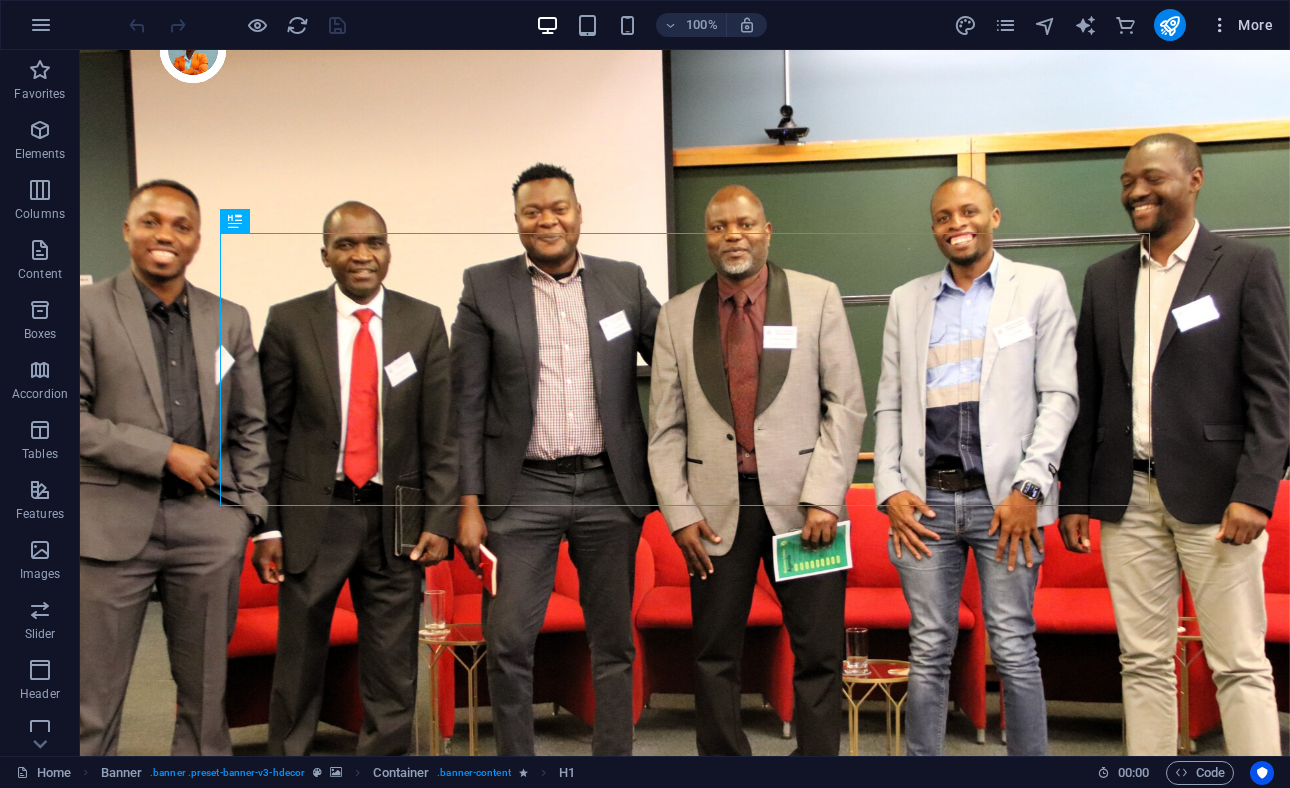 click at bounding box center (1220, 25) 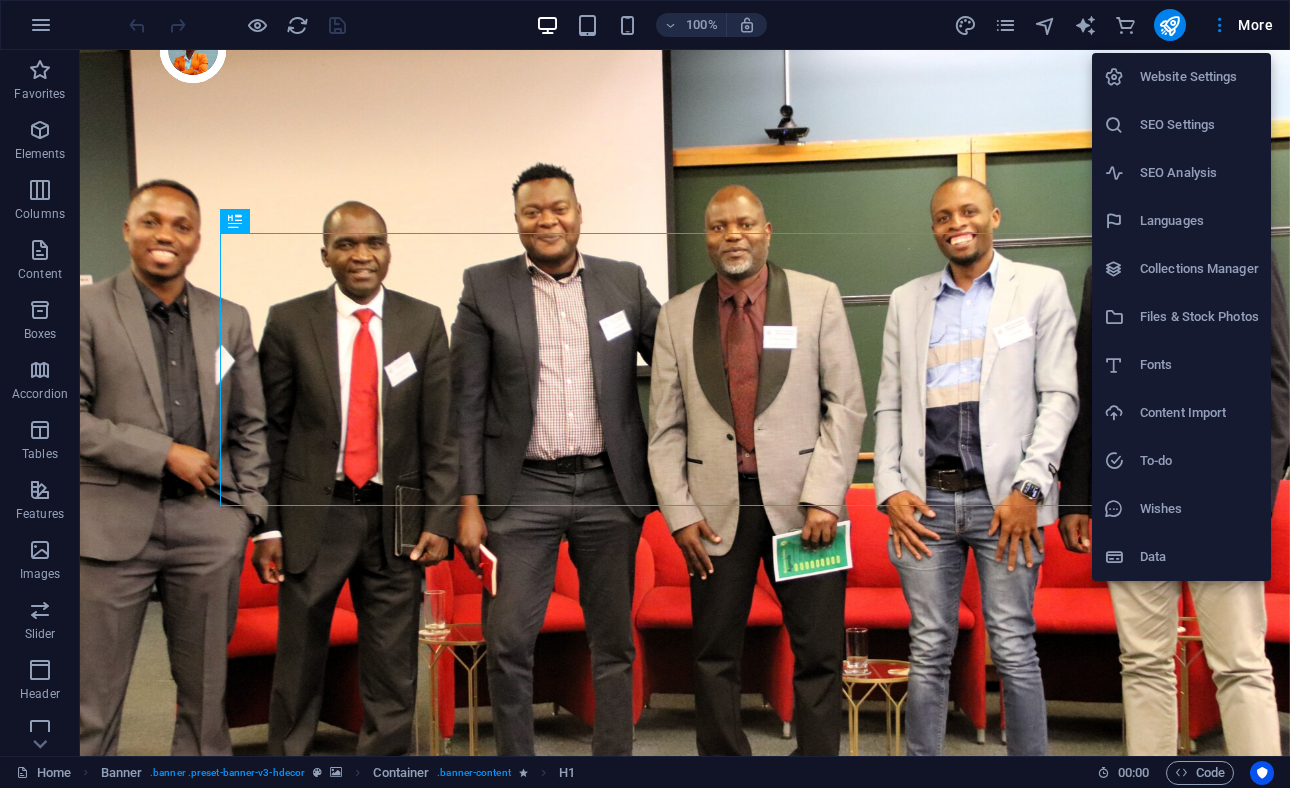 click on "SEO Settings" at bounding box center (1181, 125) 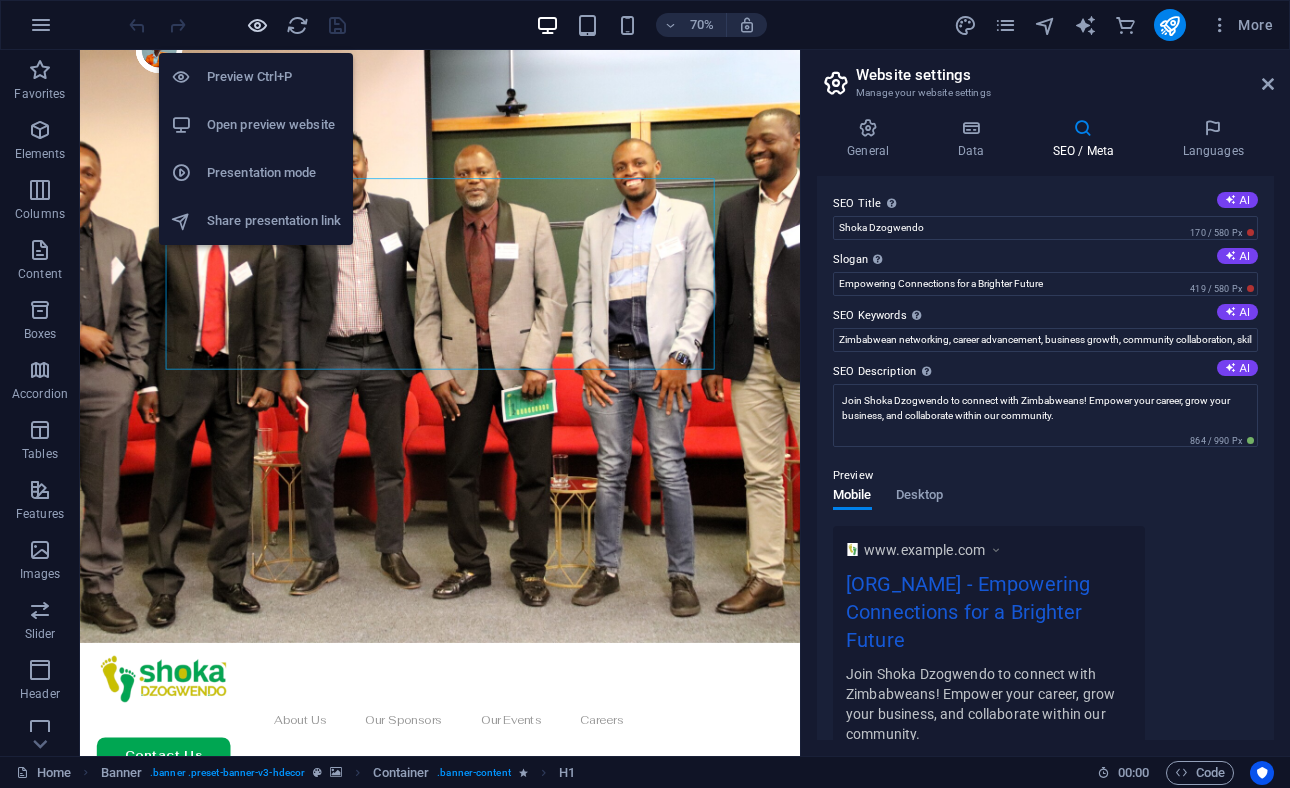 click at bounding box center (257, 25) 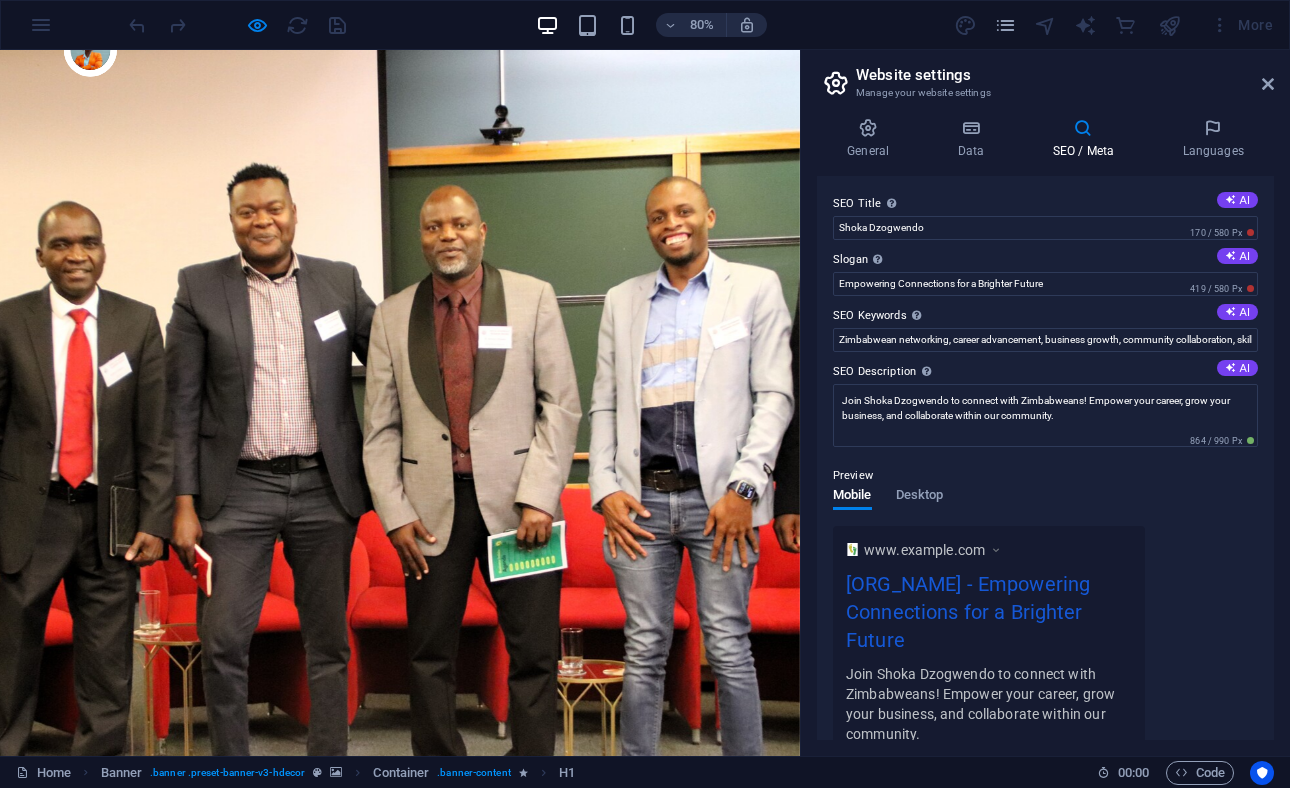 click on "Contact Us" at bounding box center [119, 1270] 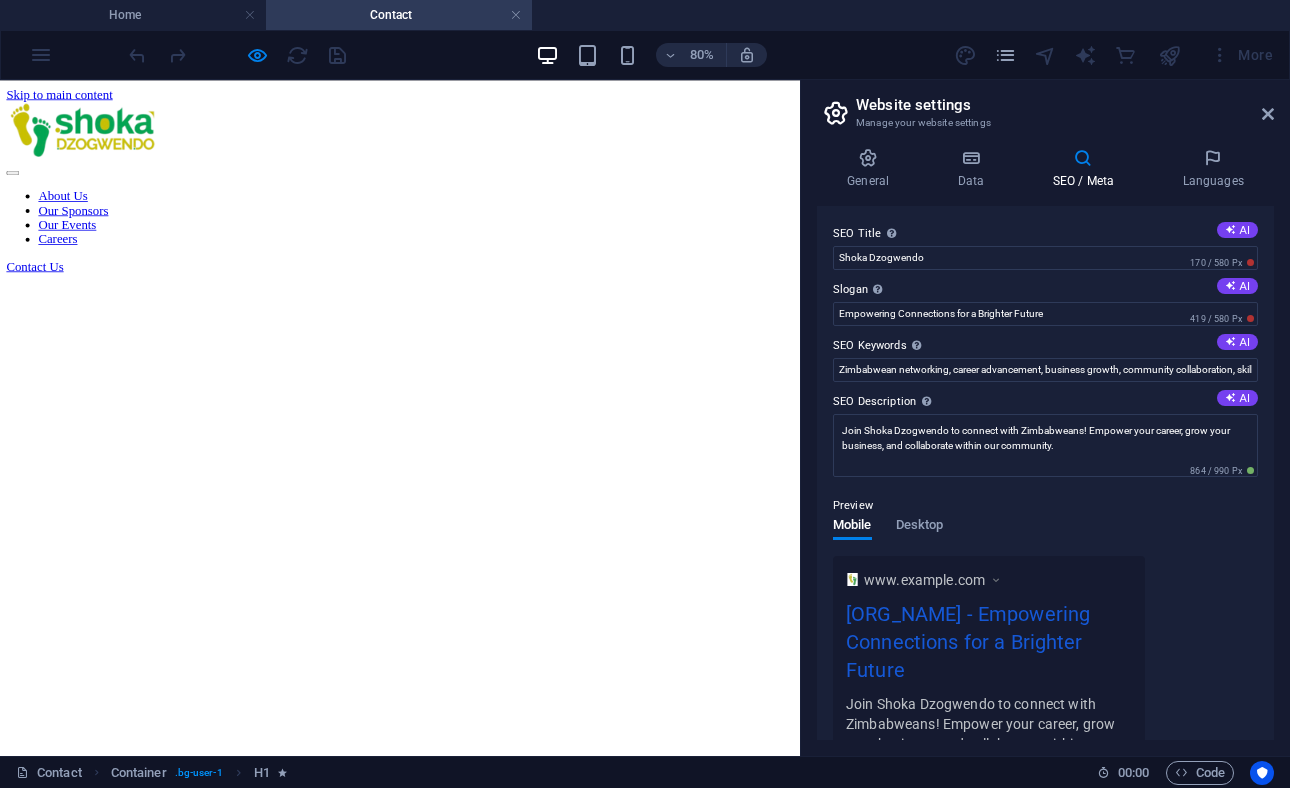 scroll, scrollTop: 0, scrollLeft: 0, axis: both 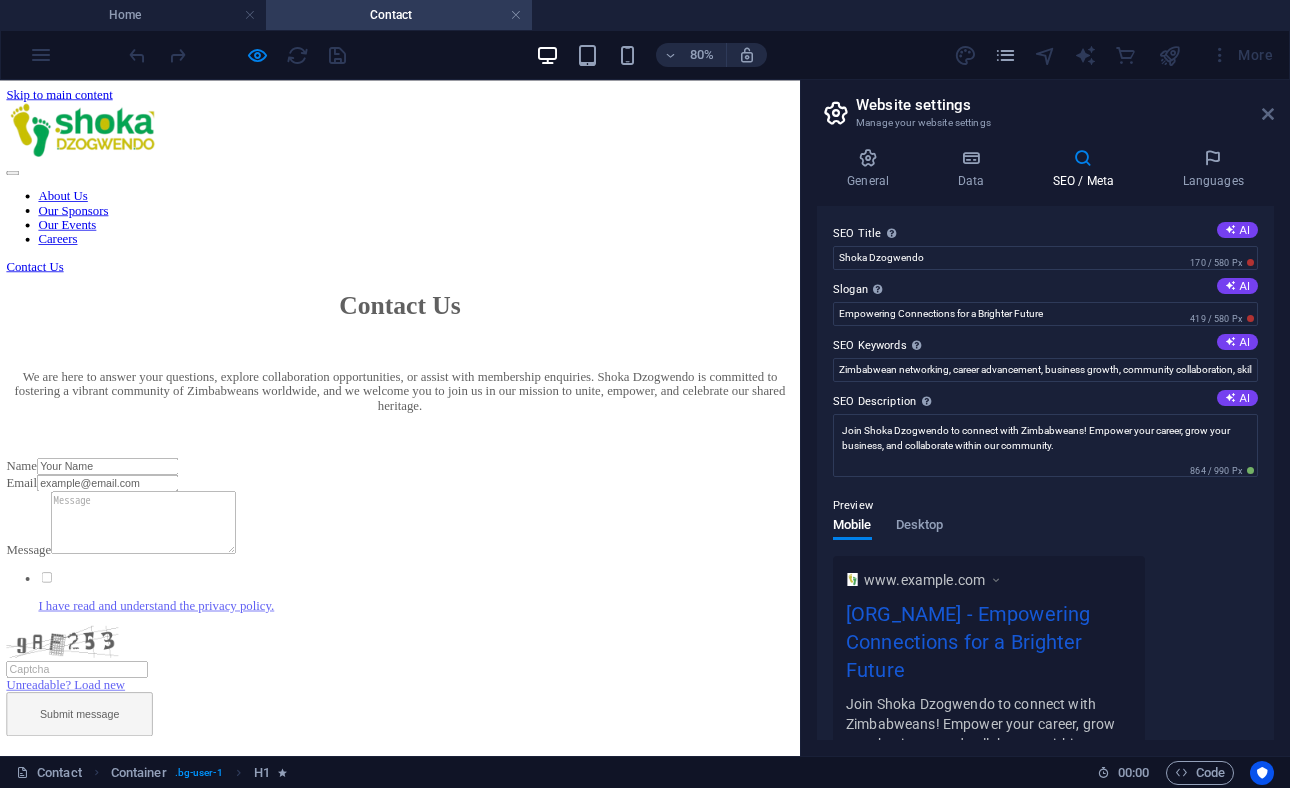 click at bounding box center (1268, 114) 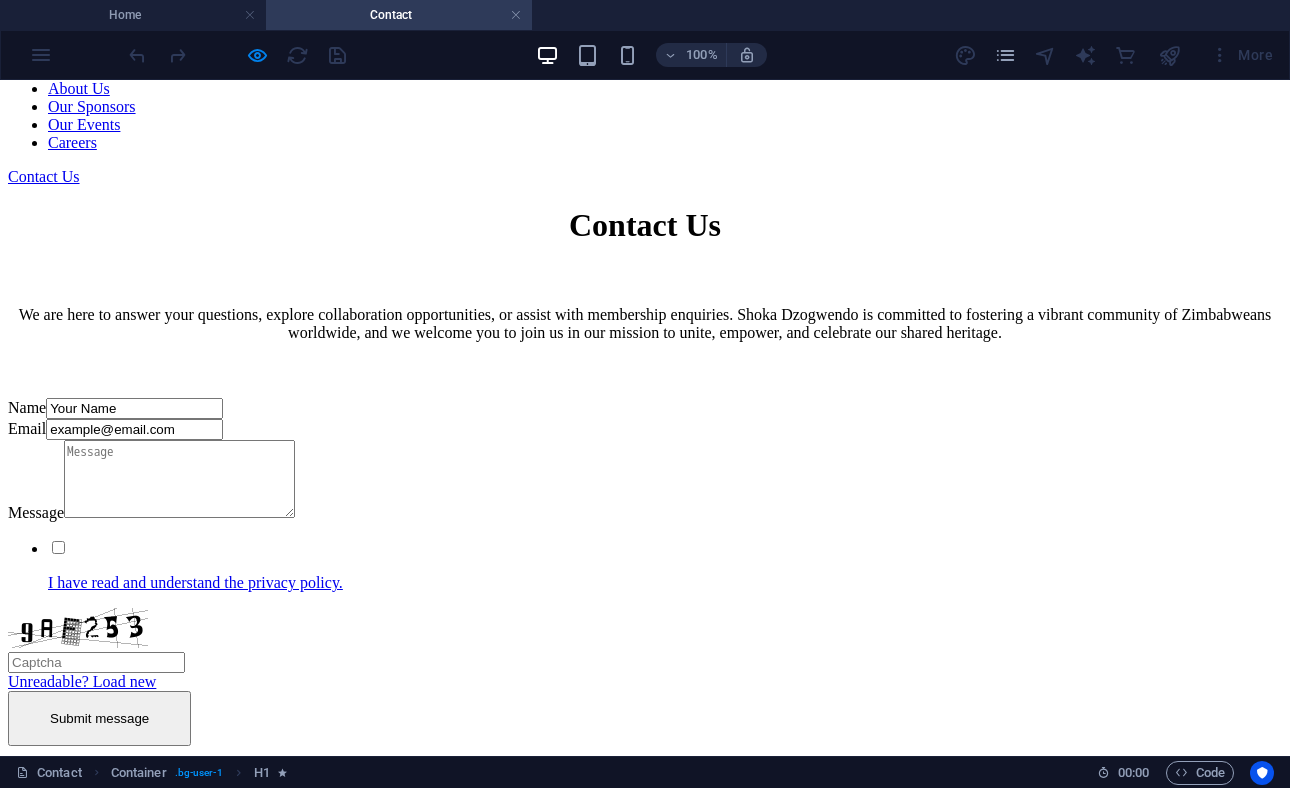 scroll, scrollTop: 272, scrollLeft: 0, axis: vertical 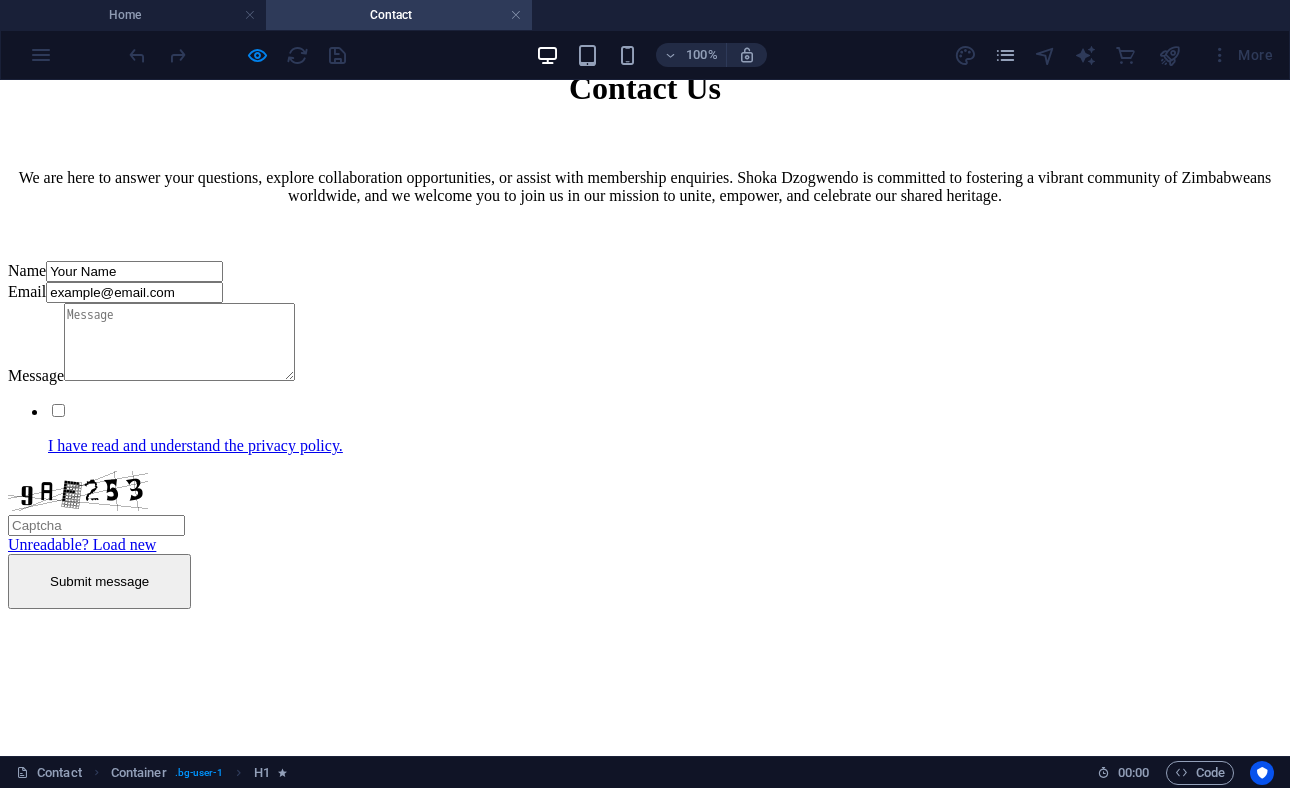 click on "Email example@email.com" at bounding box center (288, 292) 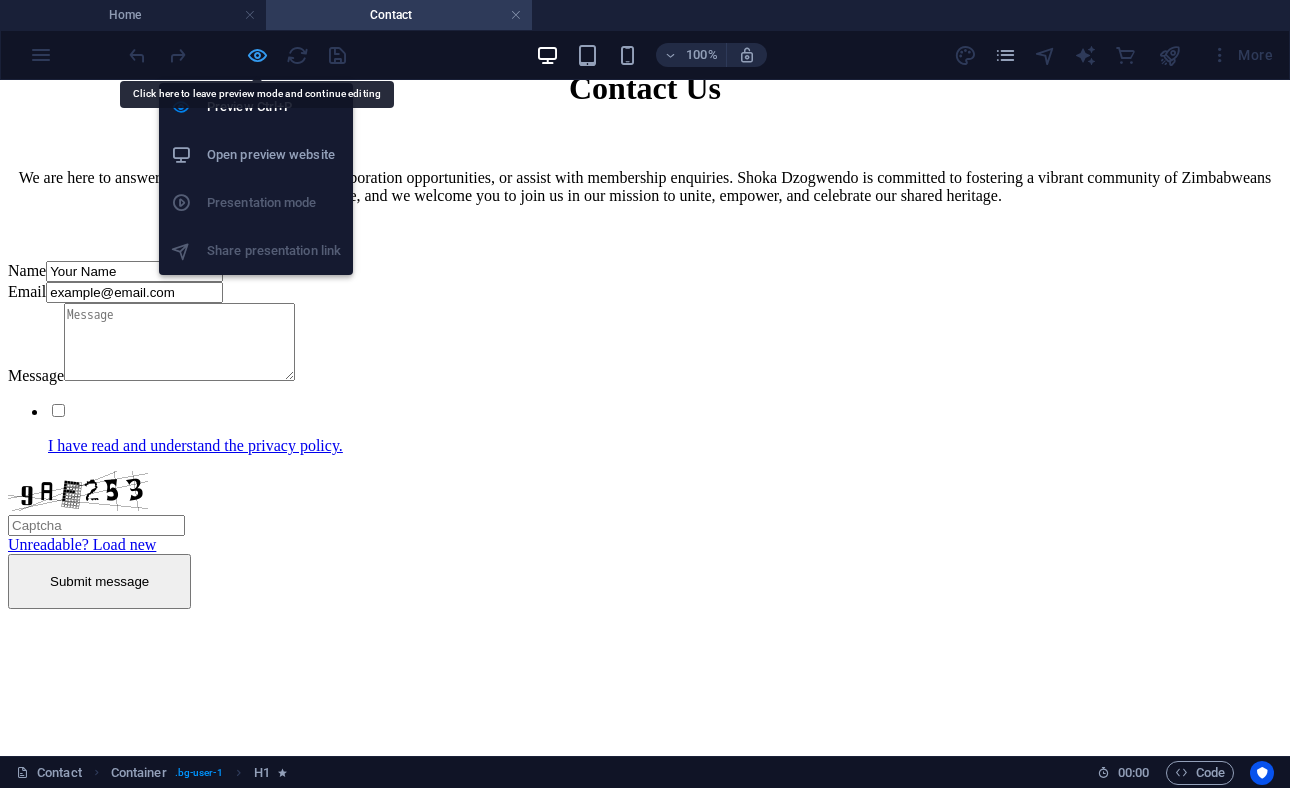 click at bounding box center (257, 55) 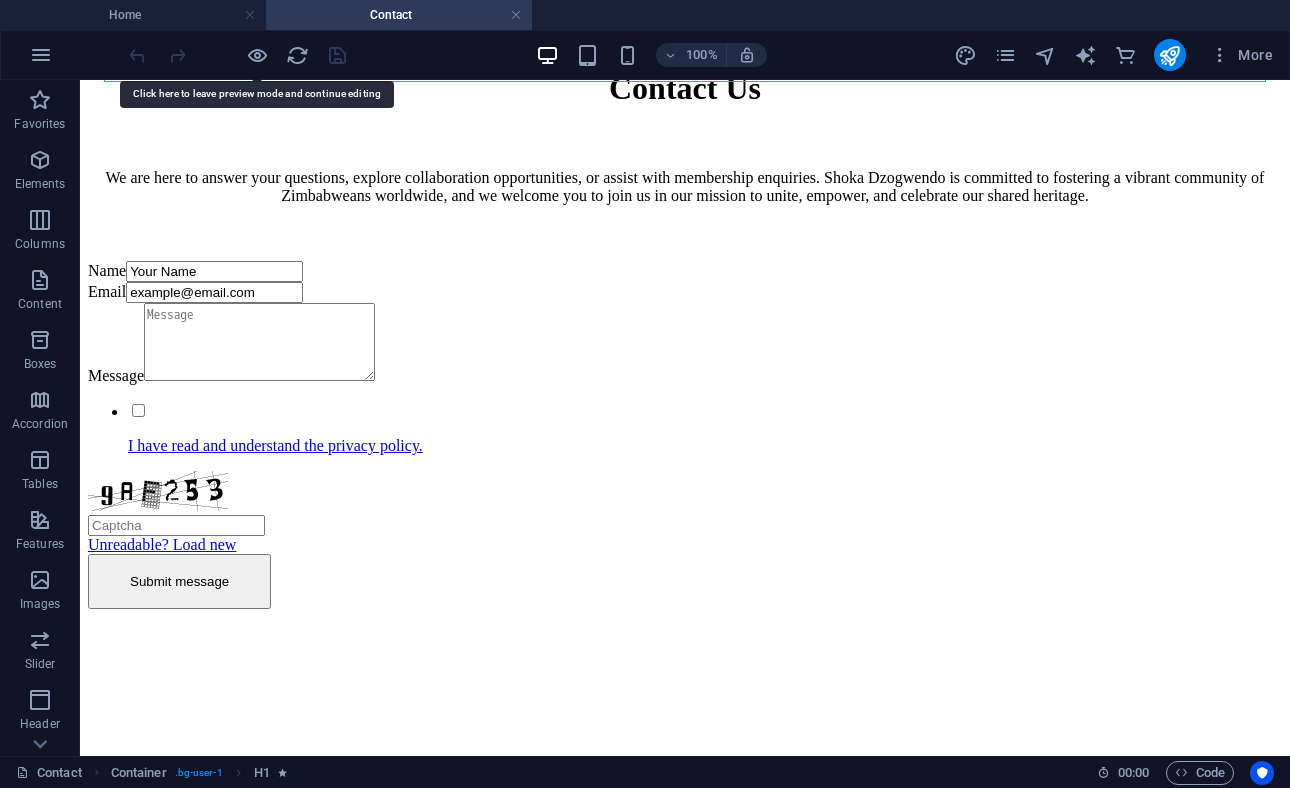 click on "Contact" at bounding box center [399, 15] 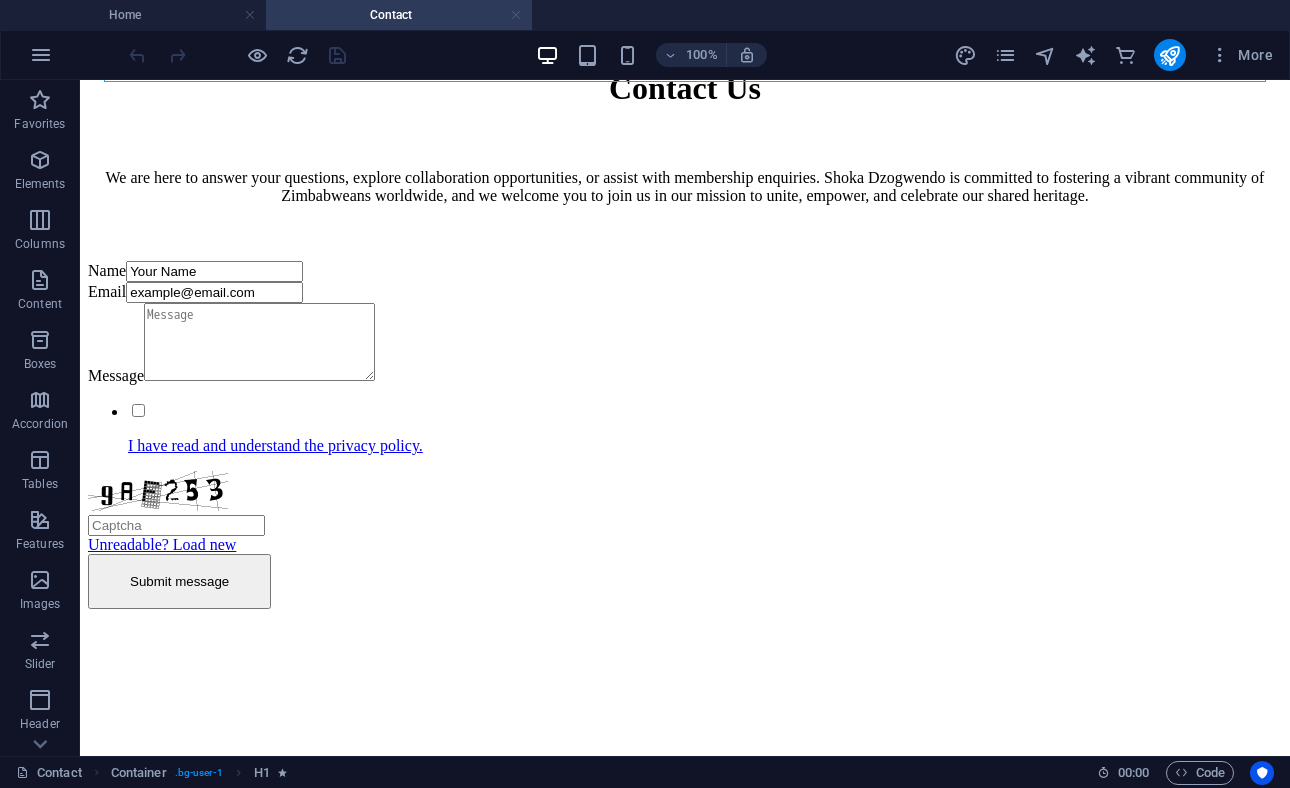 click at bounding box center [516, 15] 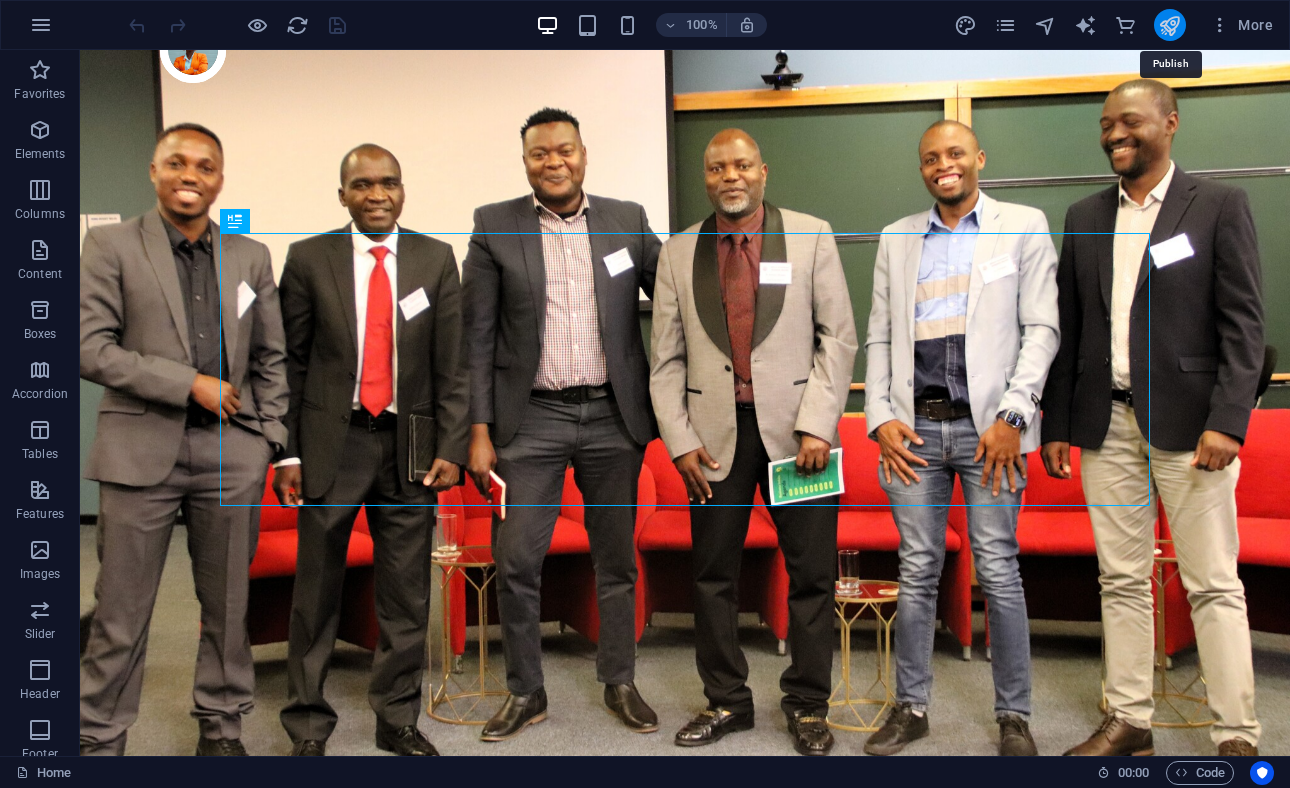 click at bounding box center [1169, 25] 